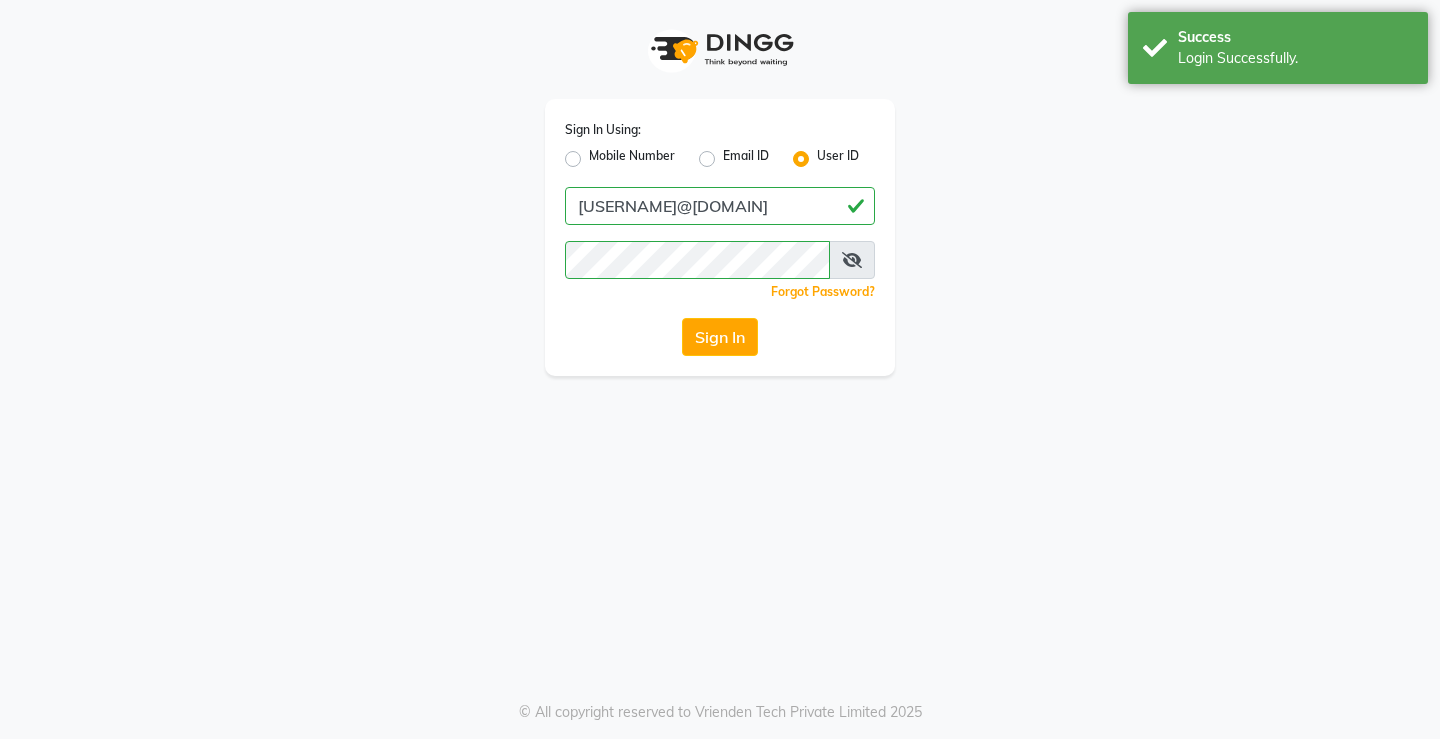 scroll, scrollTop: 0, scrollLeft: 0, axis: both 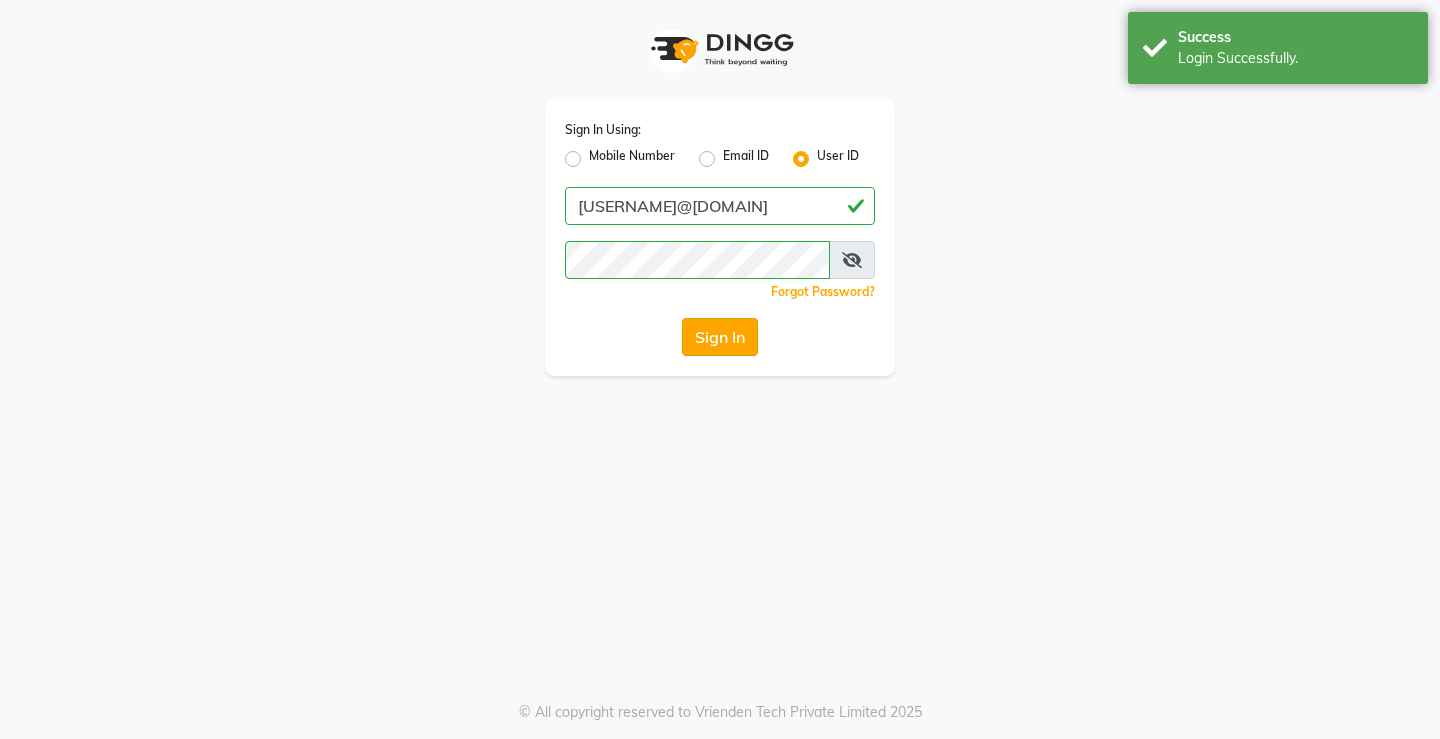 click on "Sign In" 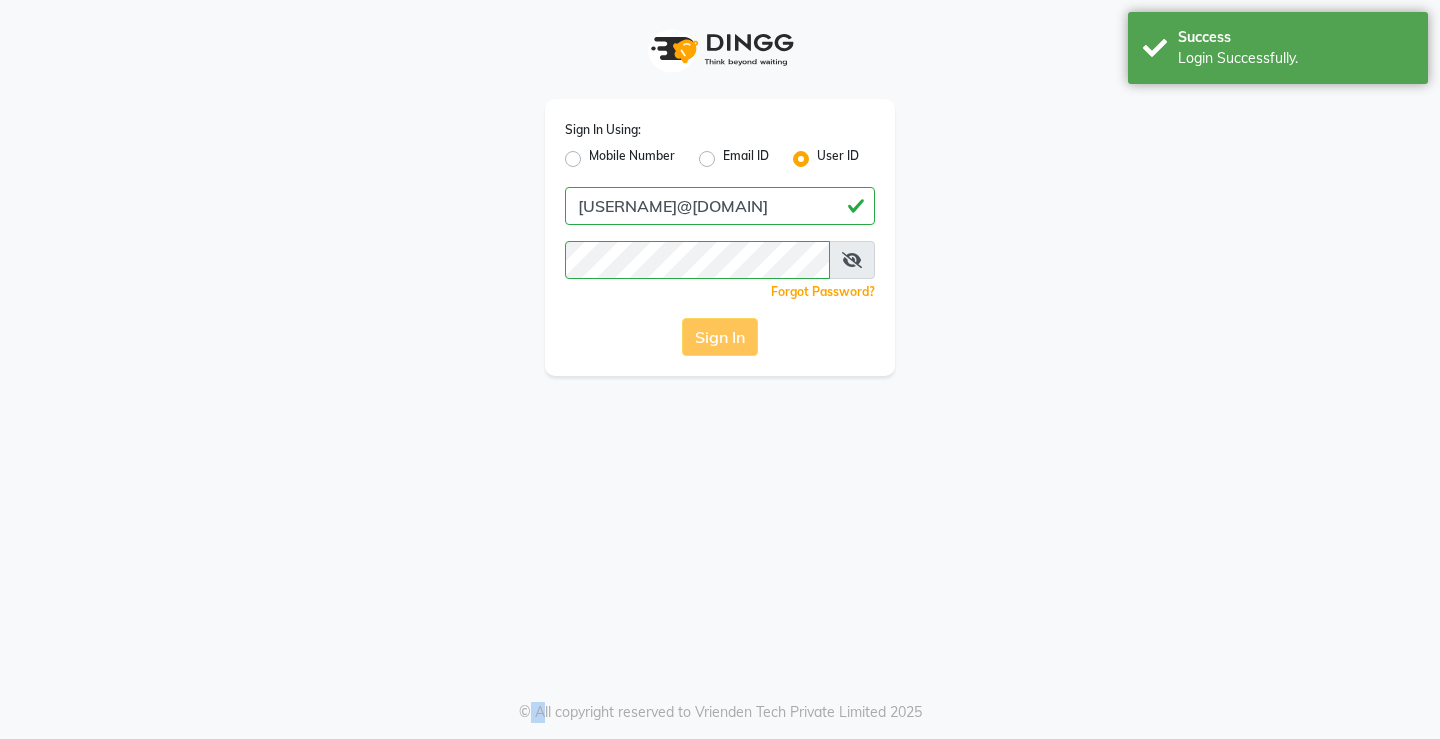 click on "Sign In" 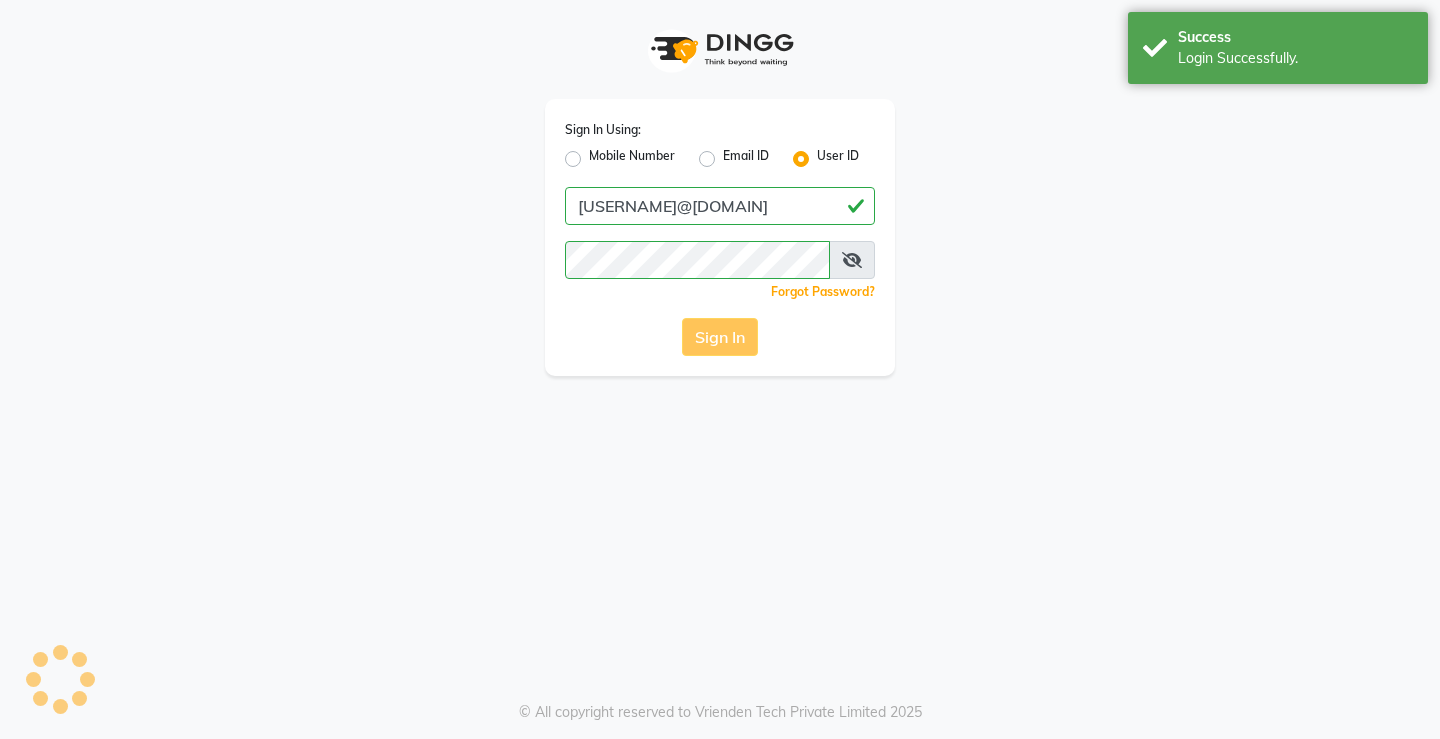 click on "Sign In" 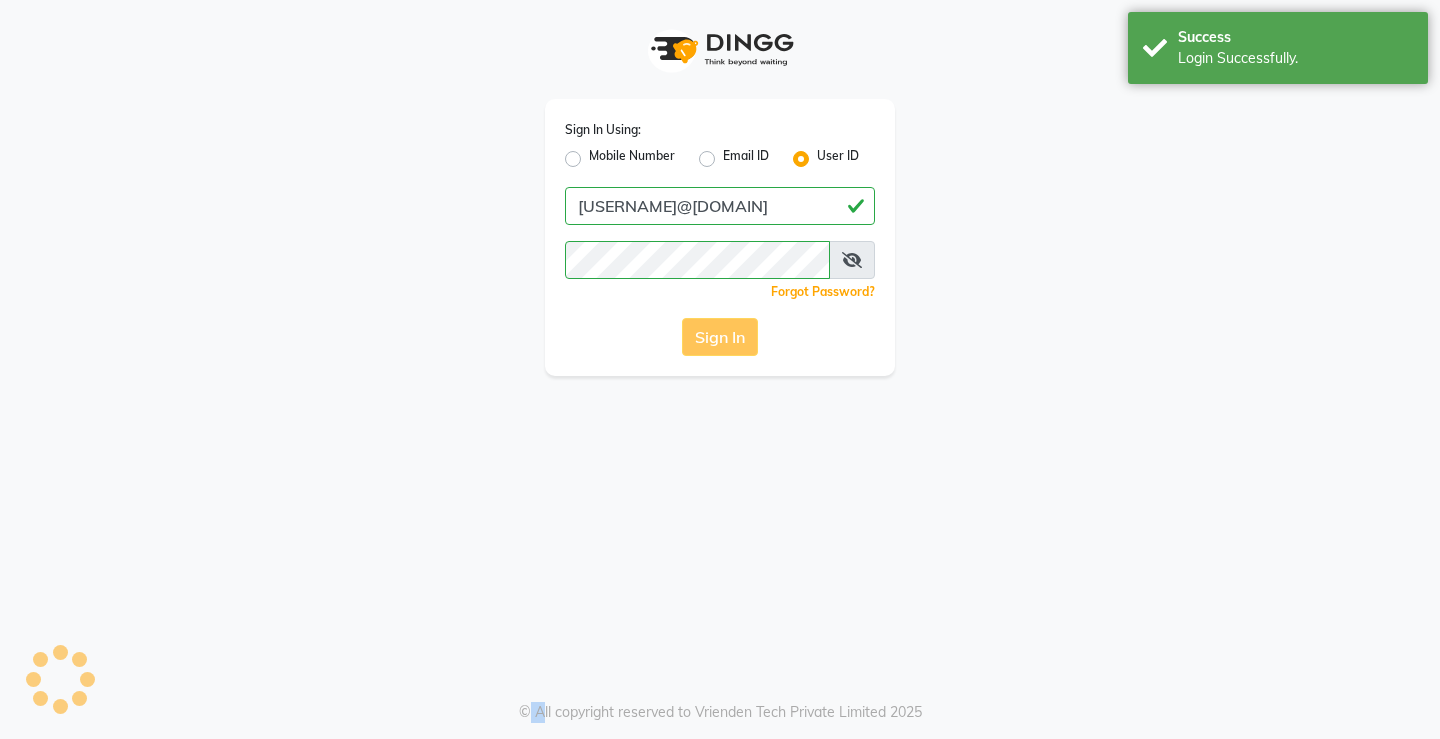 click on "Sign In" 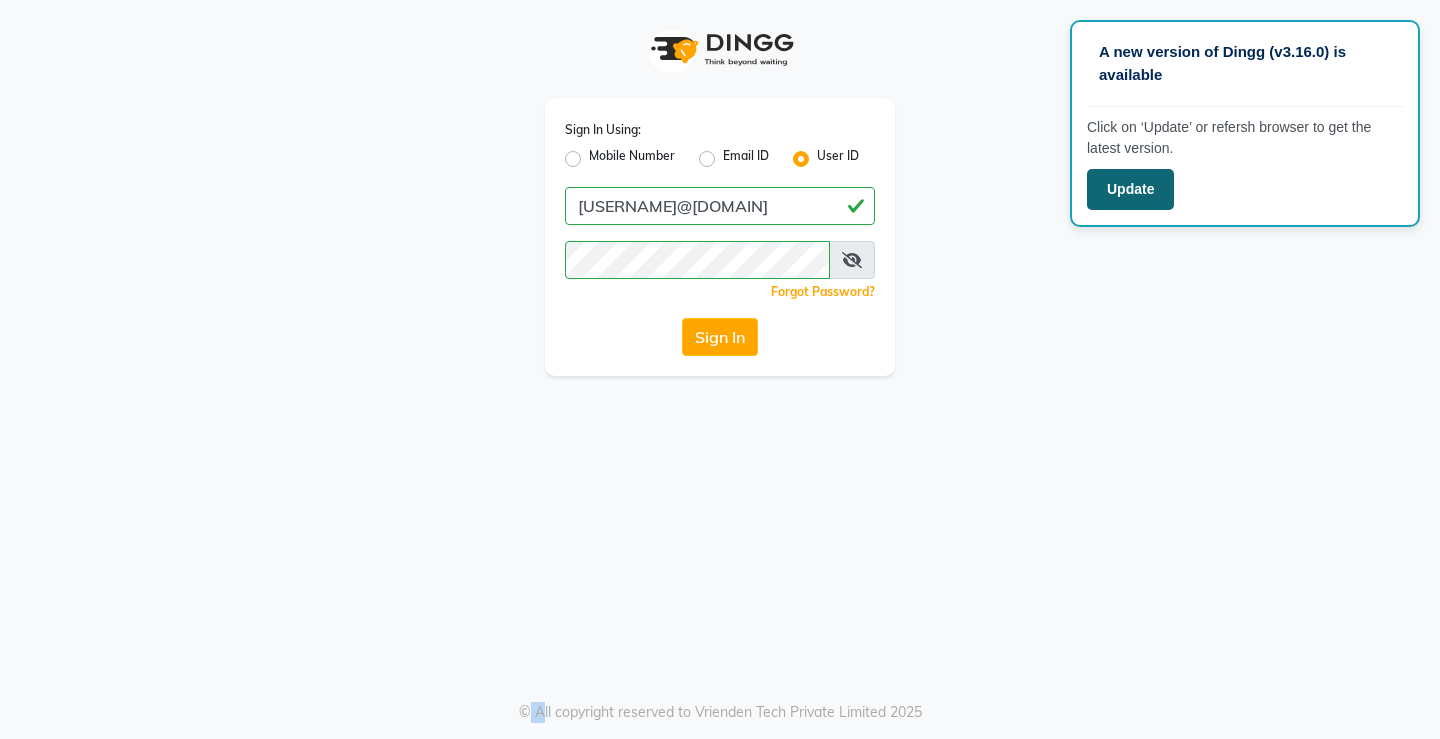 click on "Update" 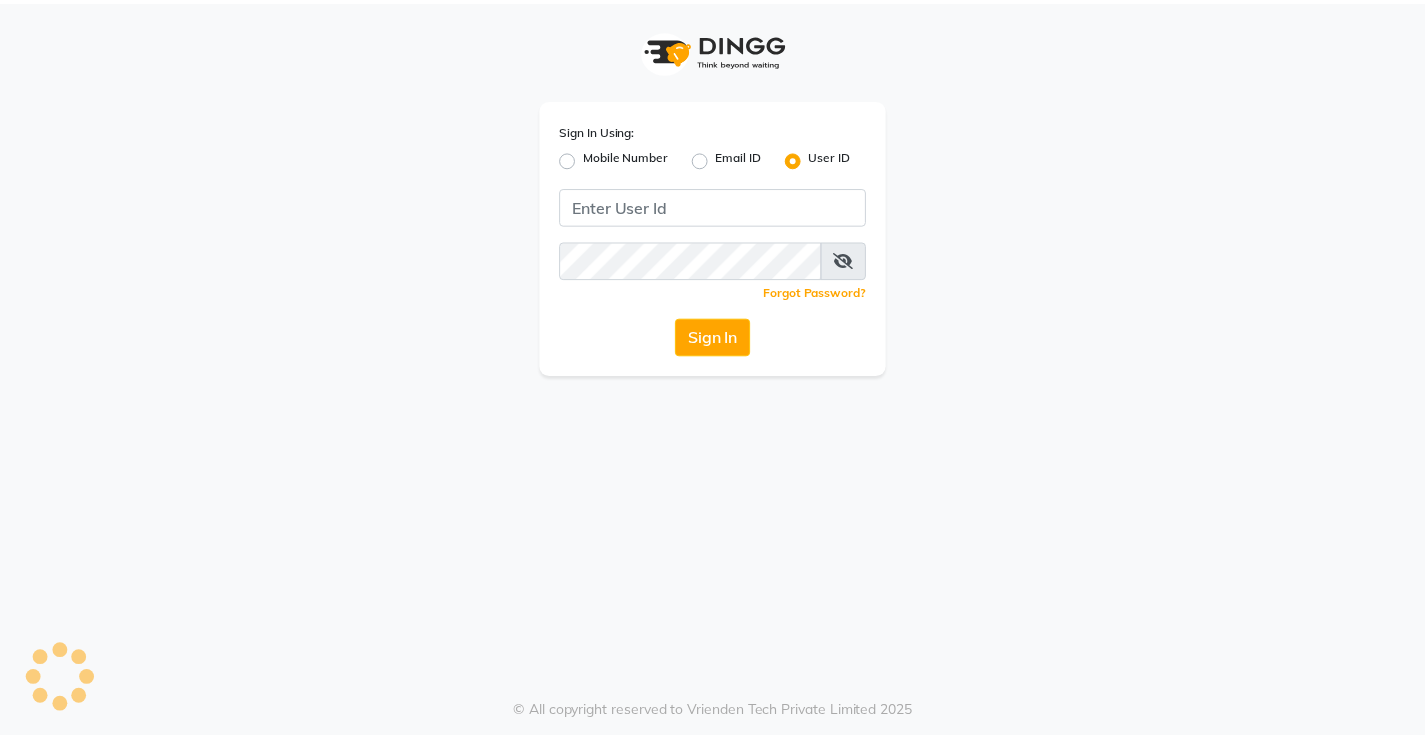 scroll, scrollTop: 0, scrollLeft: 0, axis: both 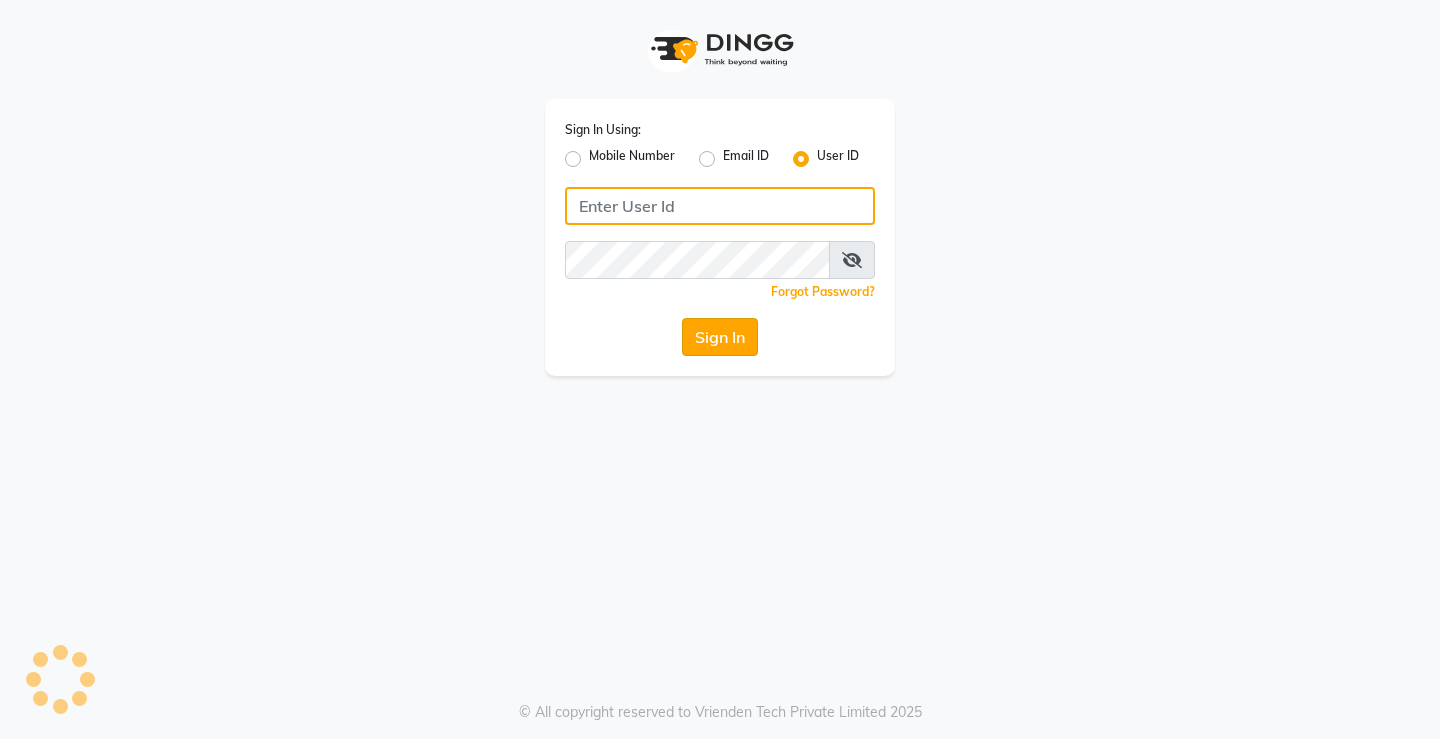 type on "[USERNAME]" 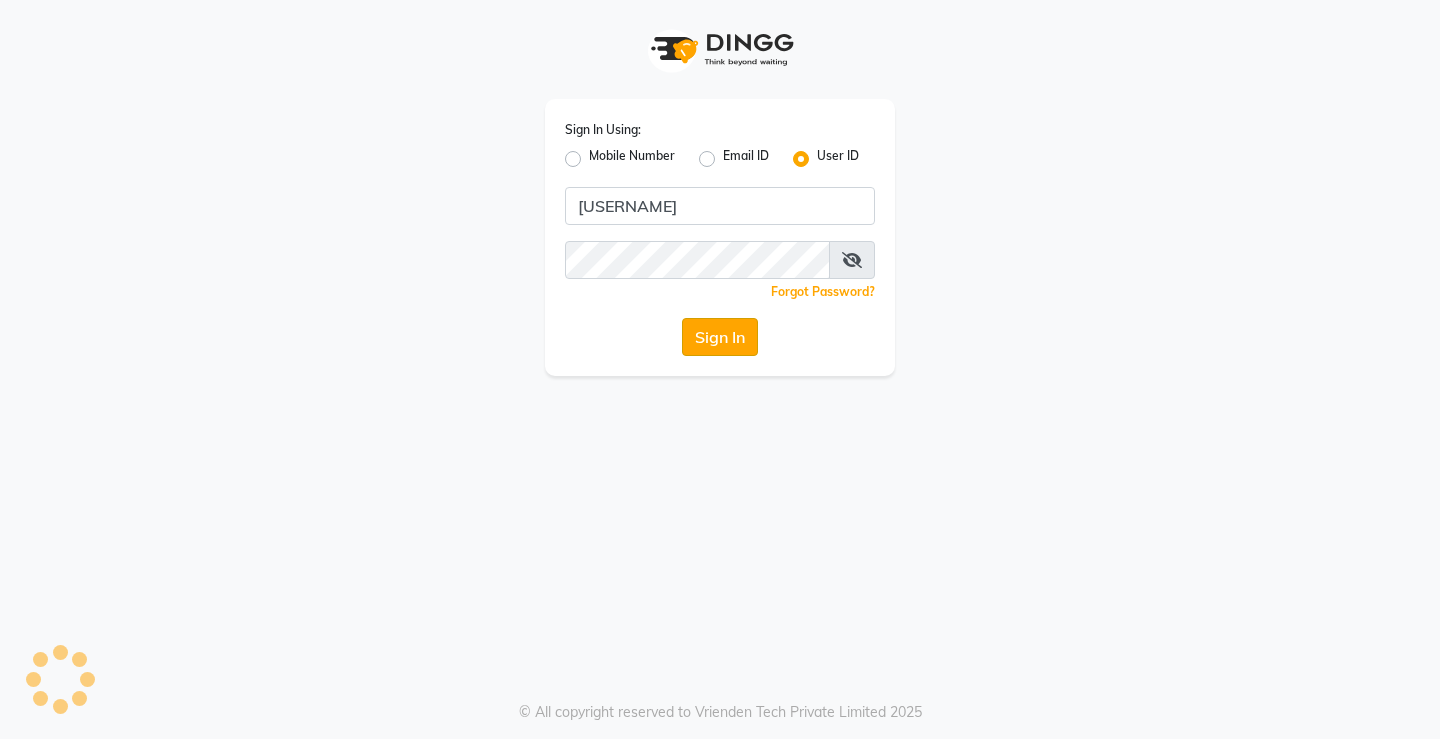 click on "Sign In" 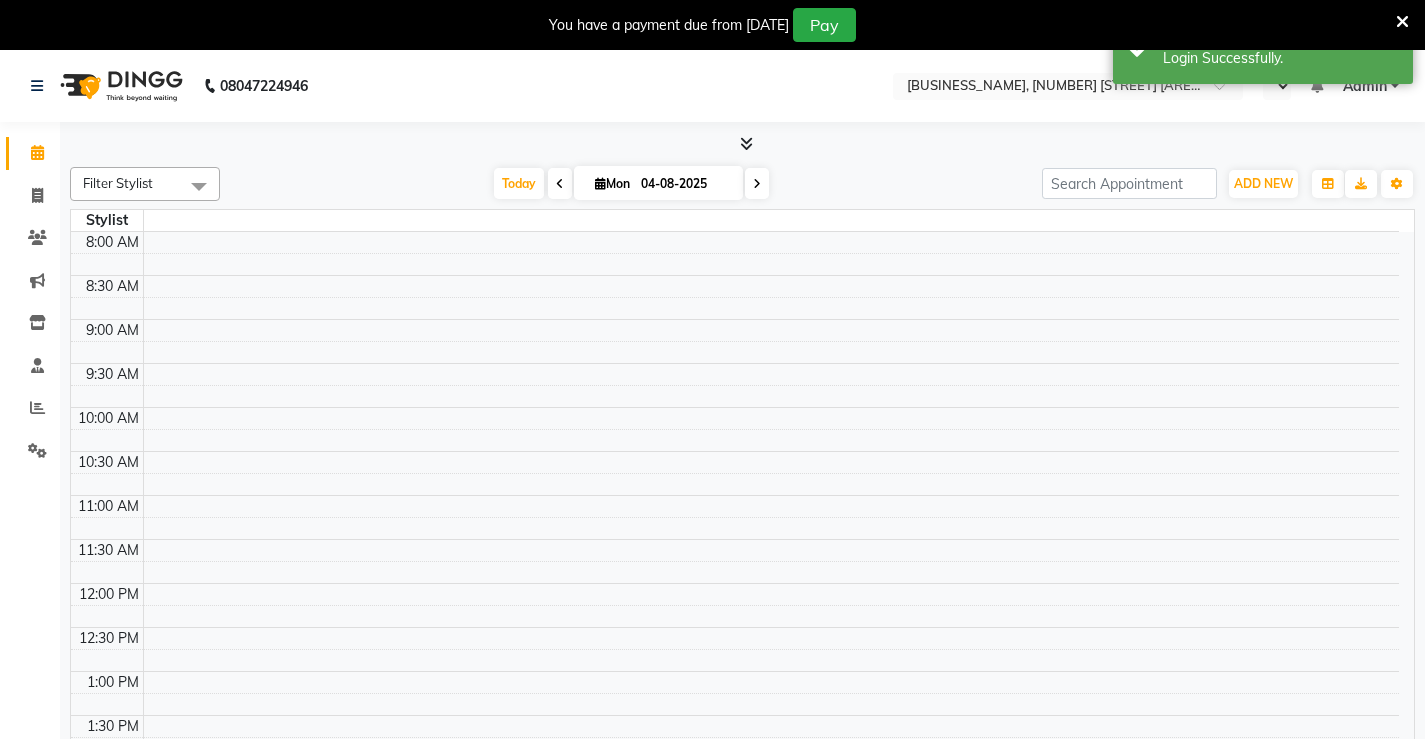 select on "en" 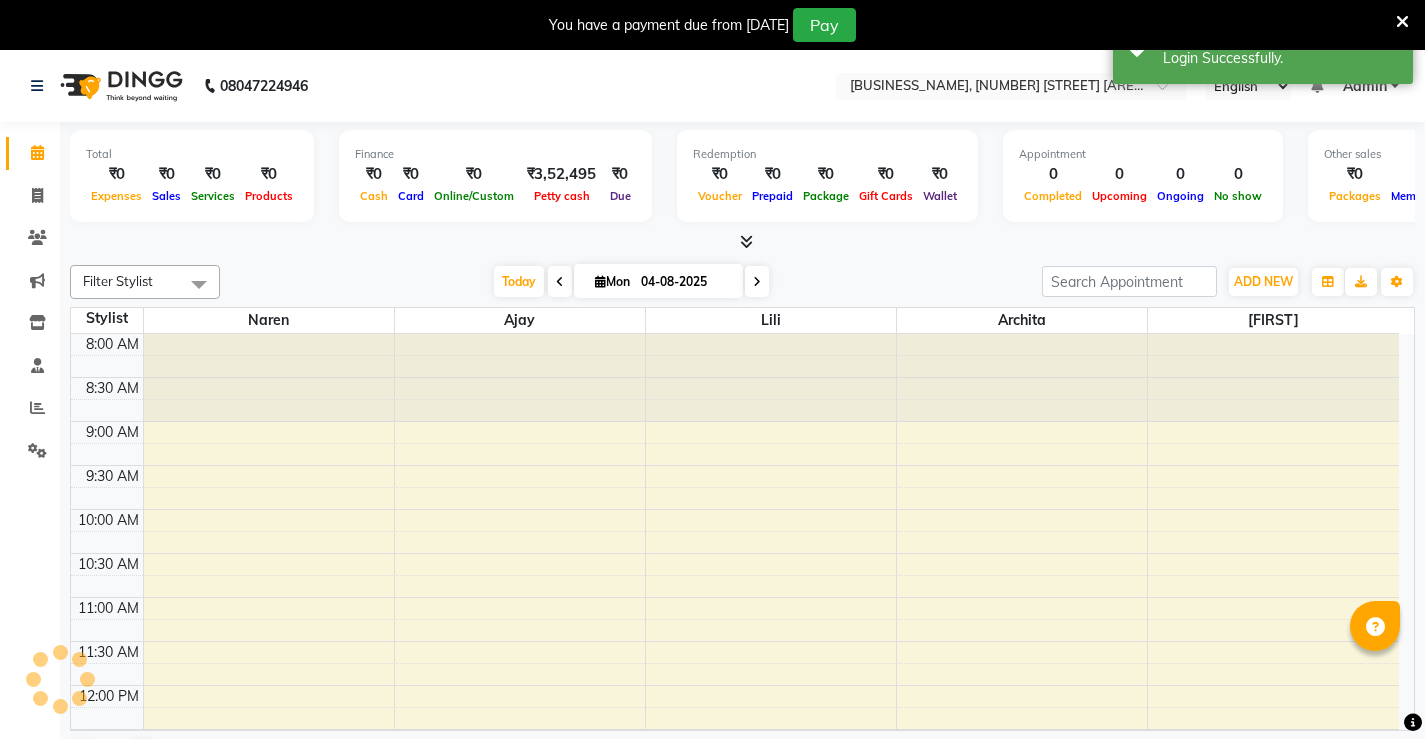 scroll, scrollTop: 709, scrollLeft: 0, axis: vertical 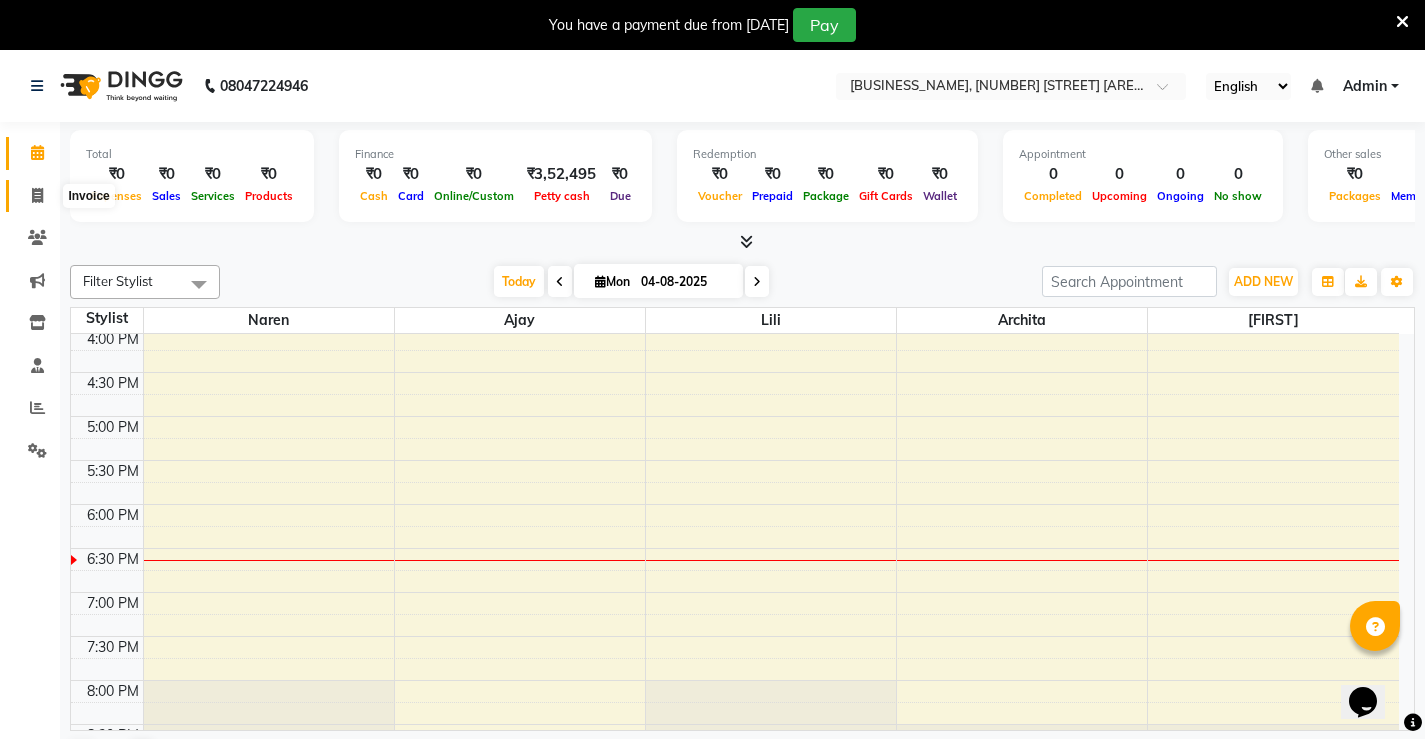click 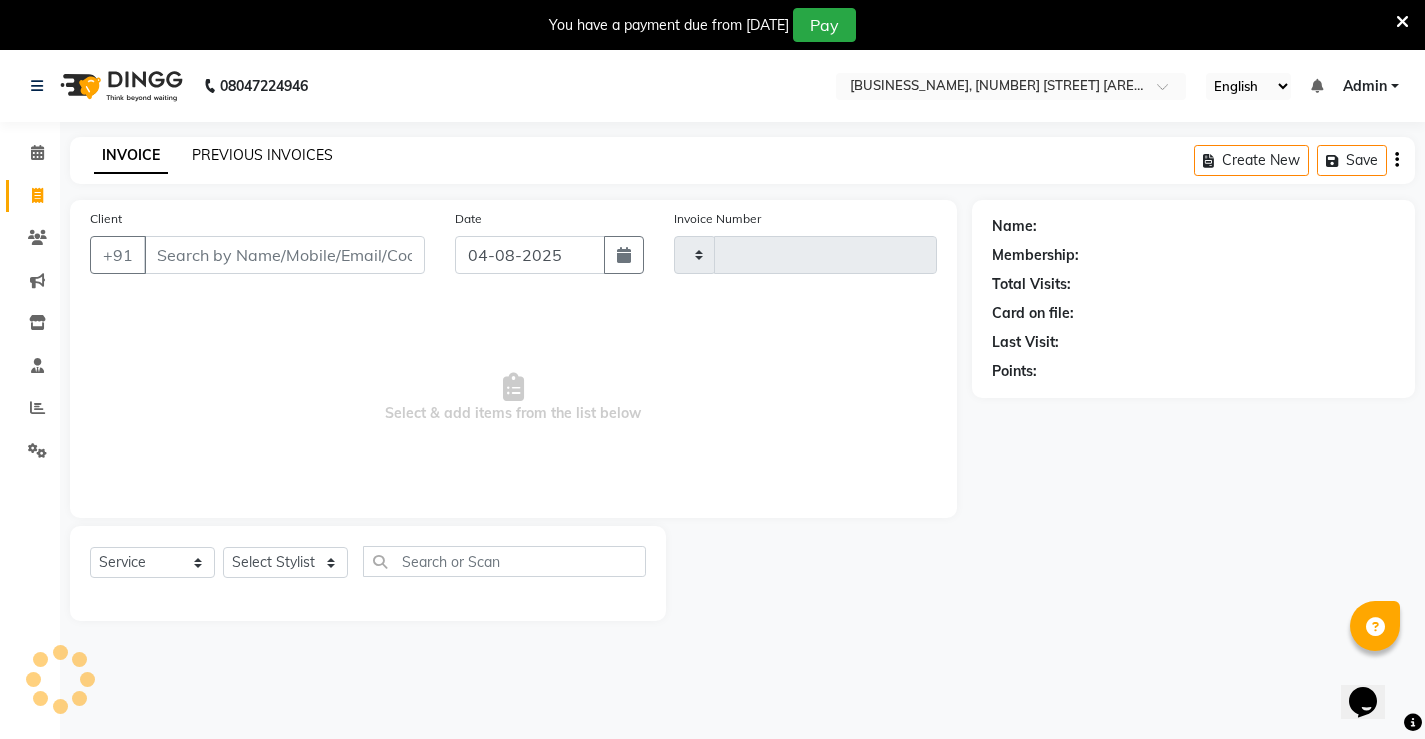 click on "PREVIOUS INVOICES" 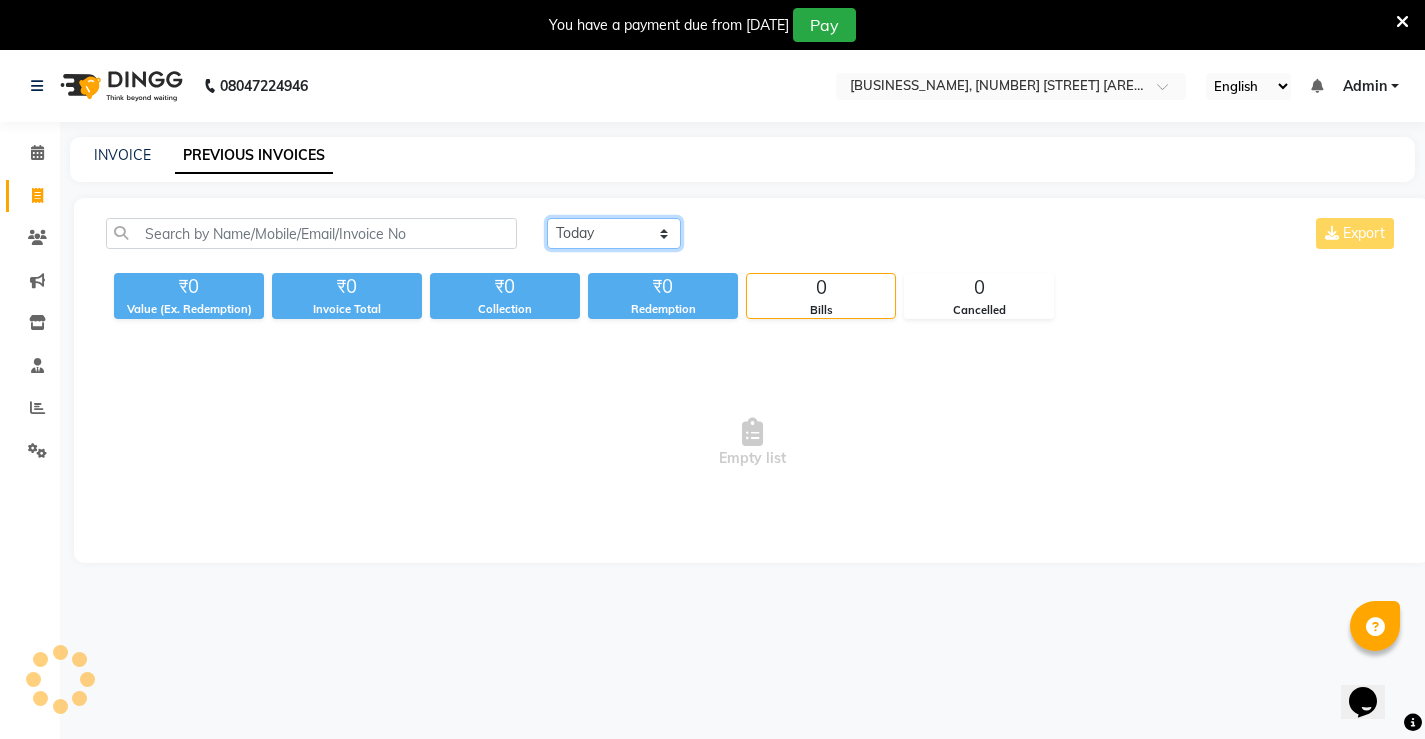 click on "Today Yesterday Custom Range" 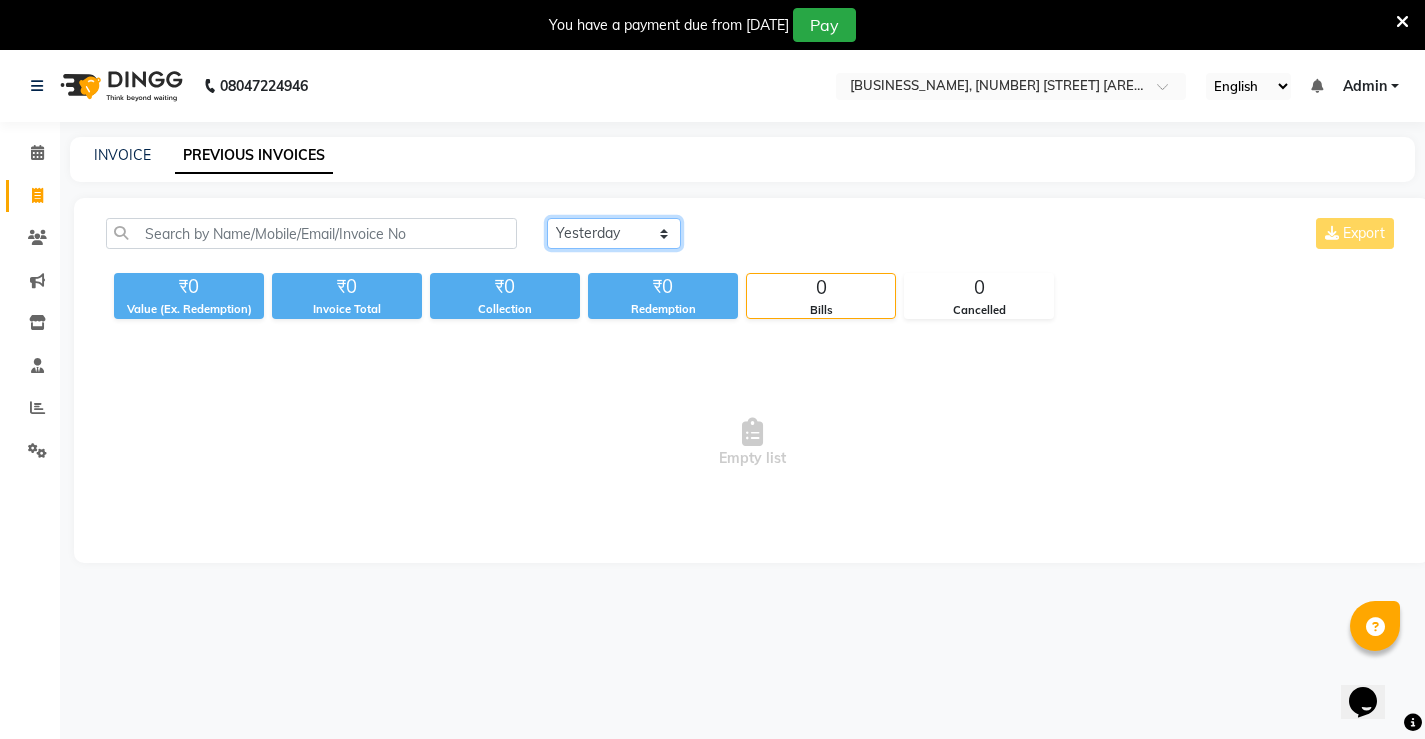 click on "Today Yesterday Custom Range" 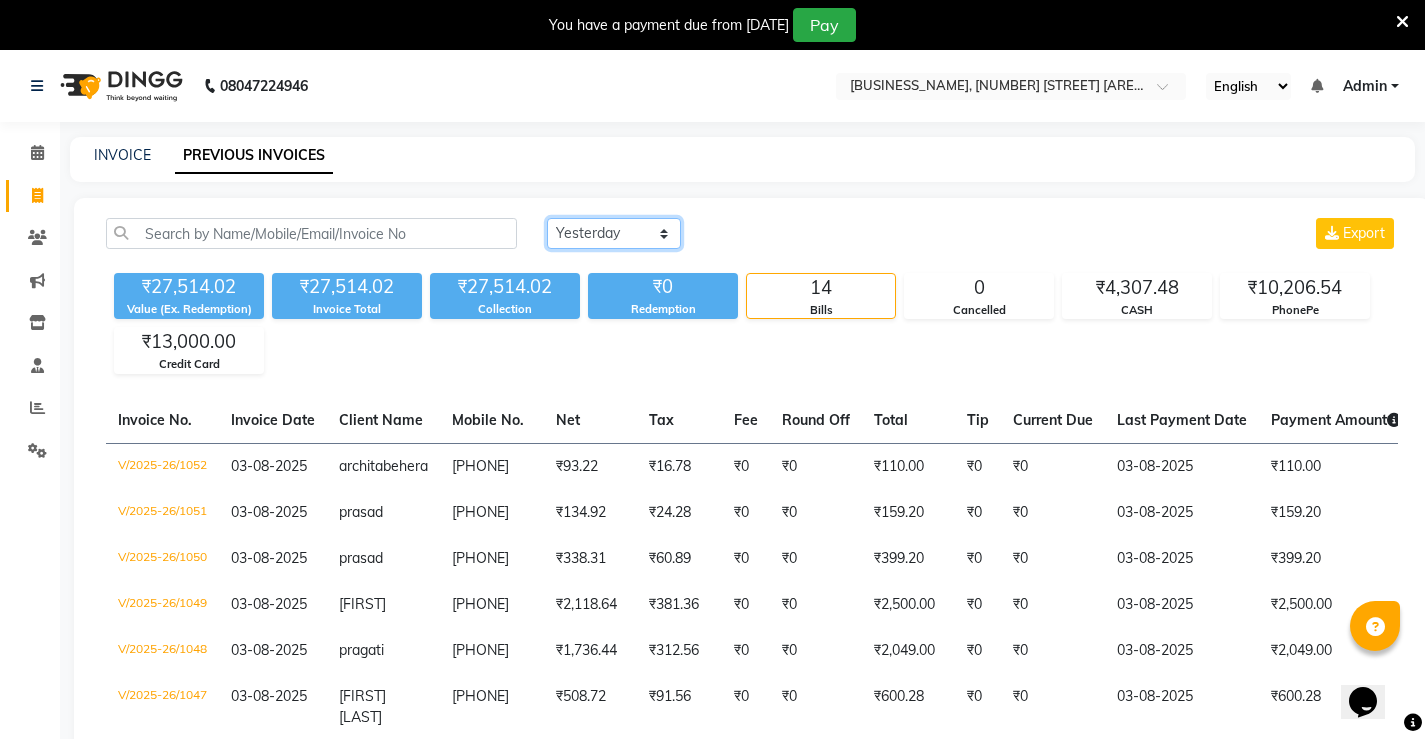 click on "Today Yesterday Custom Range" 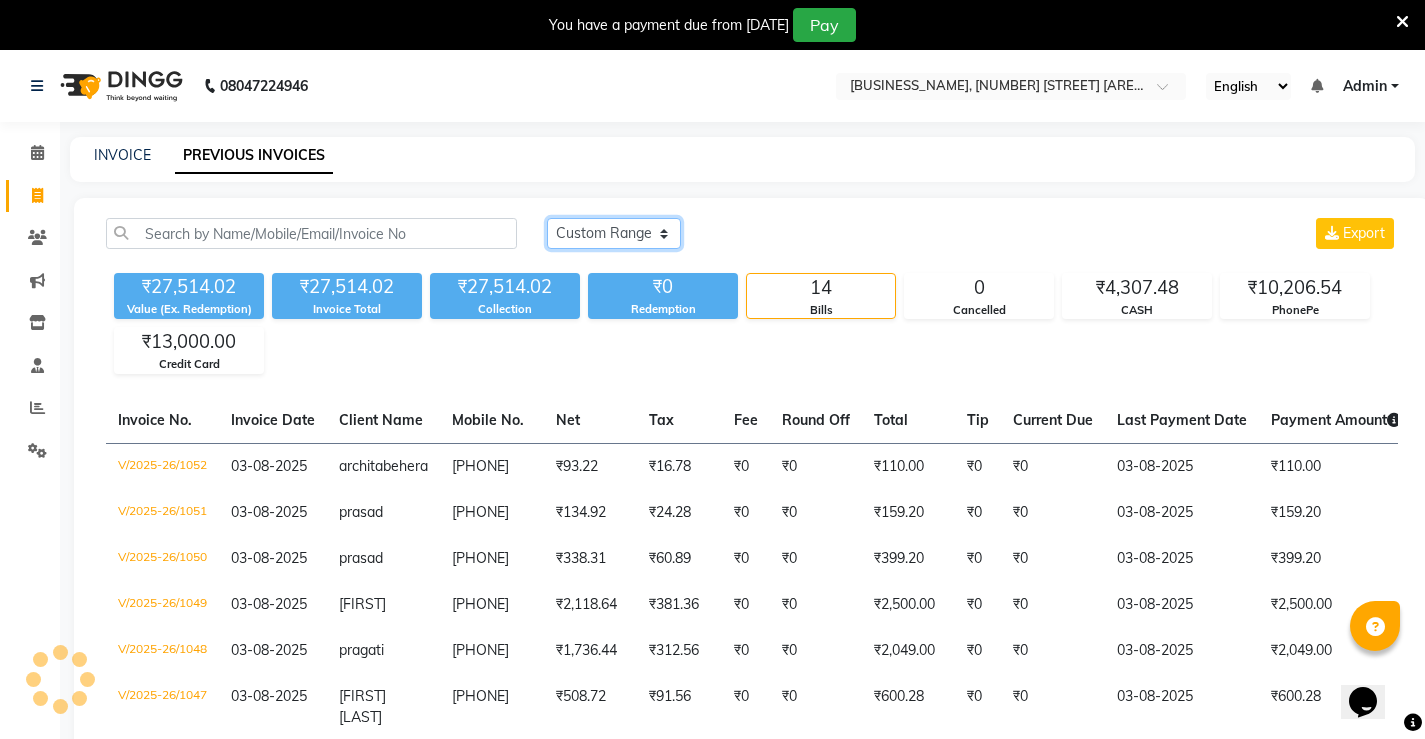 click on "Today Yesterday Custom Range" 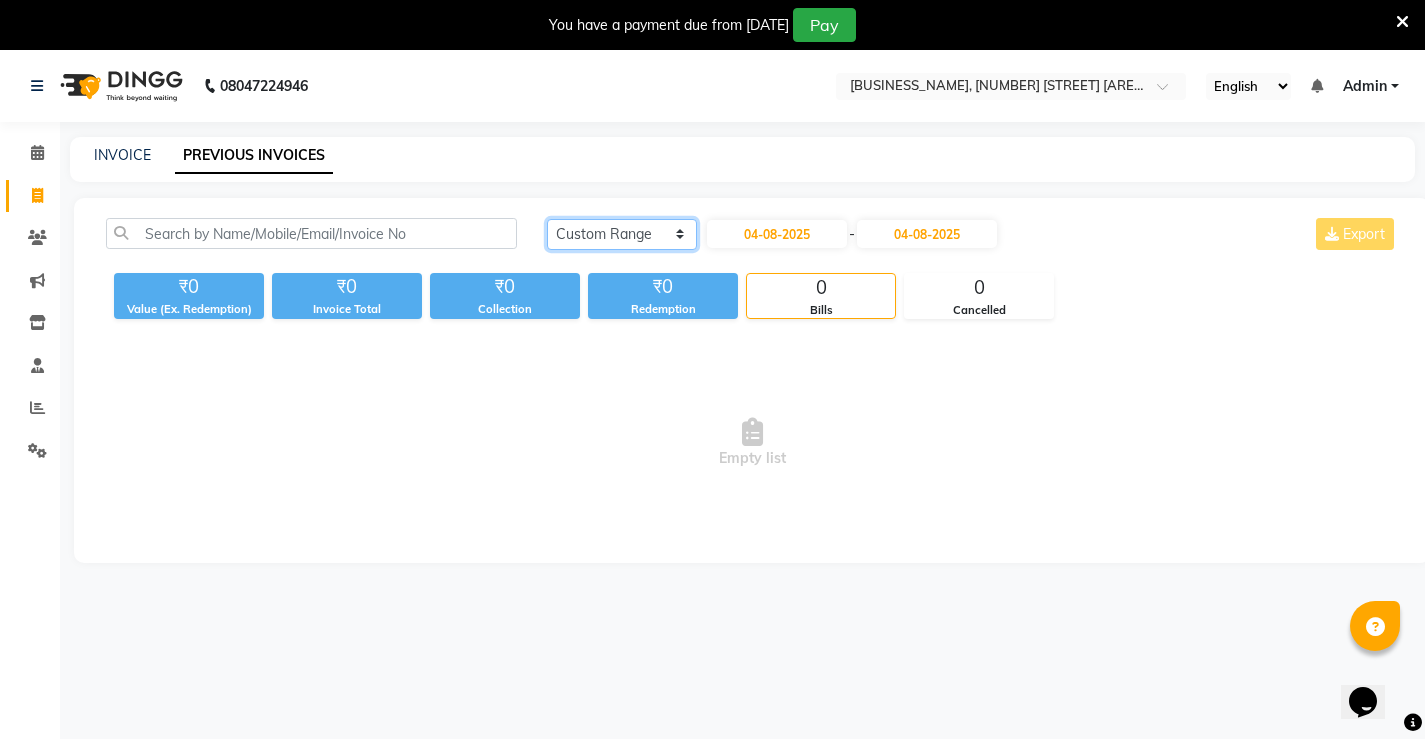 click on "Today Yesterday Custom Range" 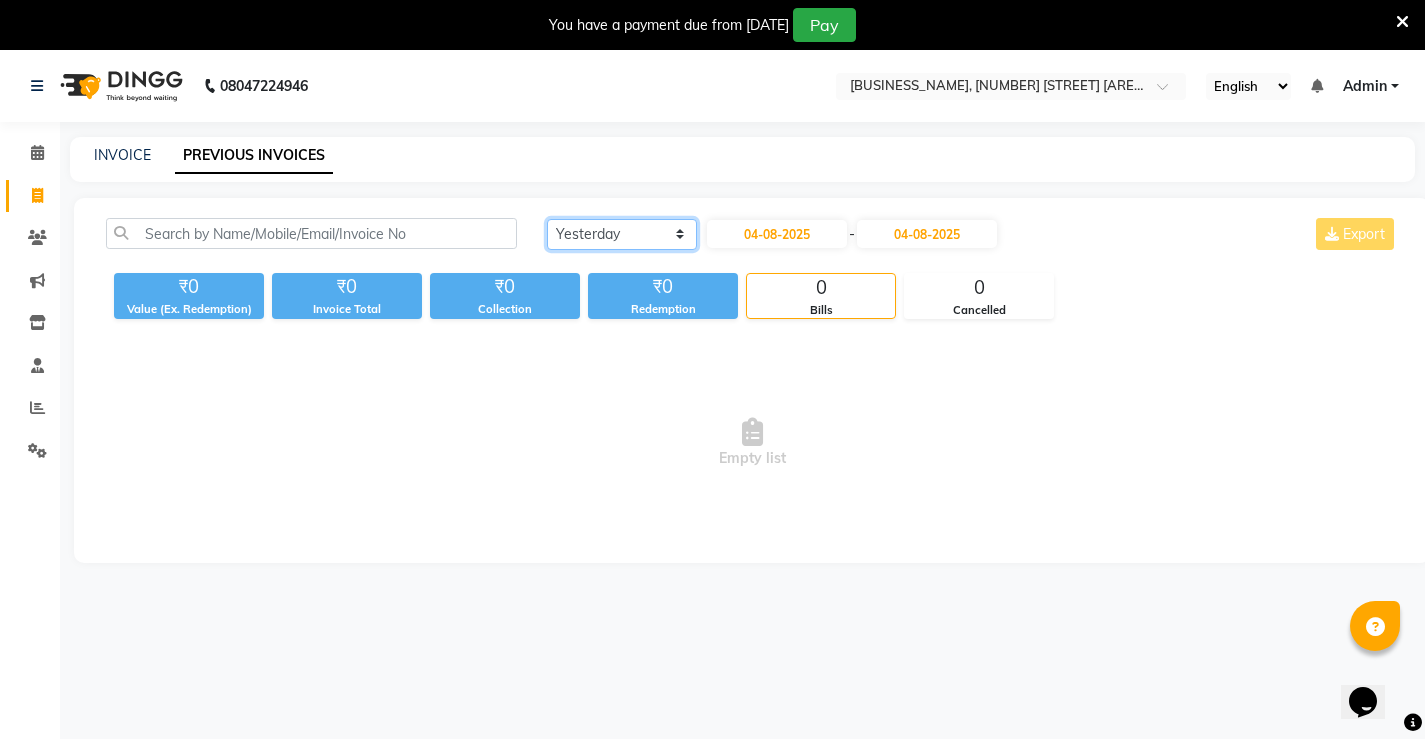 click on "Today Yesterday Custom Range" 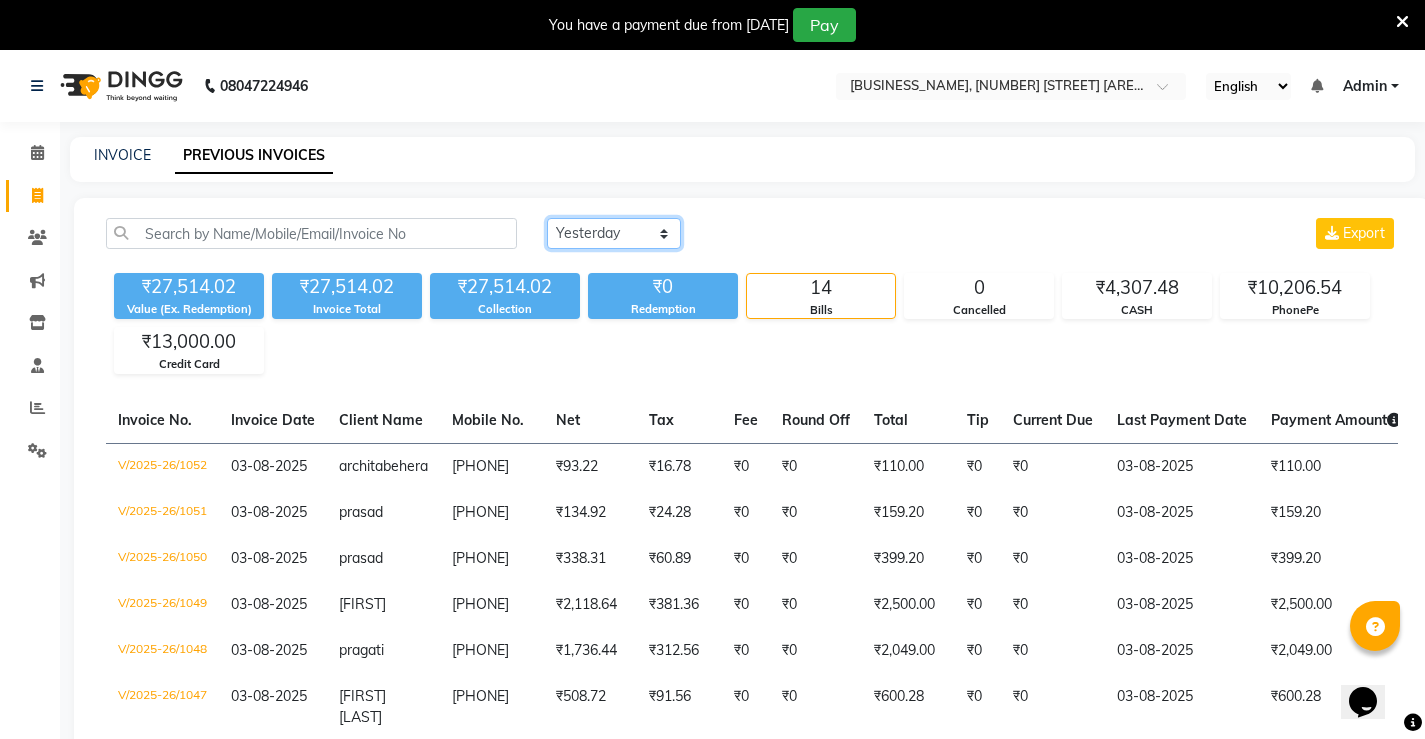click on "Today Yesterday Custom Range" 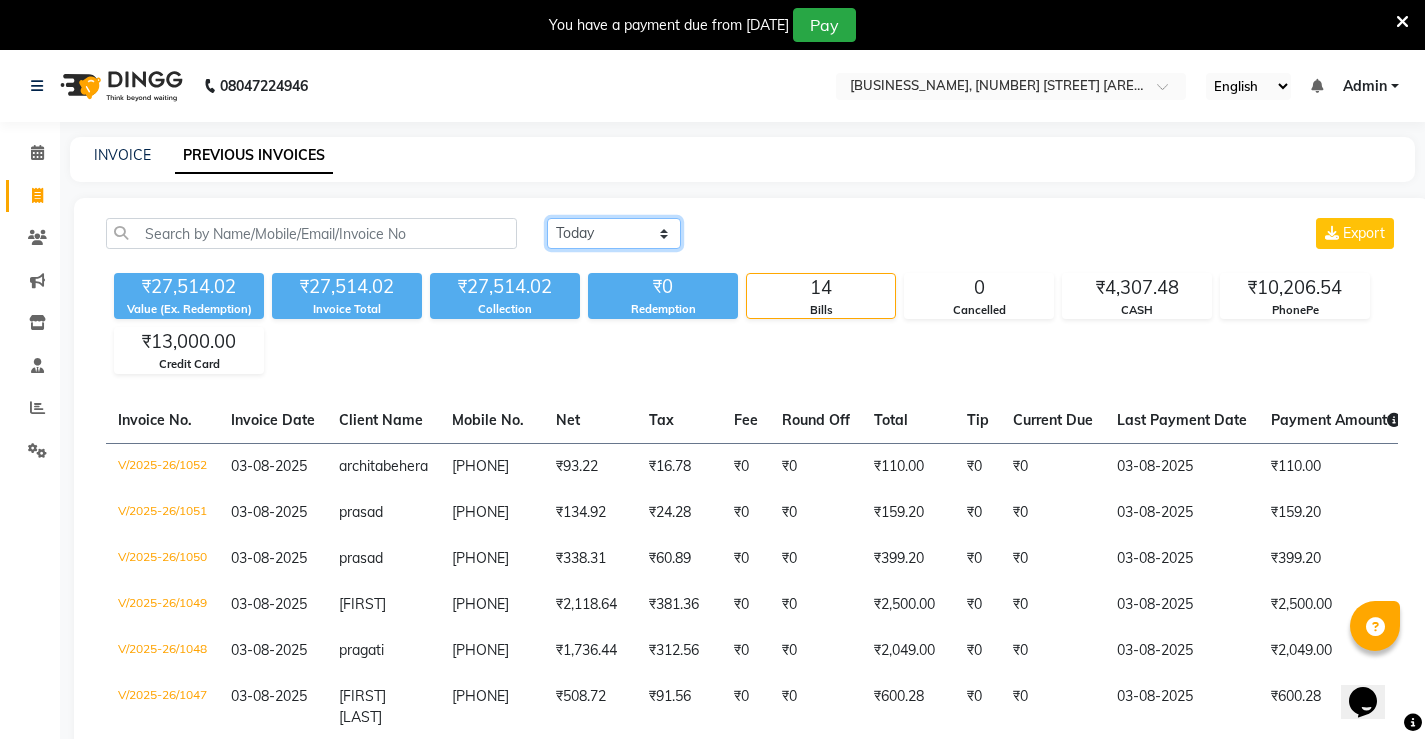 click on "Today Yesterday Custom Range" 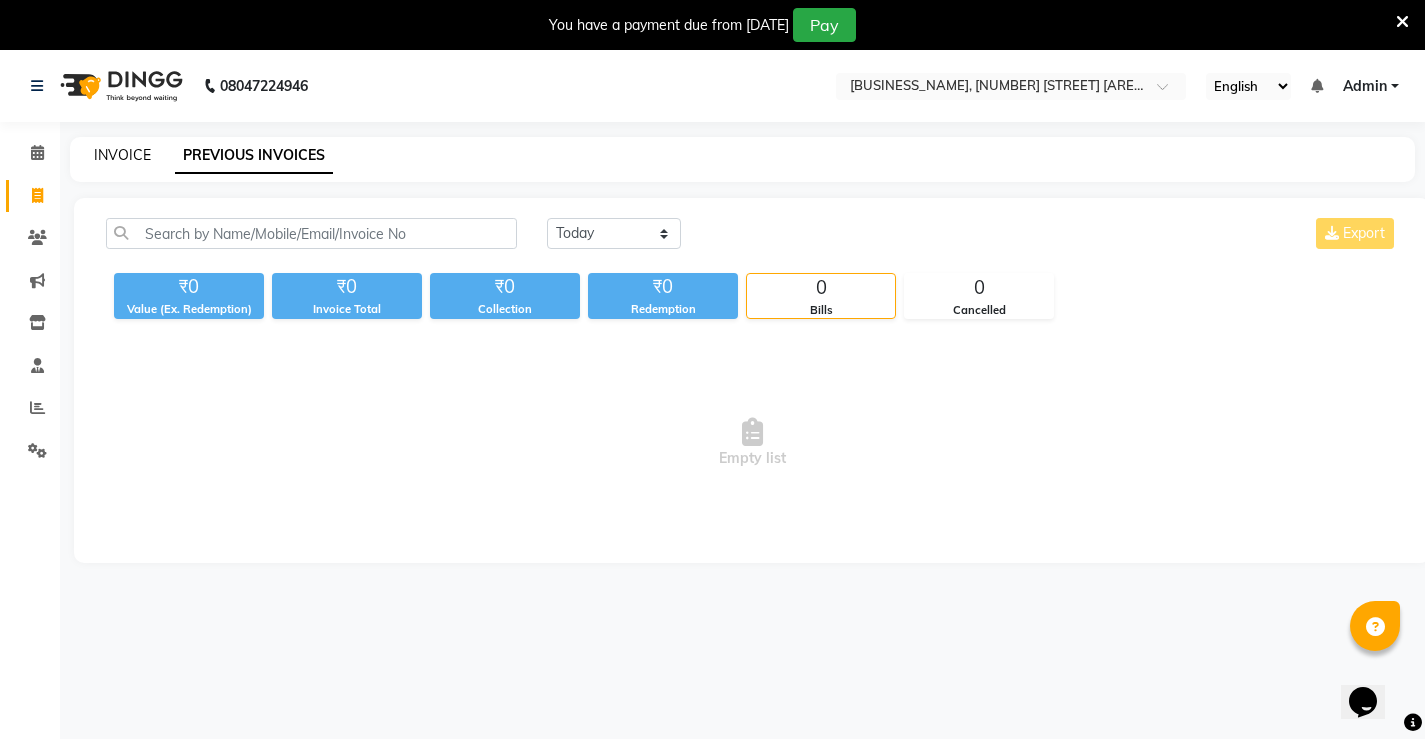 click on "INVOICE" 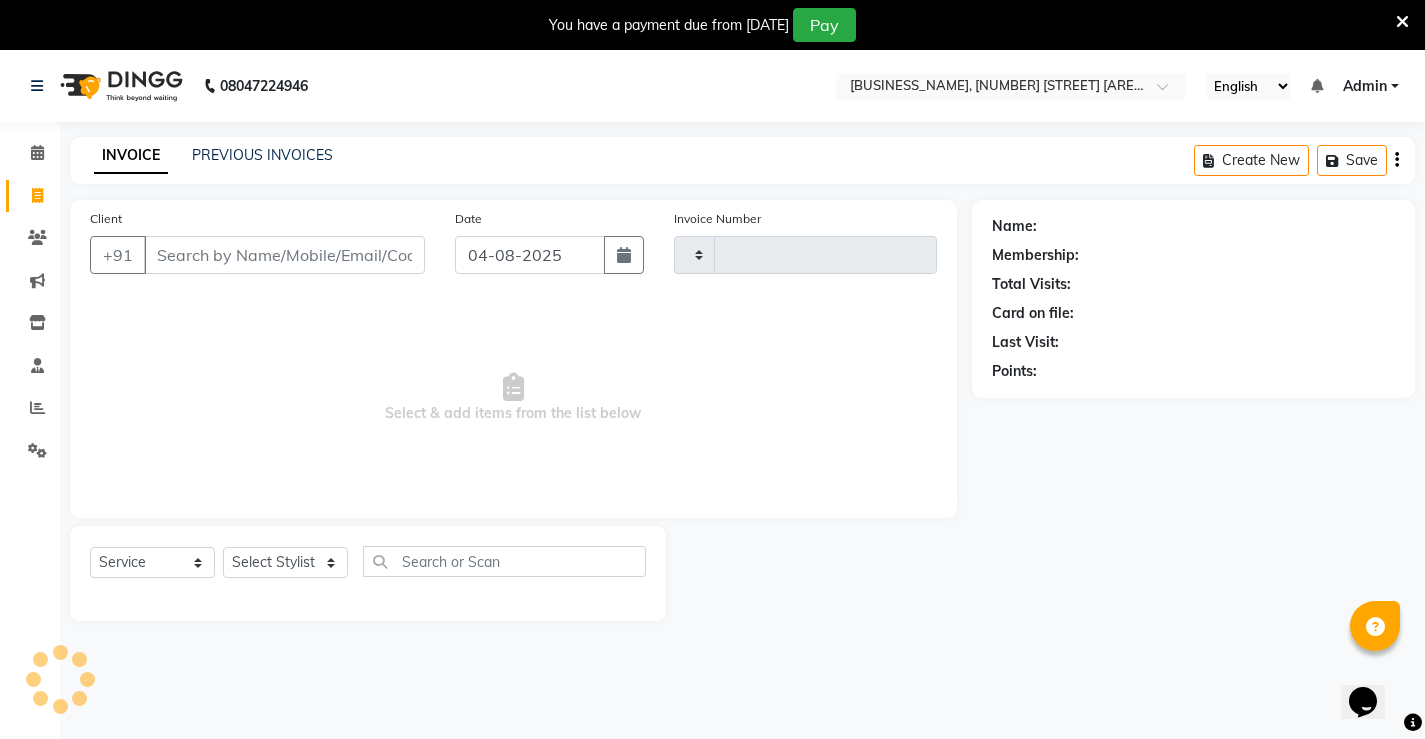 scroll, scrollTop: 6, scrollLeft: 0, axis: vertical 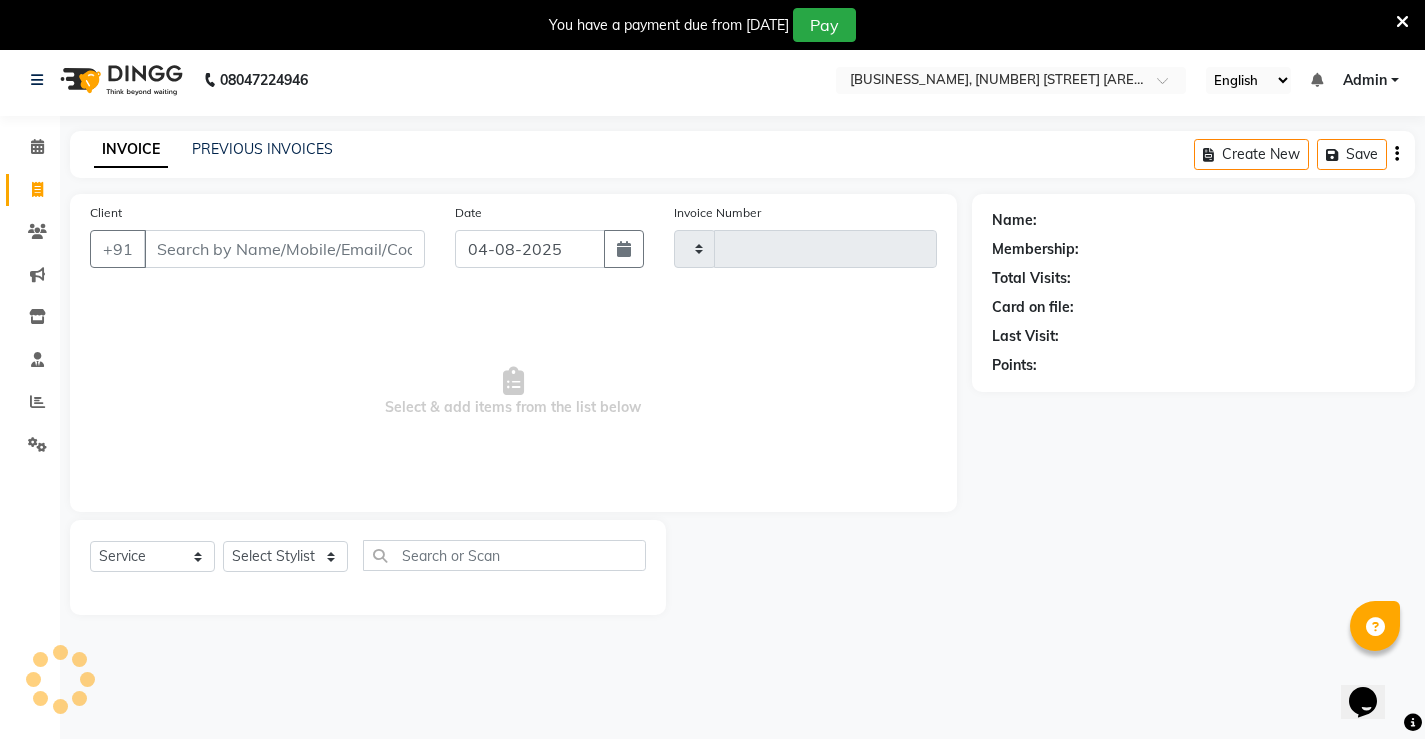 click on "Client" at bounding box center [284, 249] 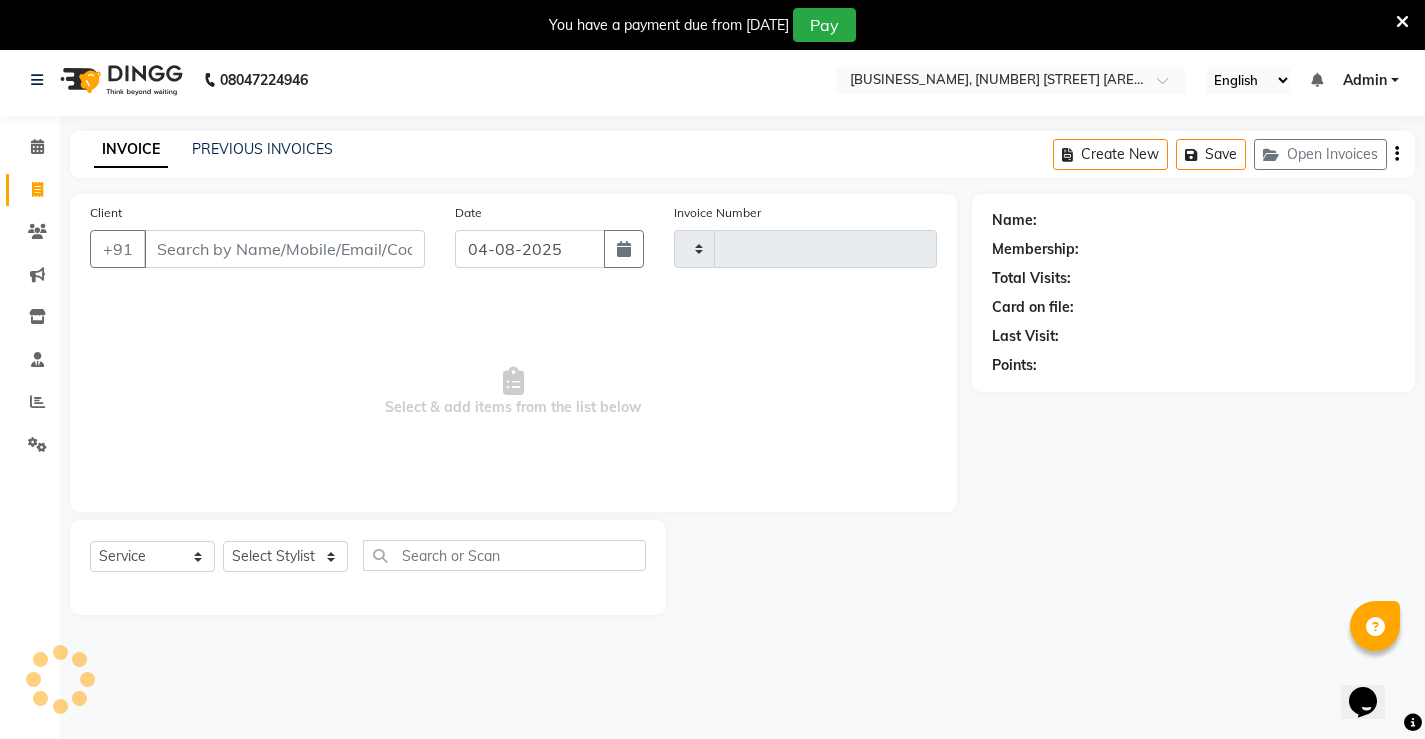 type on "1053" 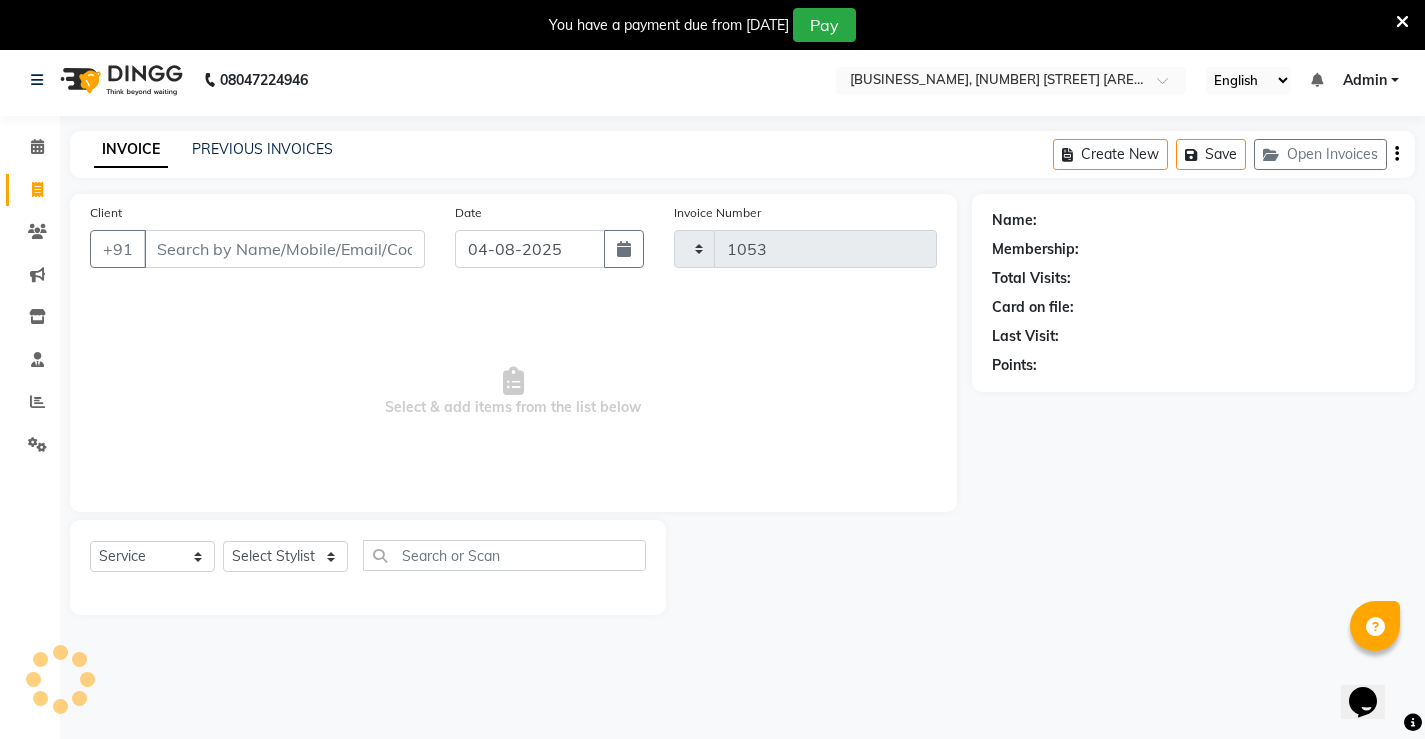 select on "7705" 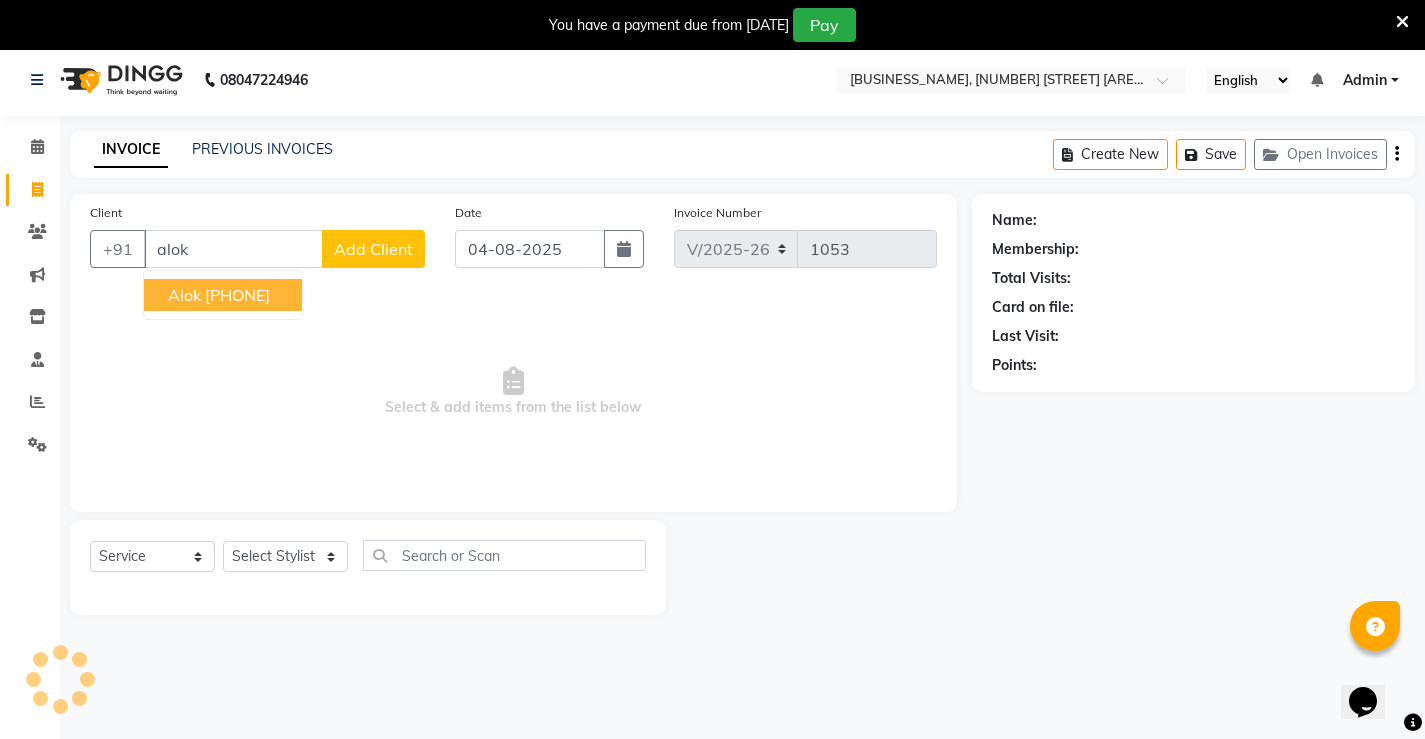 click on "alok  [PHONE]" at bounding box center [223, 295] 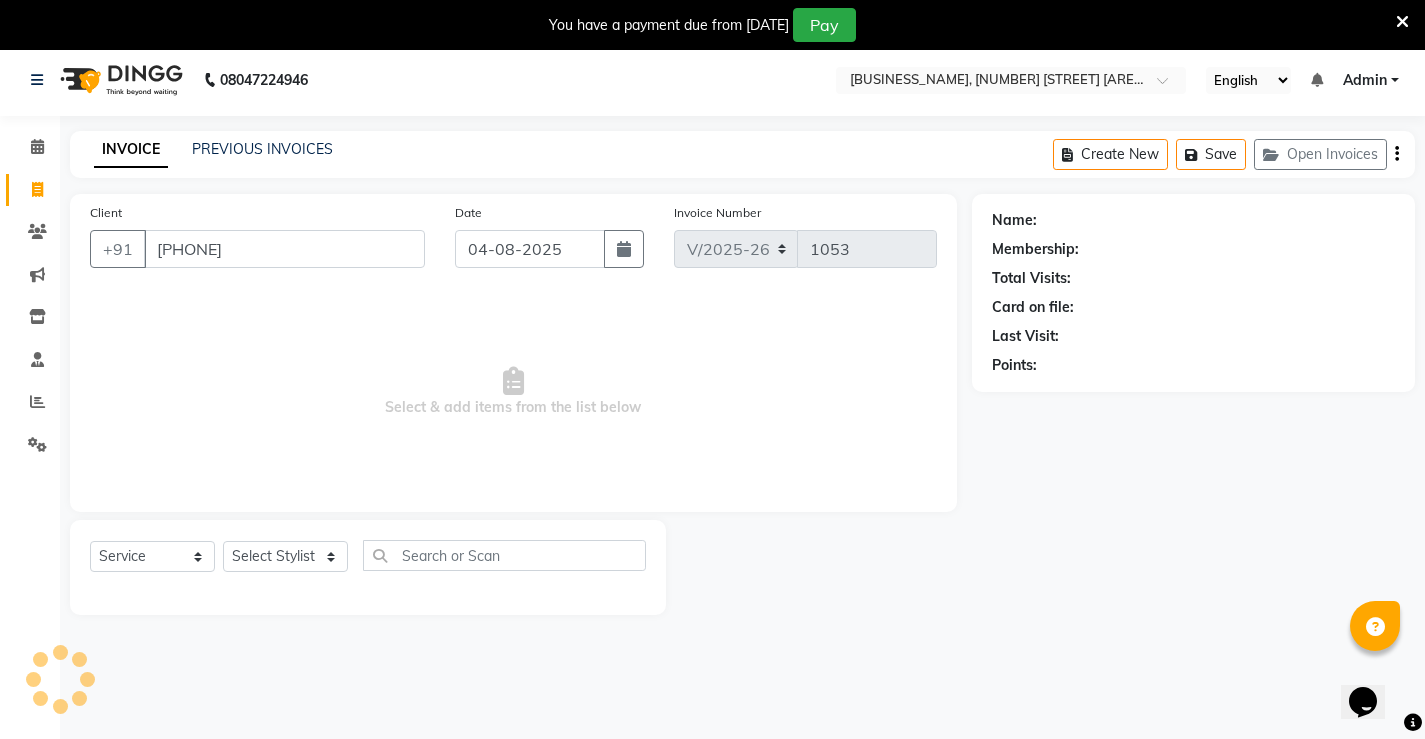 type on "[PHONE]" 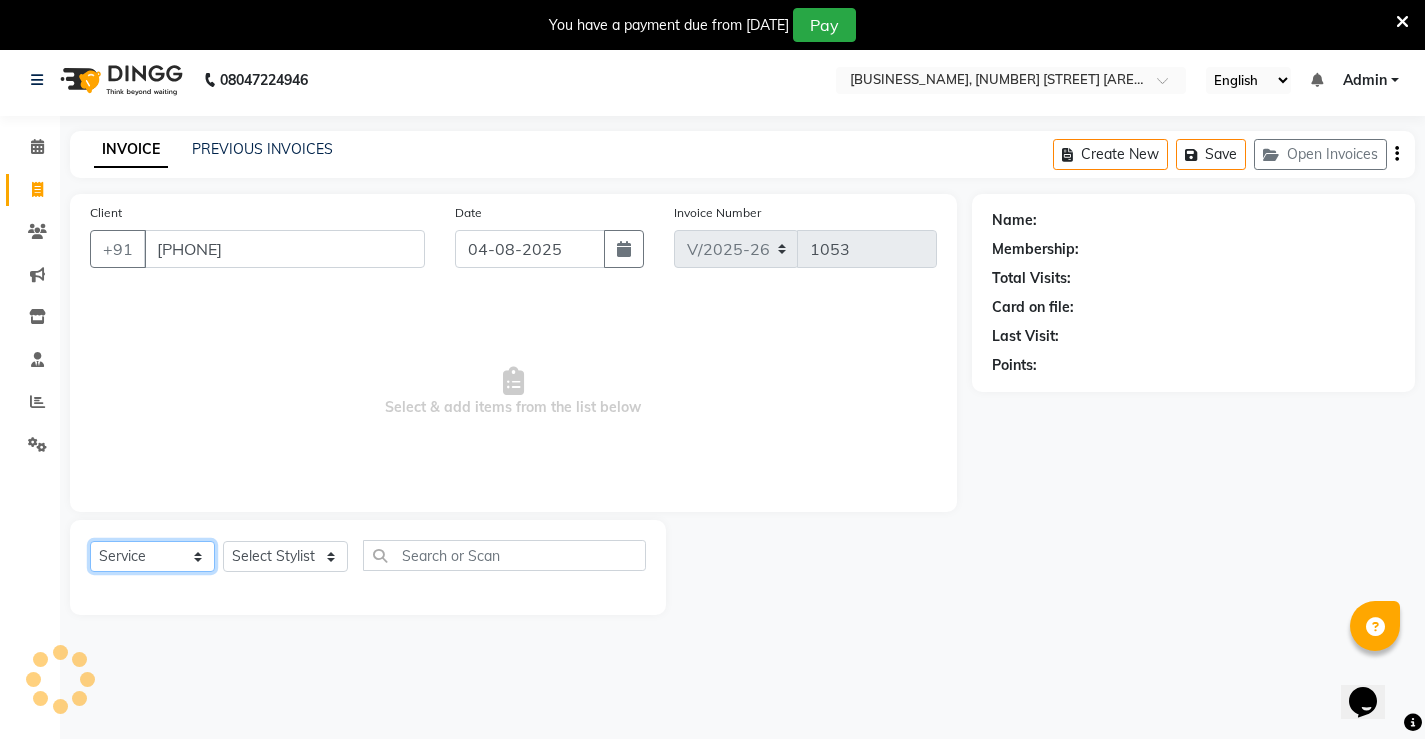 click on "Select  Service  Product  Membership  Package Voucher Prepaid Gift Card" 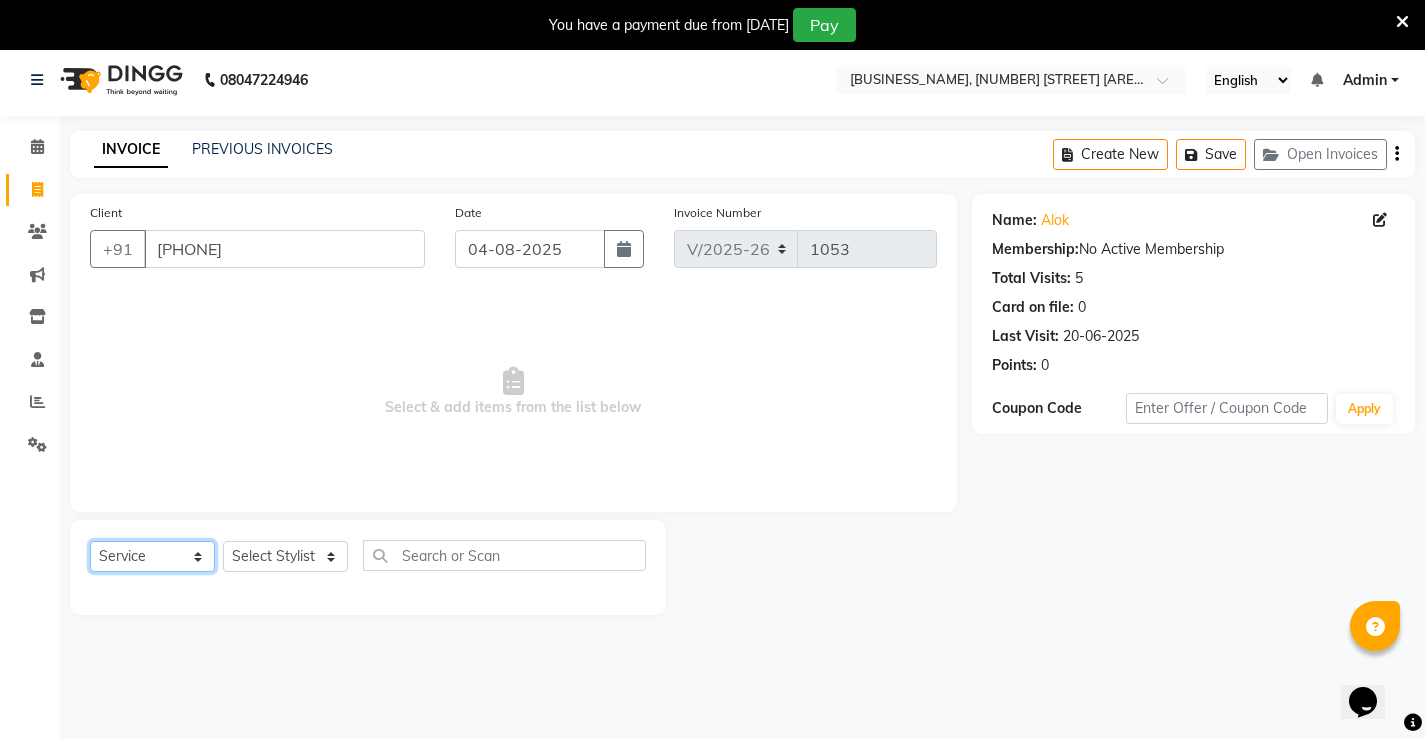 click on "Select  Service  Product  Membership  Package Voucher Prepaid Gift Card" 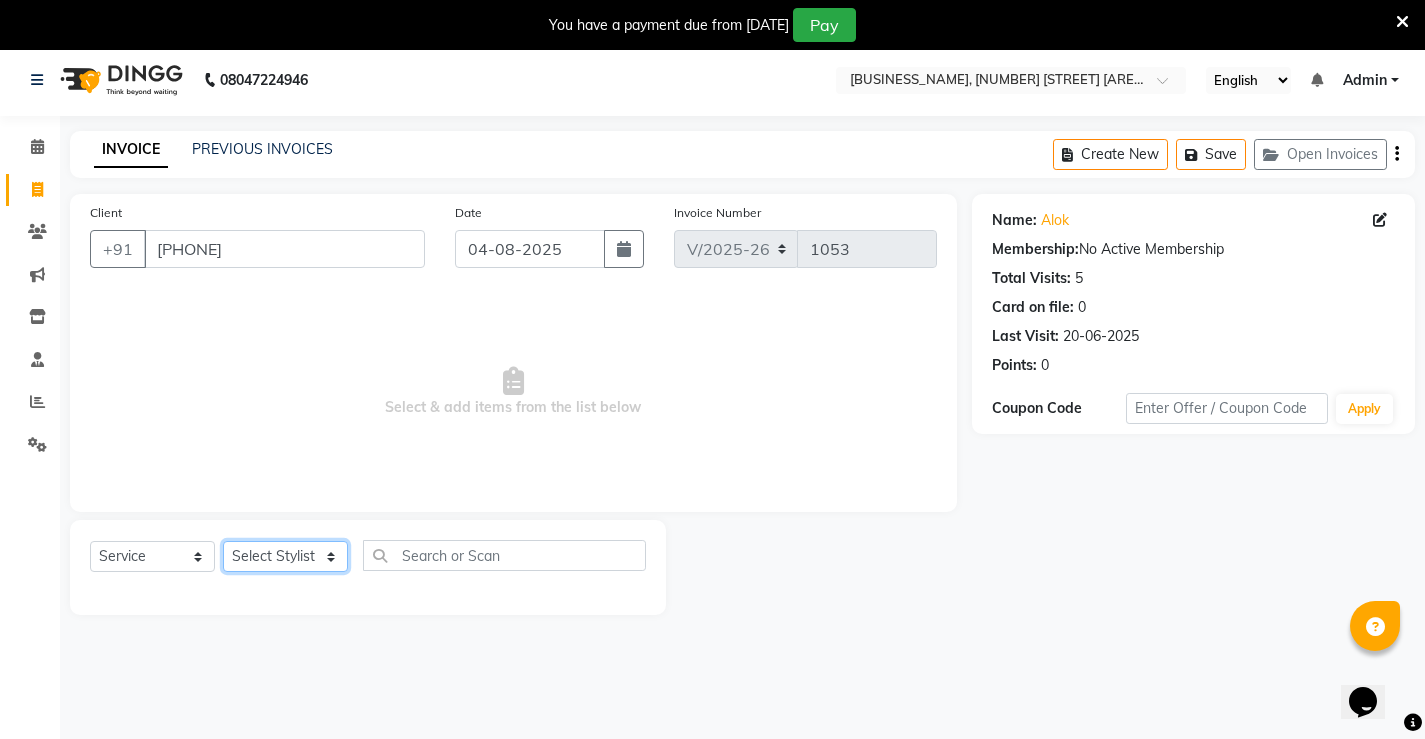 click on "Select Stylist Ajay archita barsha  Lili Naren prasad  unsex hair stylist sukhmay Varti" 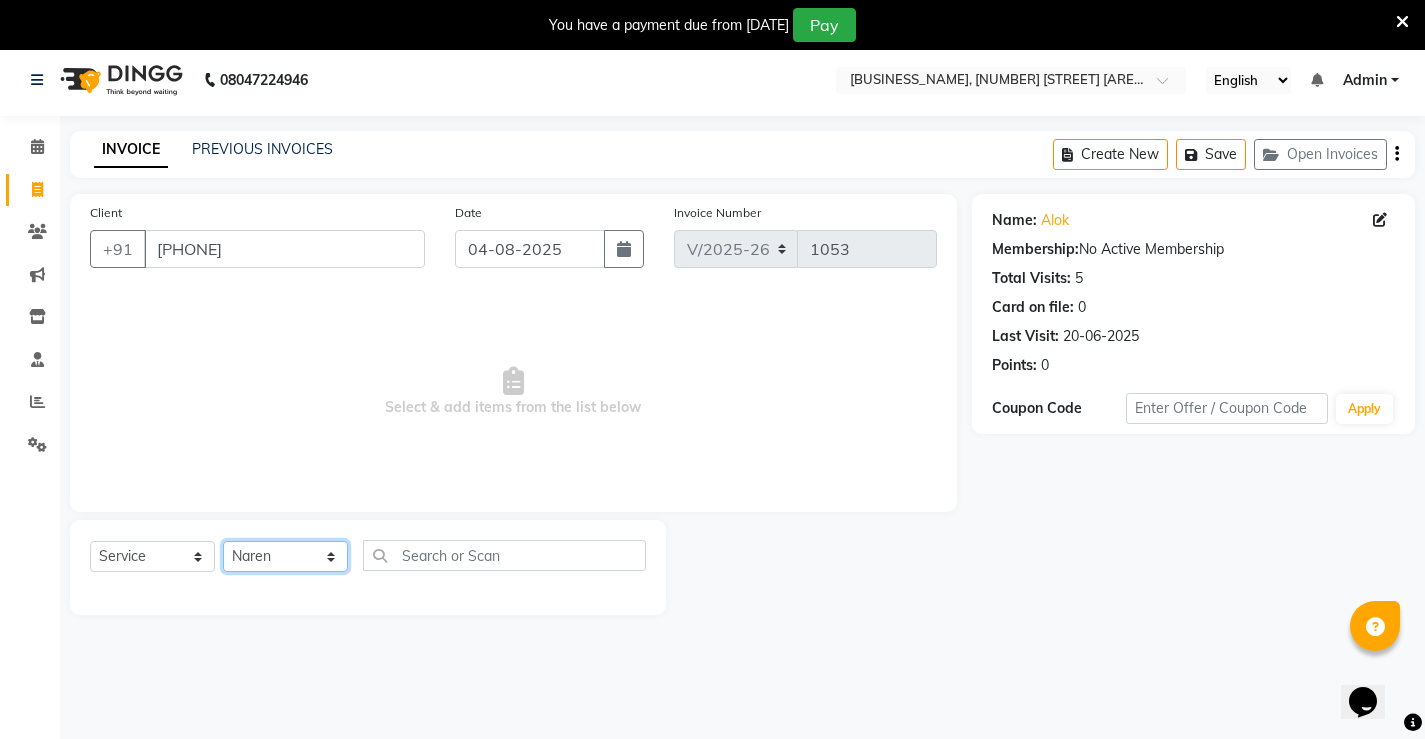 click on "Select Stylist Ajay archita barsha  Lili Naren prasad  unsex hair stylist sukhmay Varti" 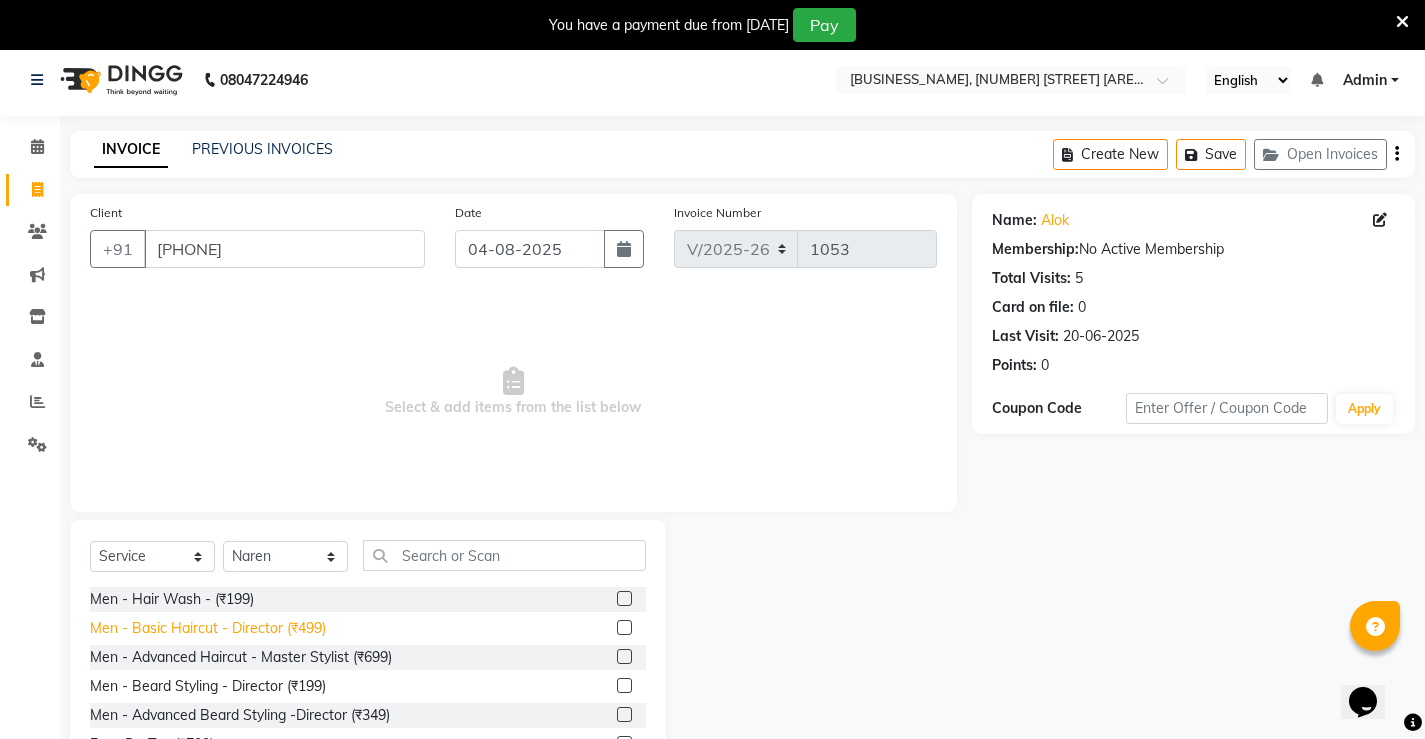 click on "Men - Basic Haircut - Director (₹499)" 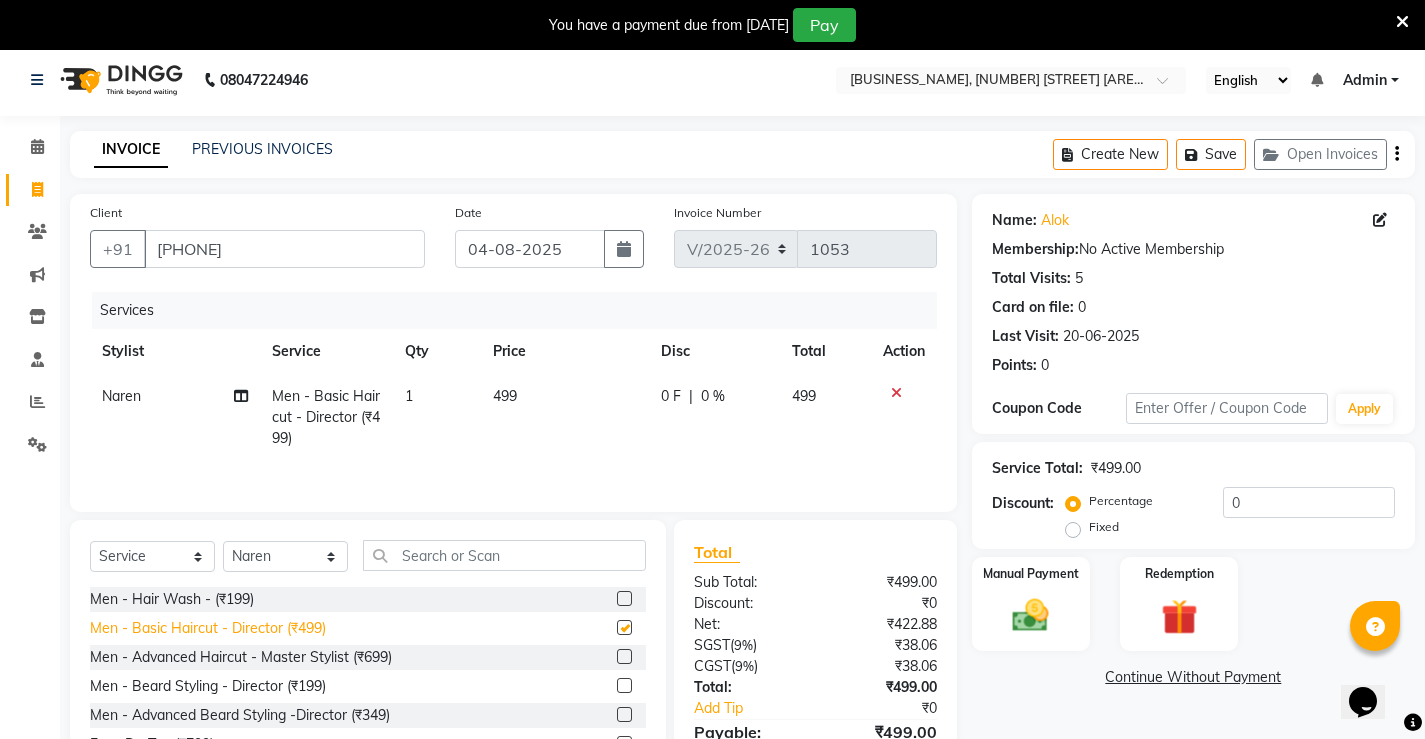 checkbox on "false" 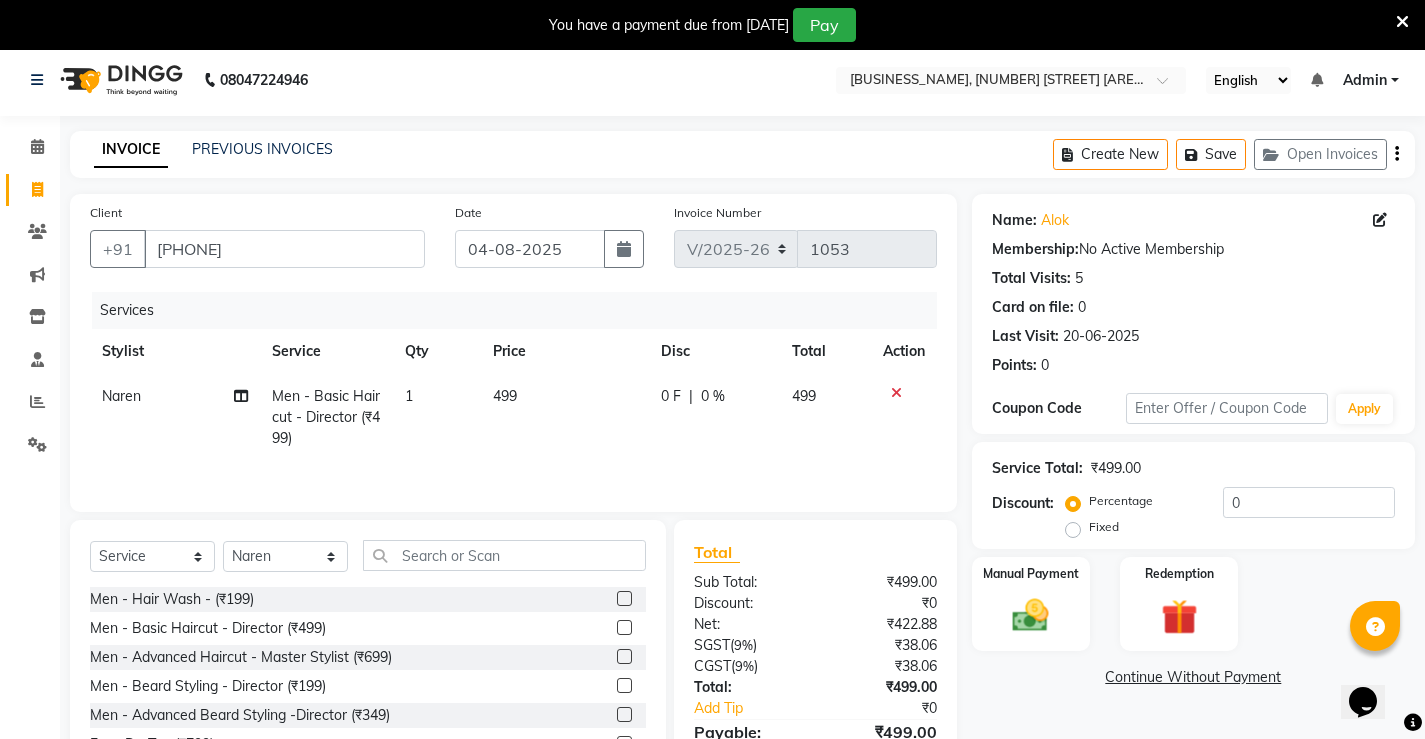 click on "0 F | 0 %" 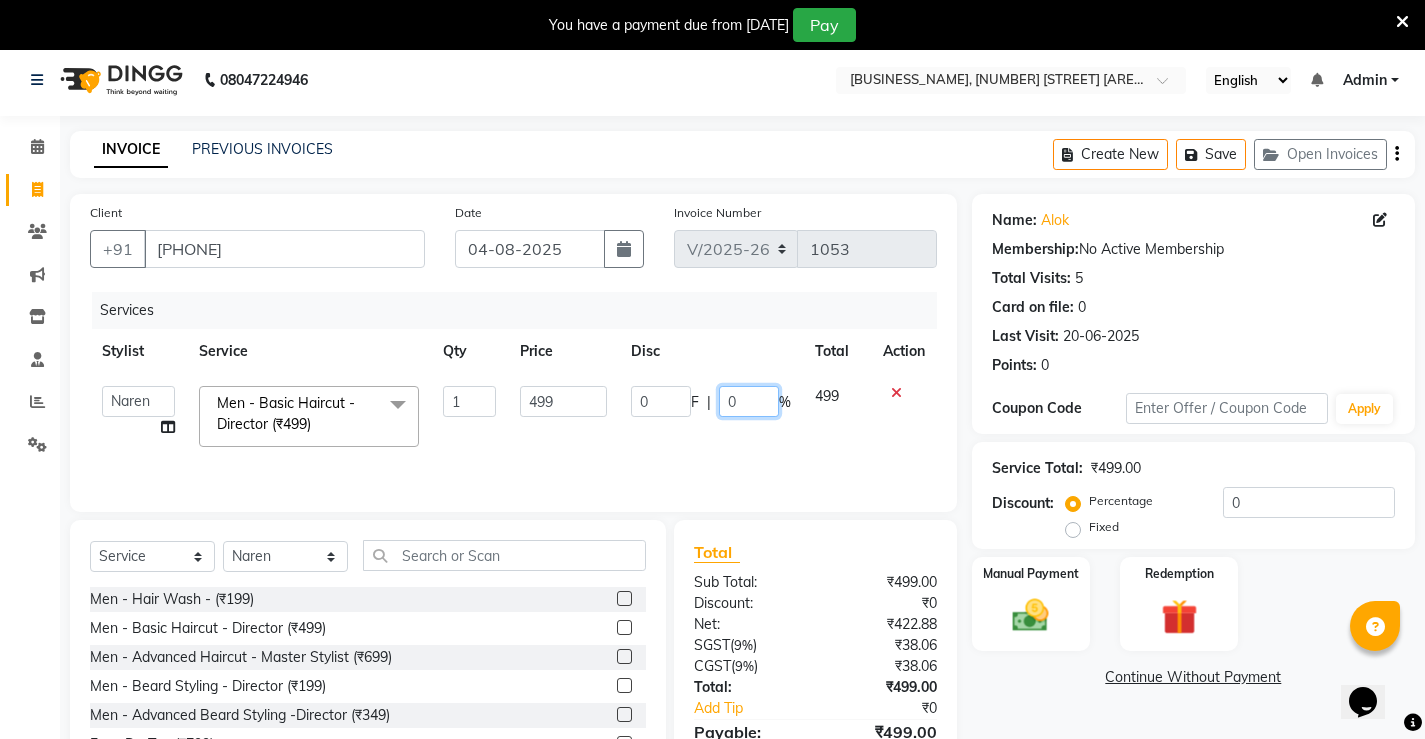 click on "0" 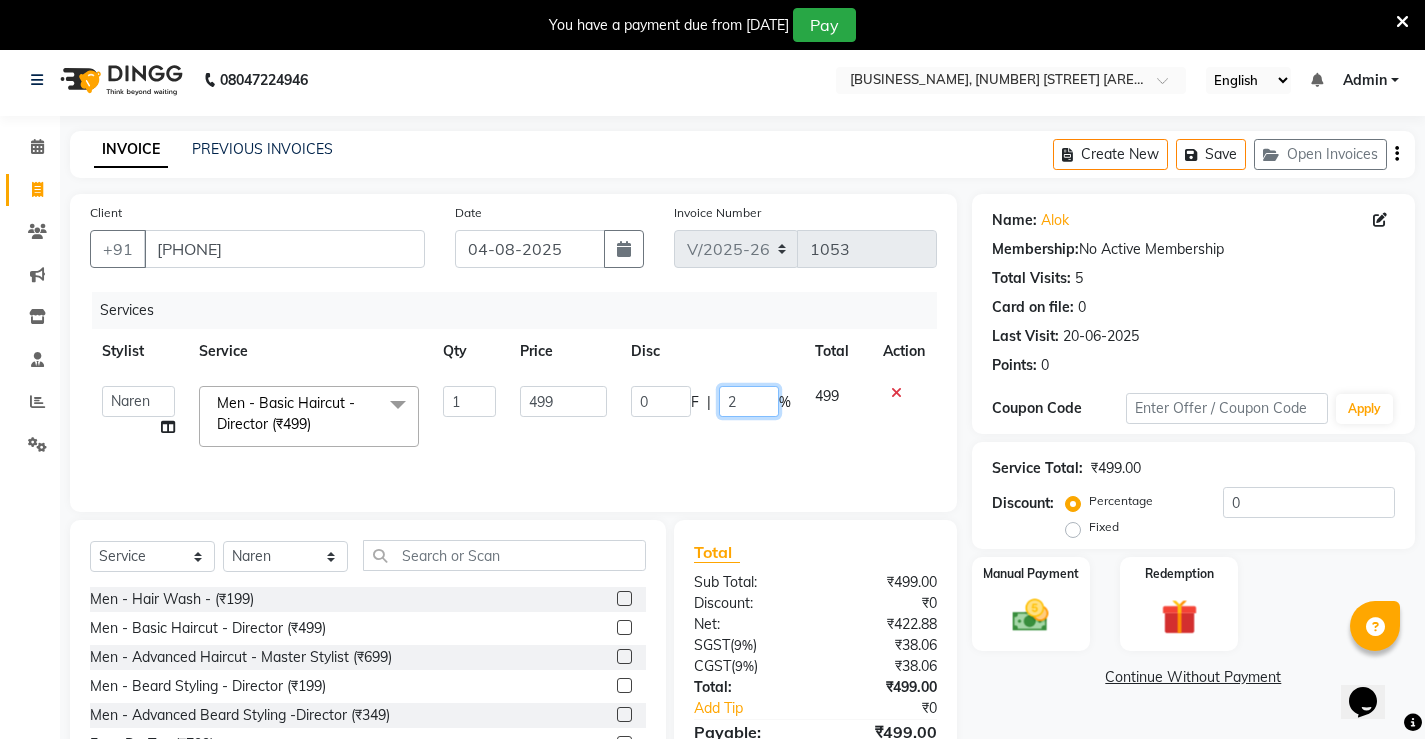 type on "20" 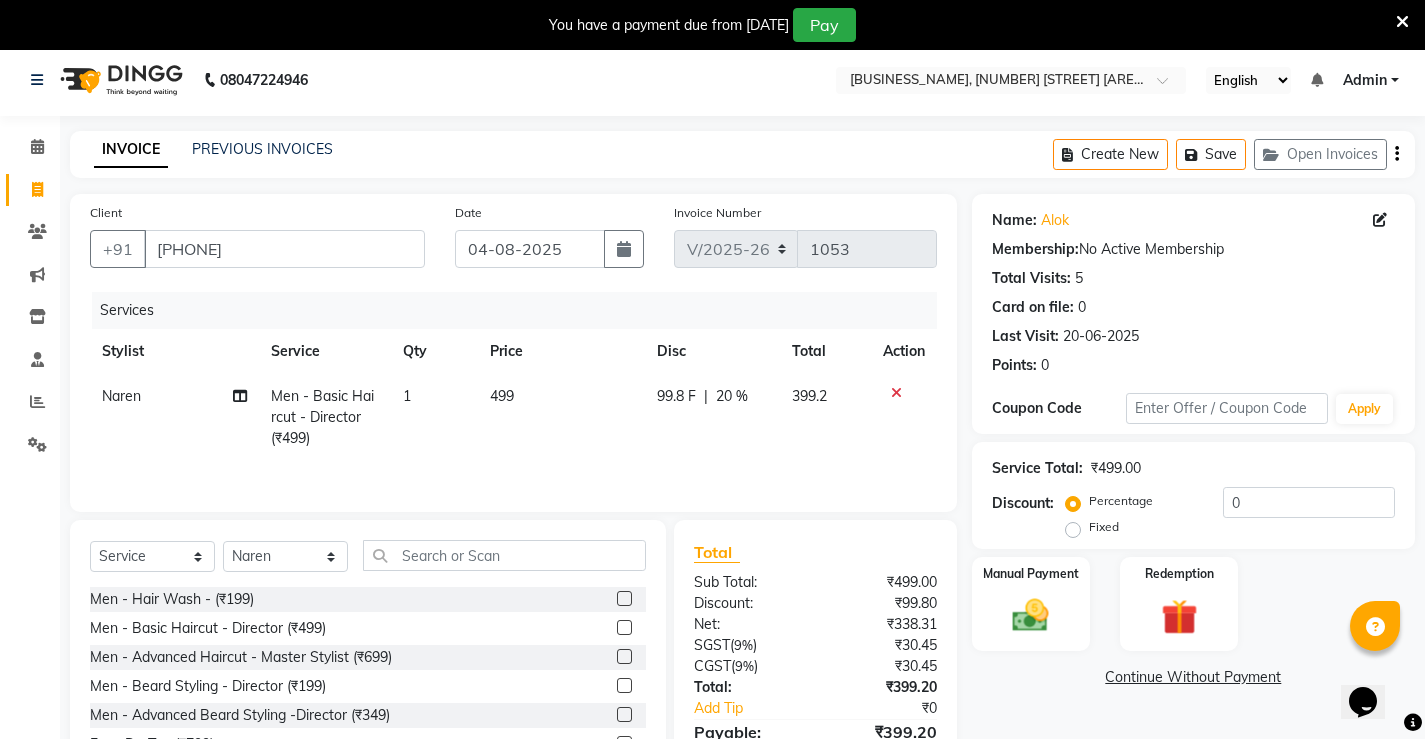 click on "Services Stylist Service Qty Price Disc Total Action Naren Men - Basic Haircut - Director (₹499) 1 499 99.8 F | 20 % 399.2" 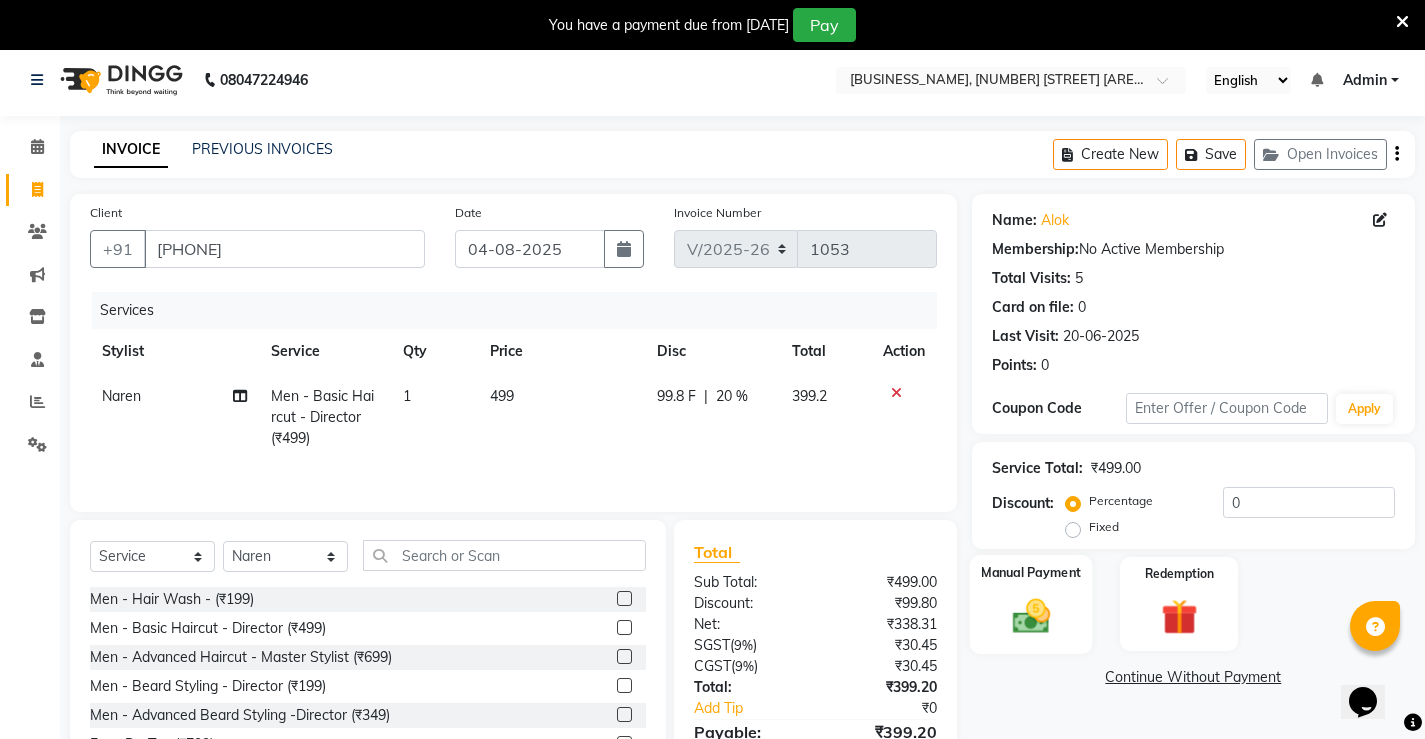 click 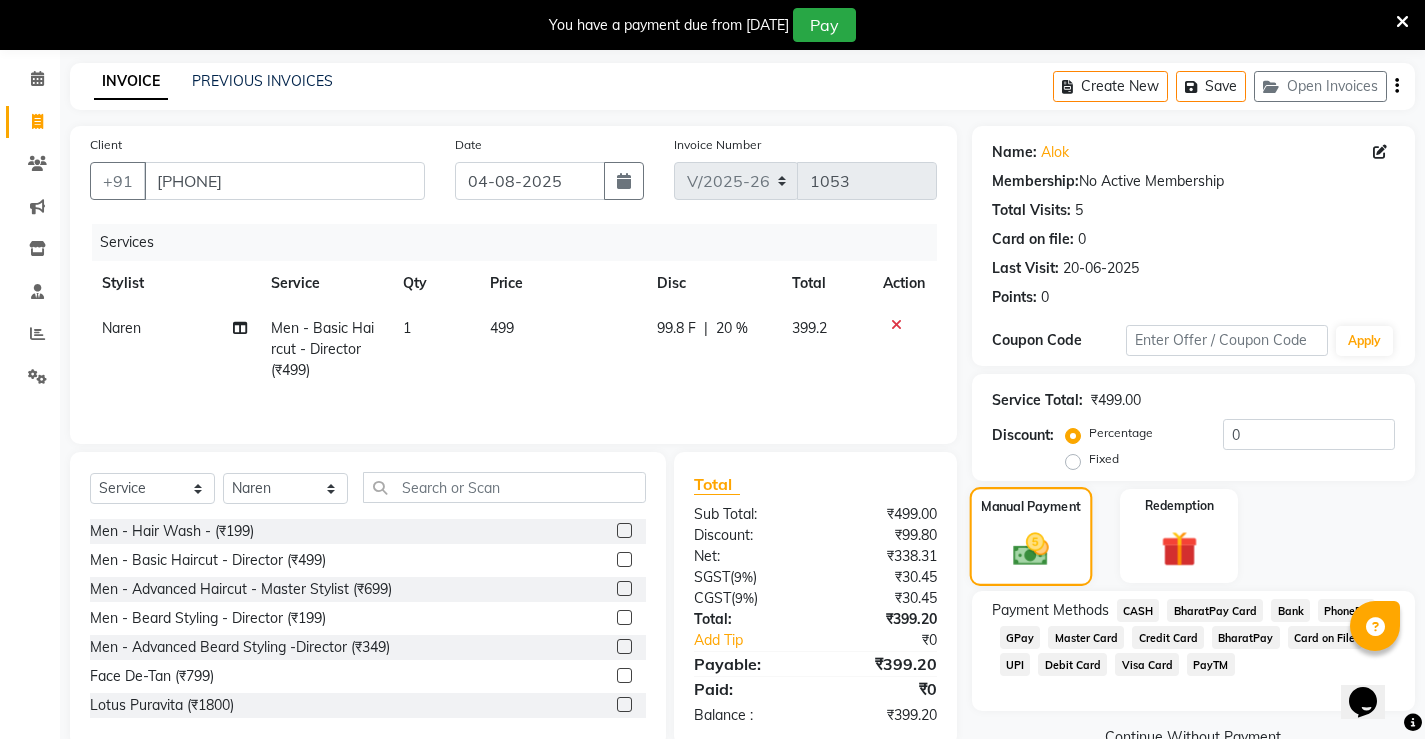 scroll, scrollTop: 106, scrollLeft: 0, axis: vertical 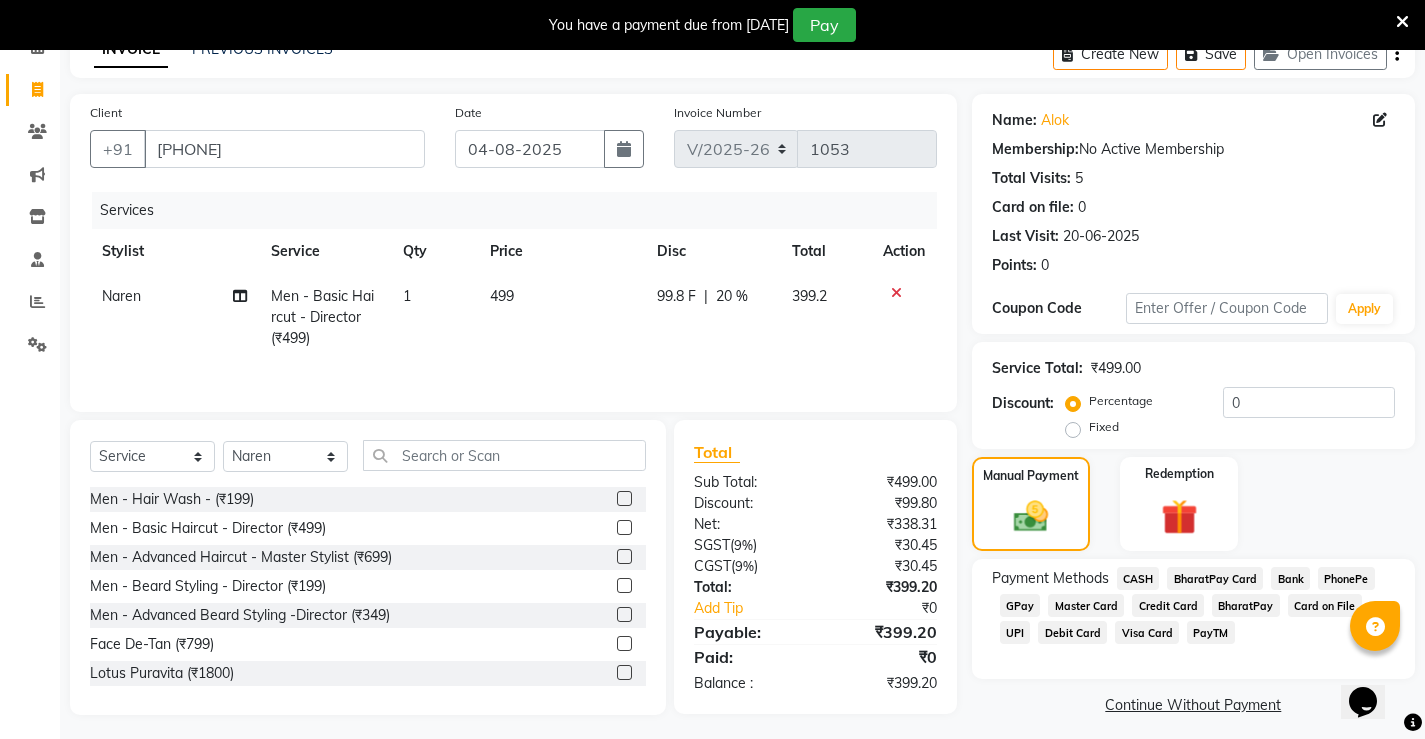 click on "CASH" 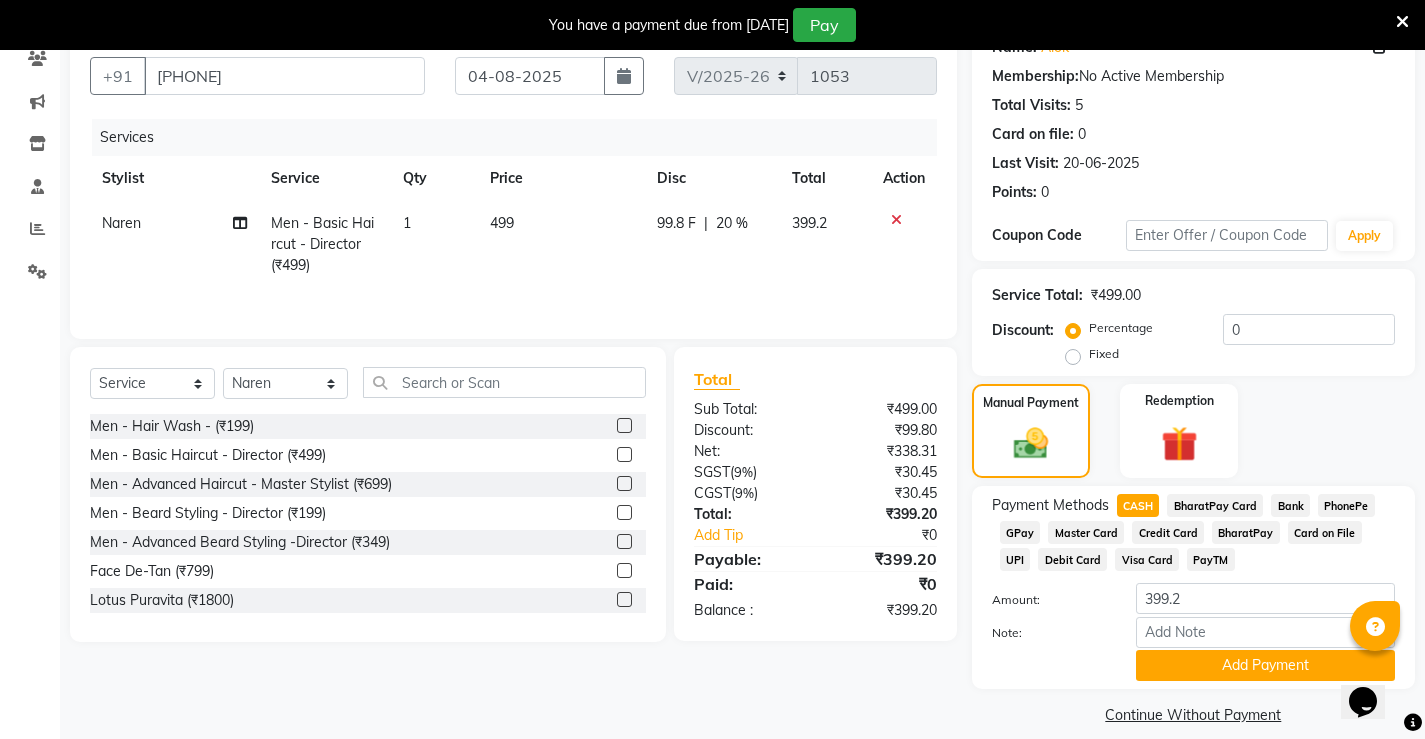 scroll, scrollTop: 200, scrollLeft: 0, axis: vertical 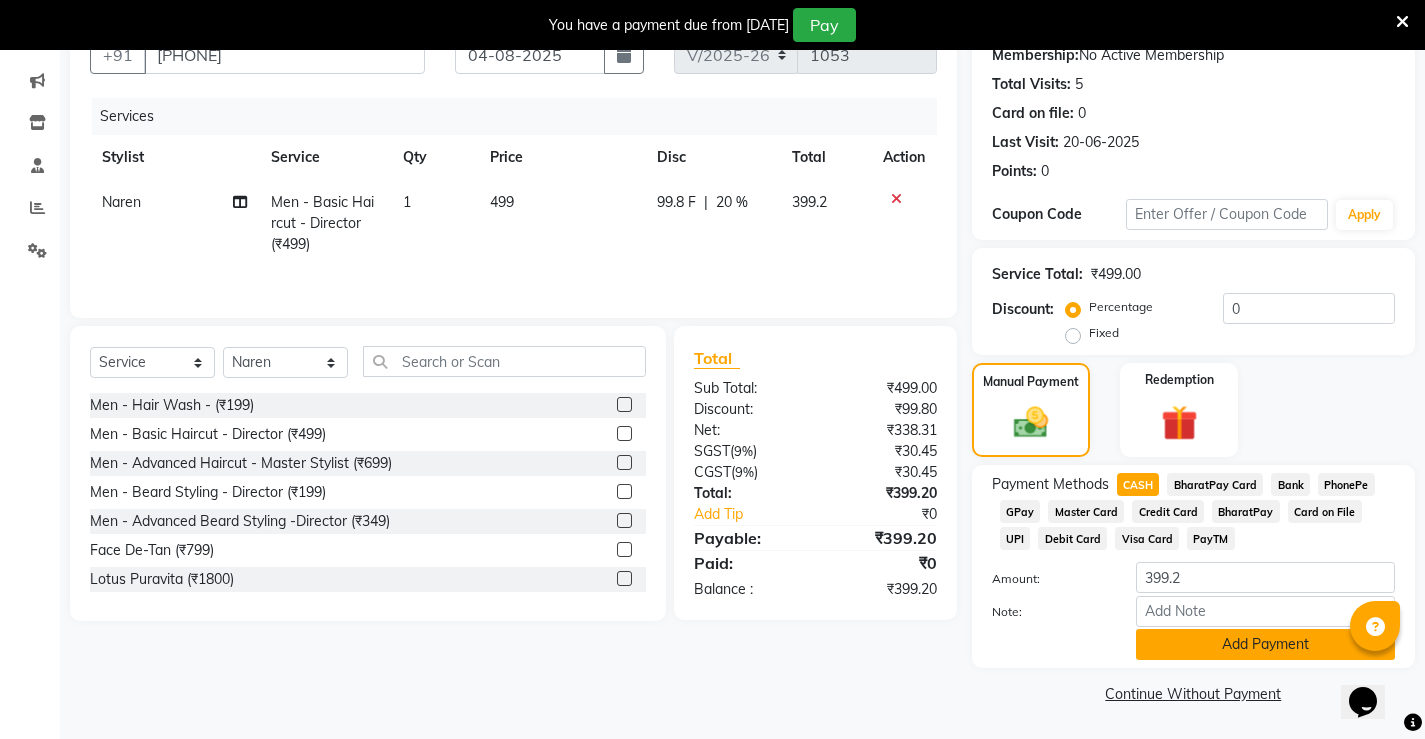 click on "Add Payment" 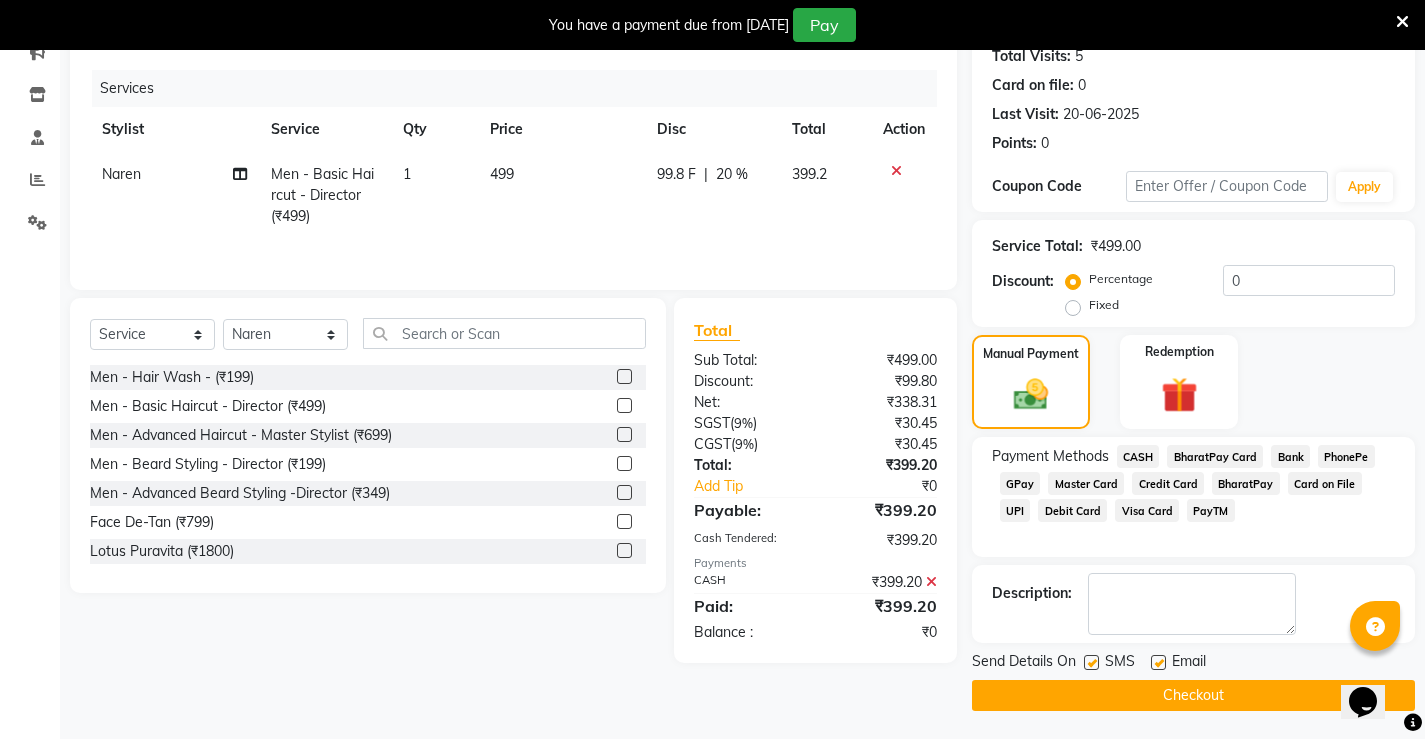 scroll, scrollTop: 230, scrollLeft: 0, axis: vertical 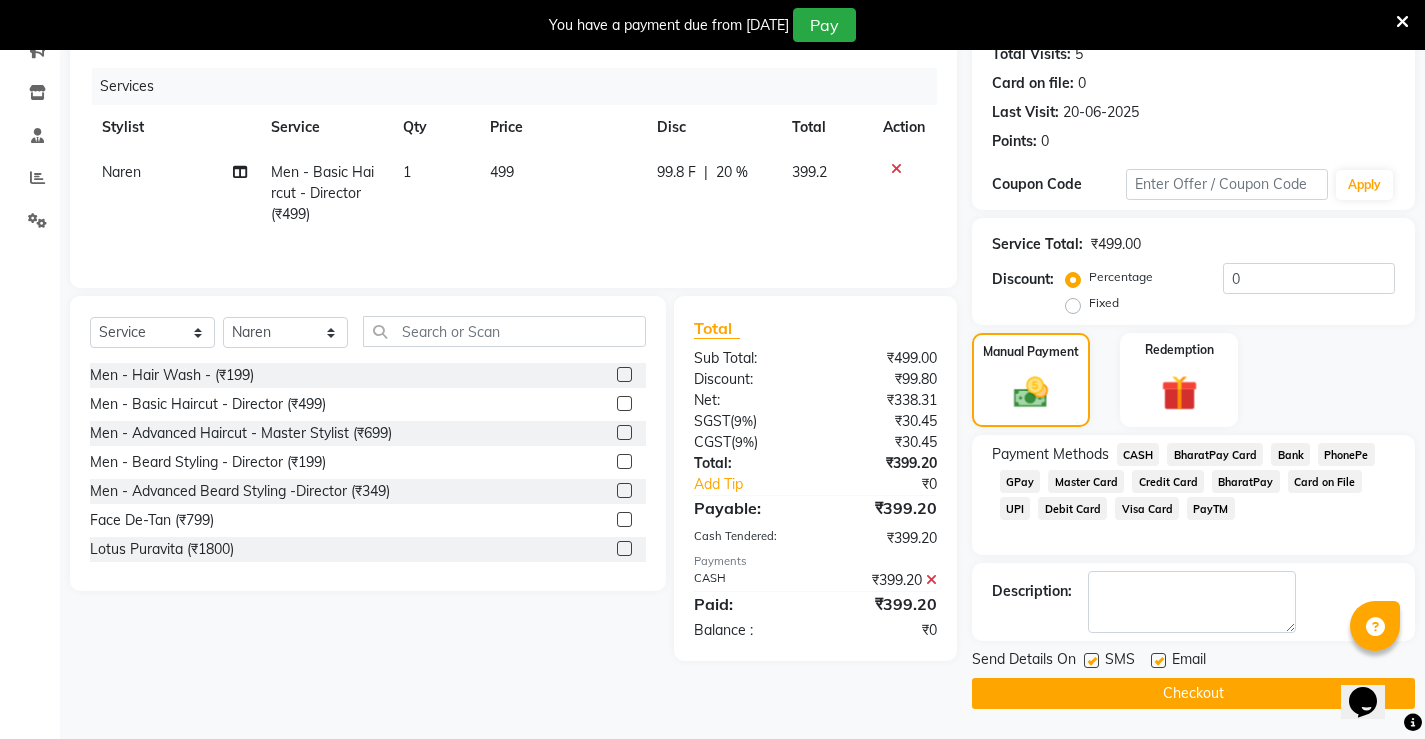 click on "Checkout" 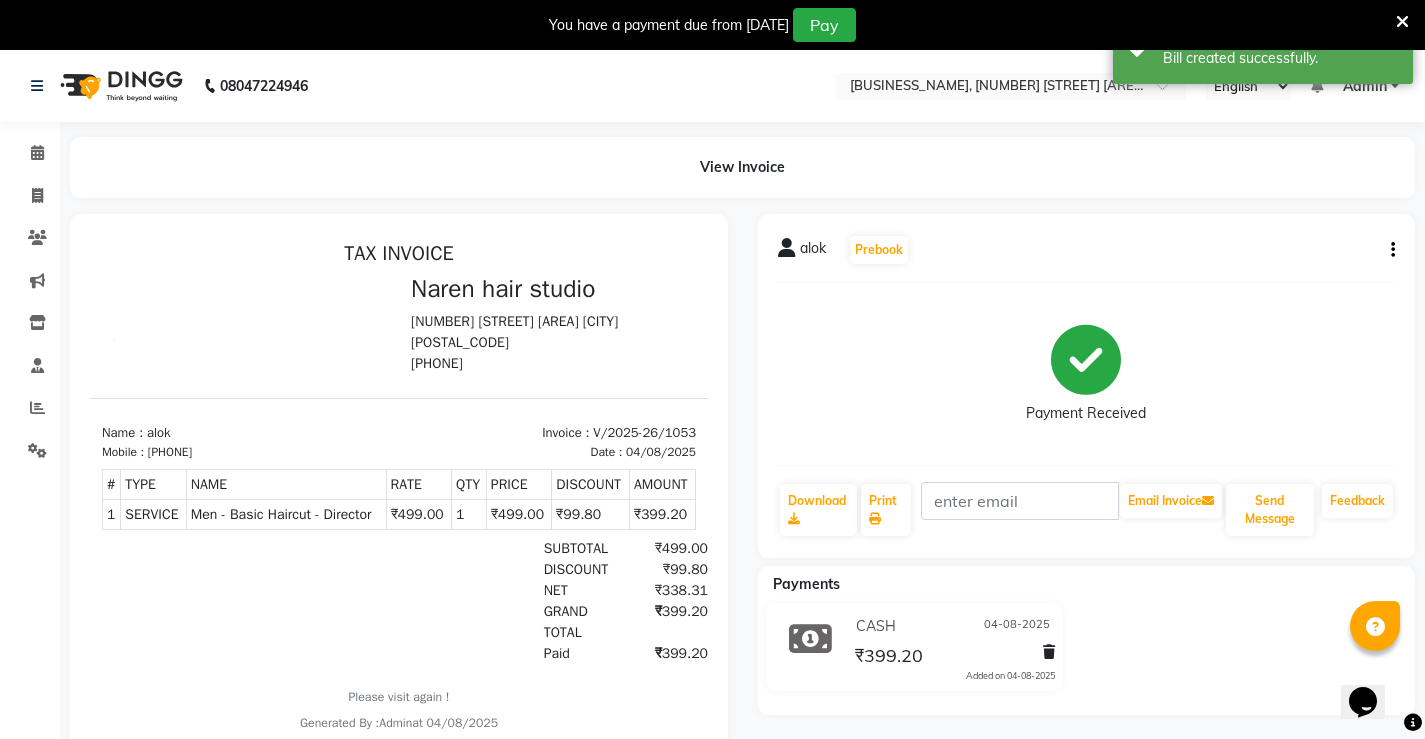 scroll, scrollTop: 16, scrollLeft: 0, axis: vertical 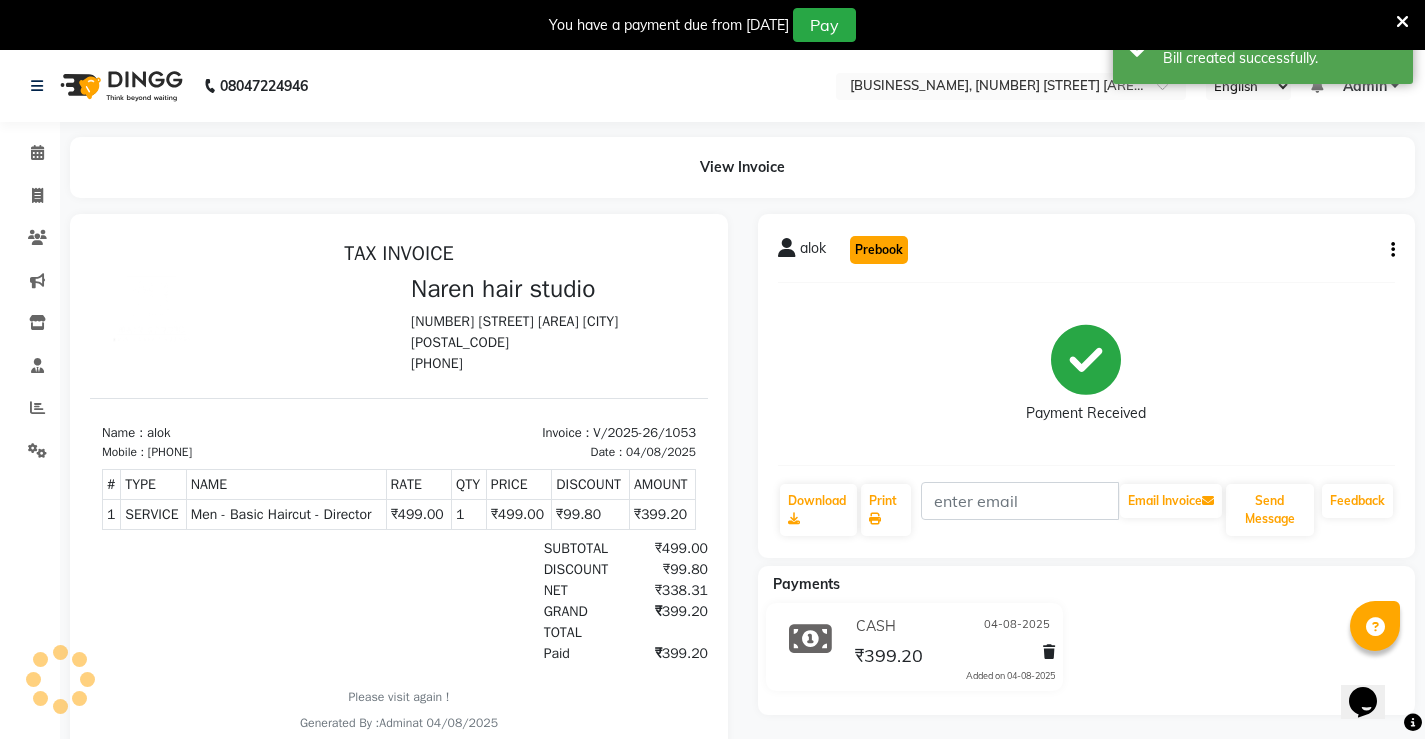 click on "Prebook" 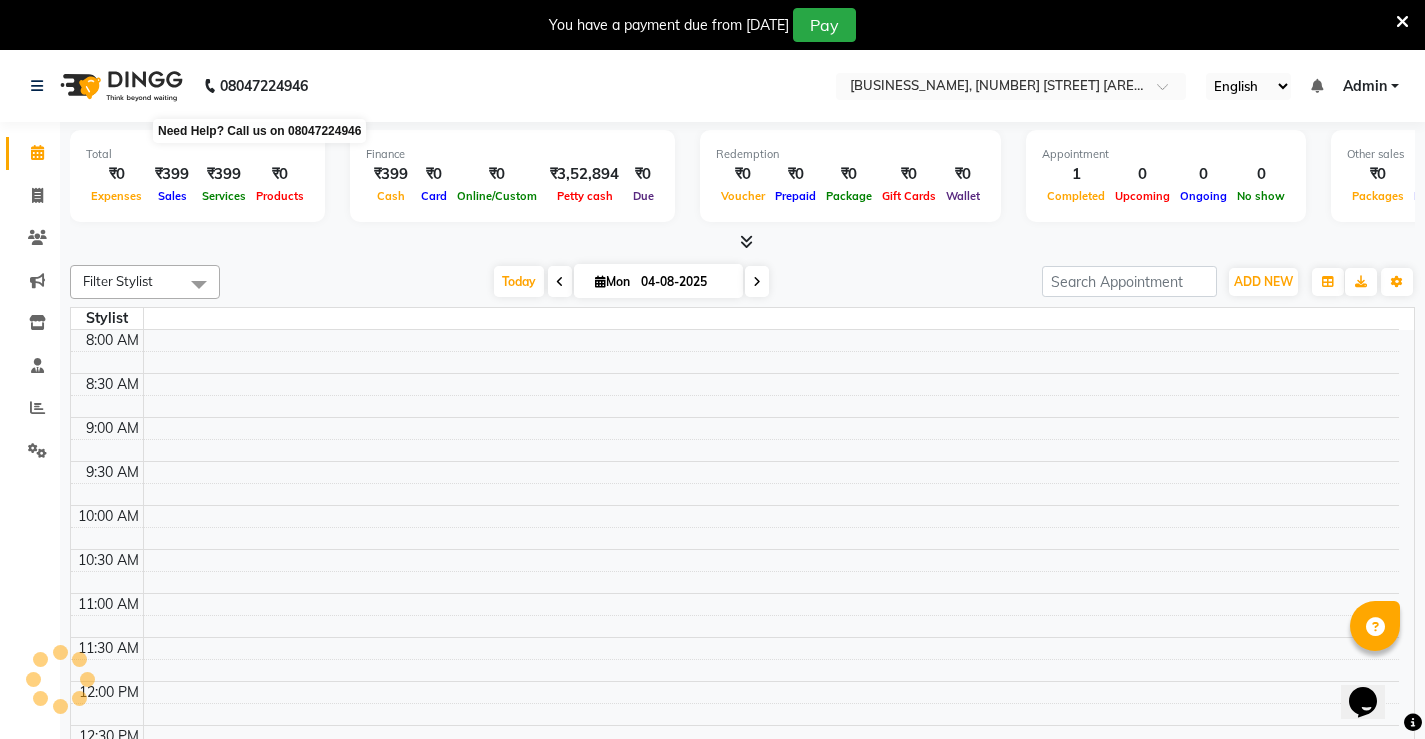 scroll, scrollTop: 617, scrollLeft: 0, axis: vertical 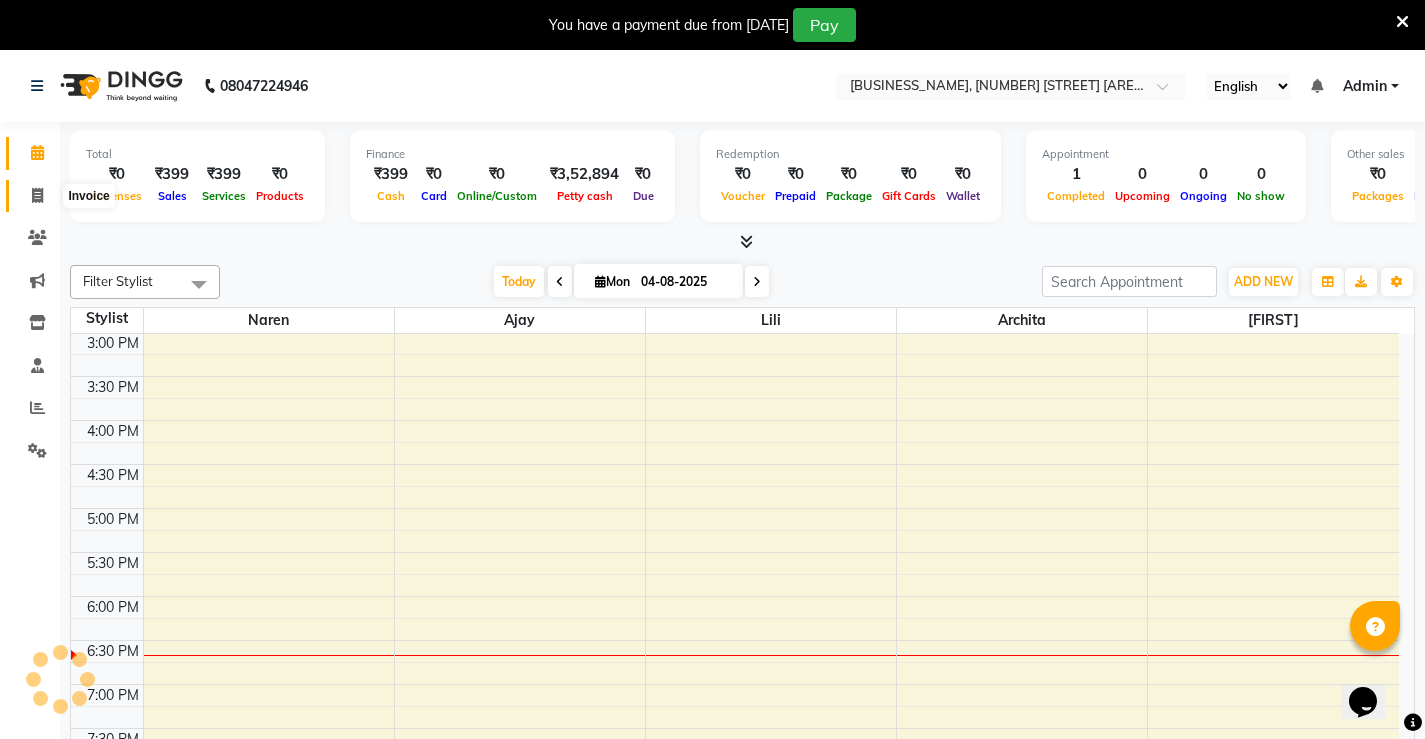 click 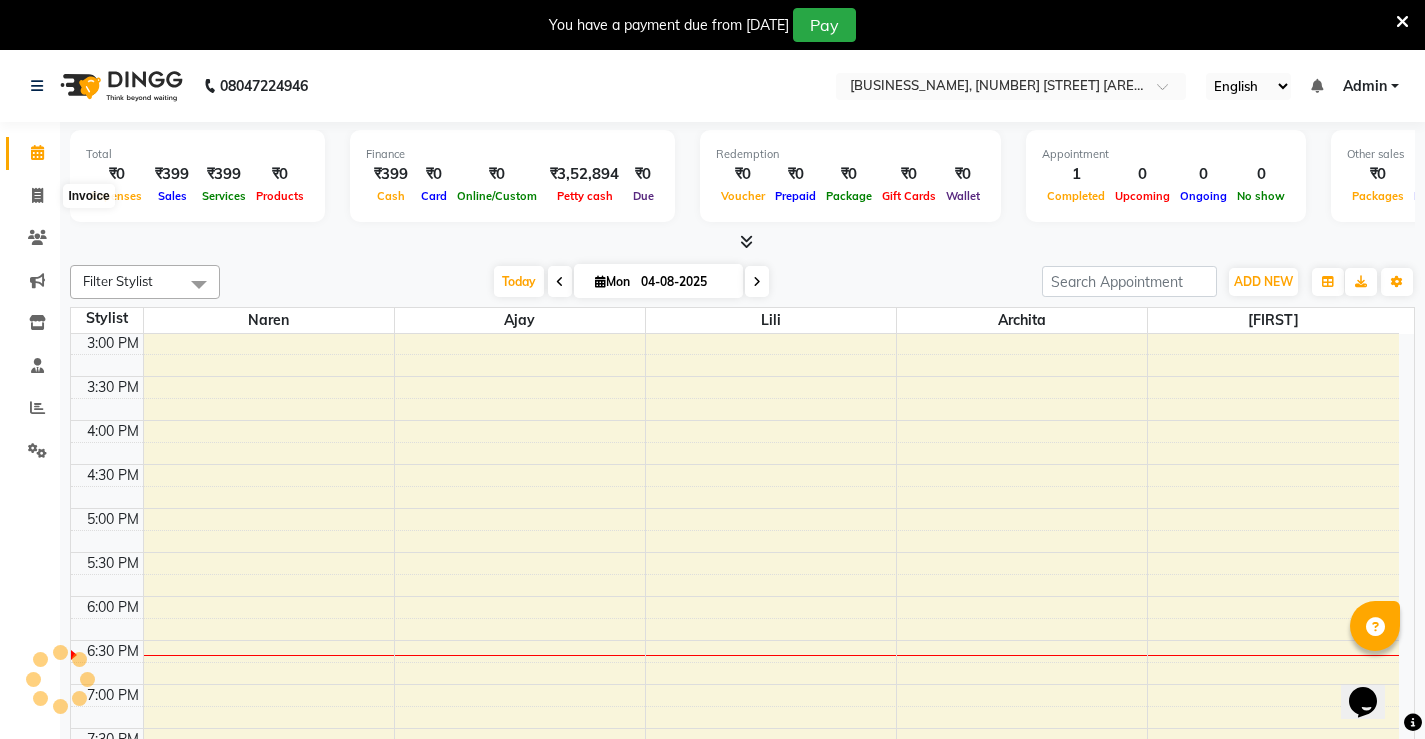 select on "service" 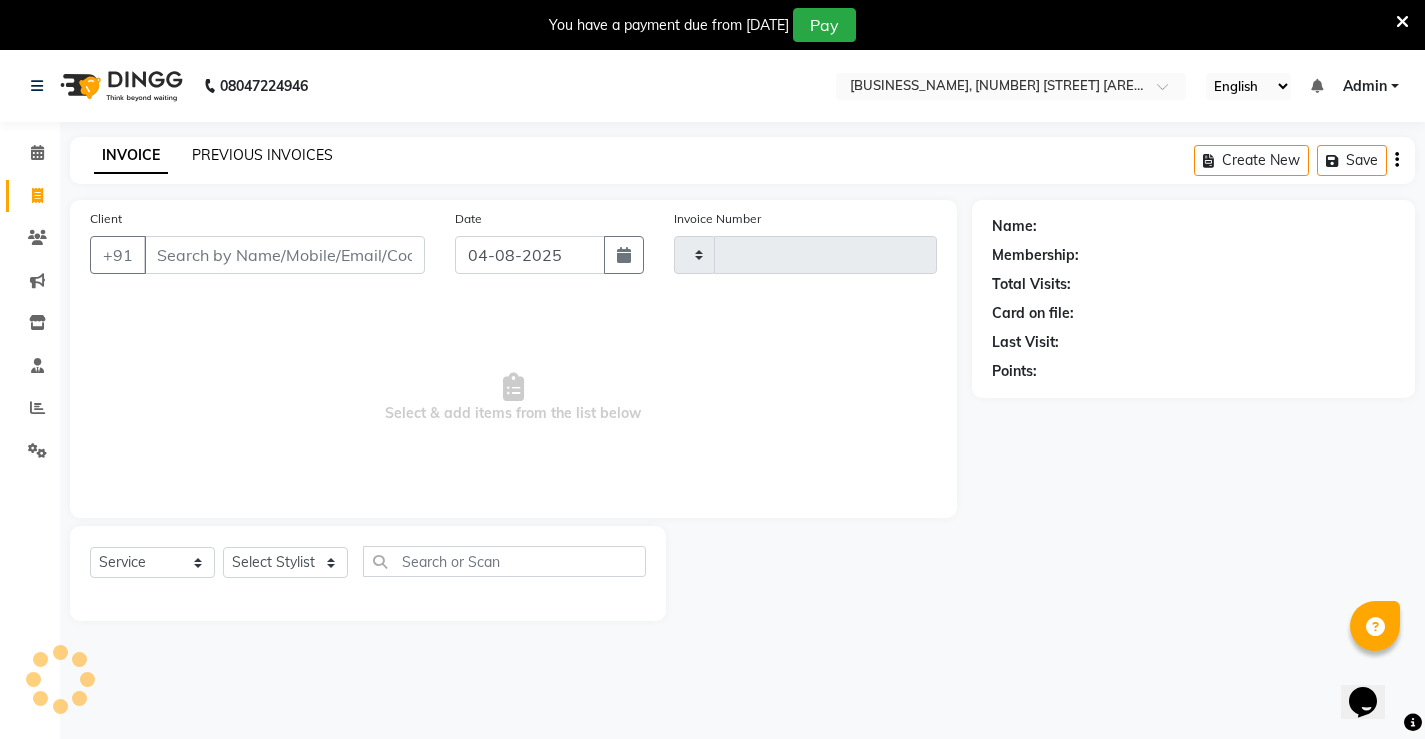 type on "1054" 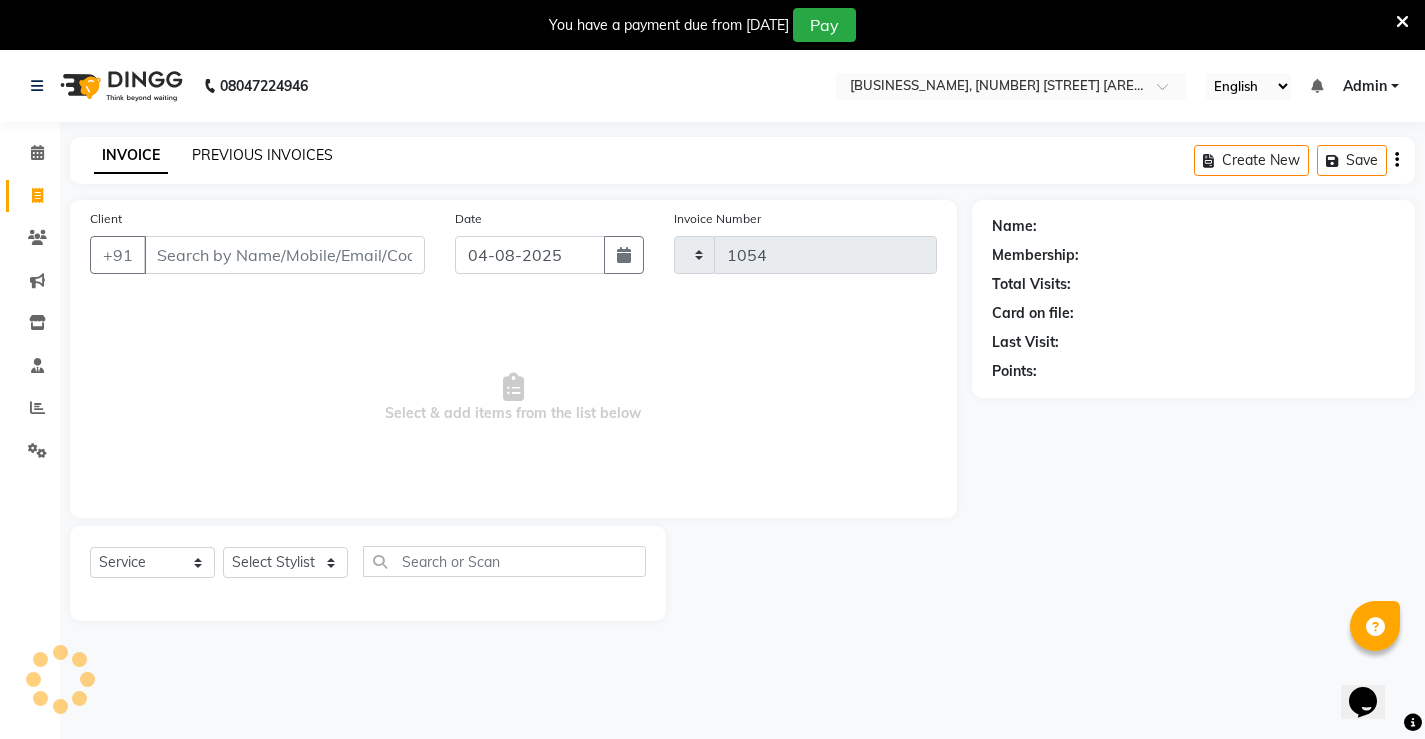 select on "7705" 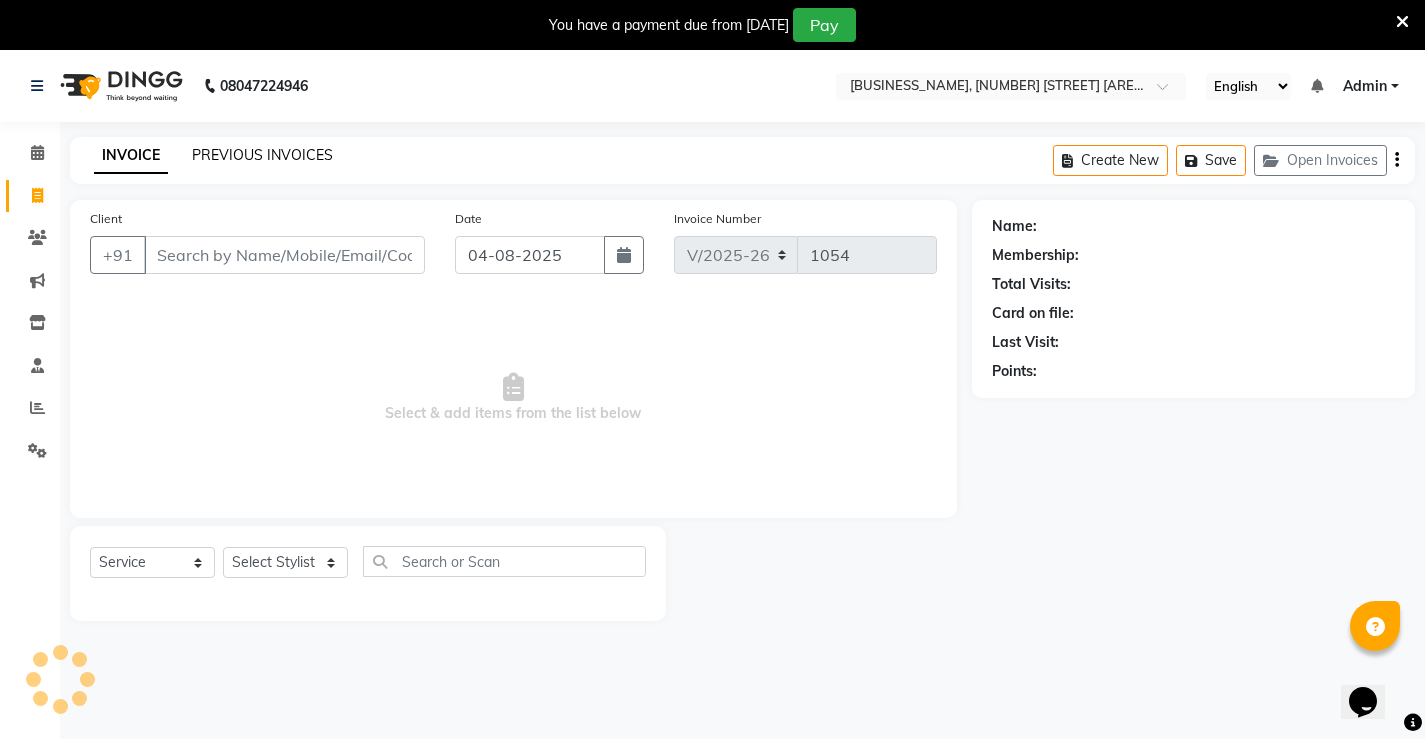 click on "PREVIOUS INVOICES" 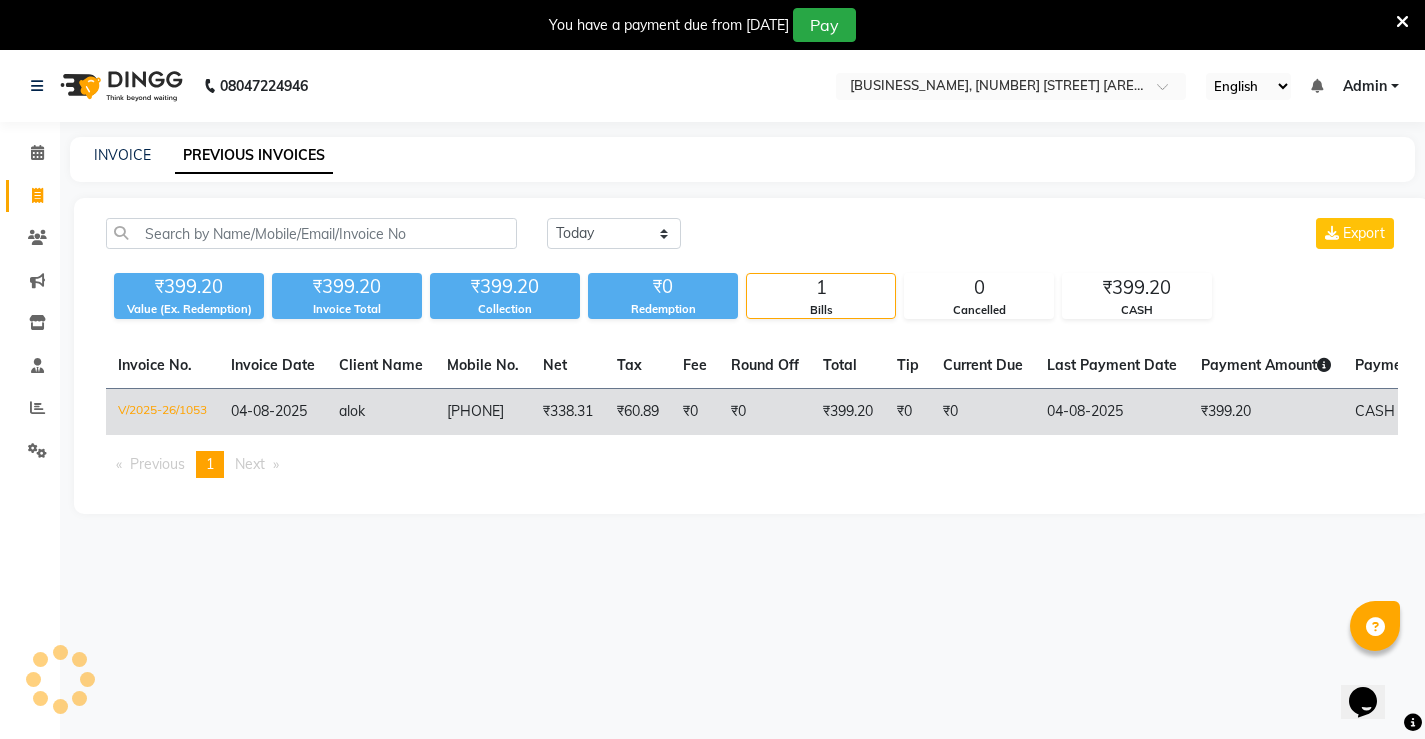 click on "alok" 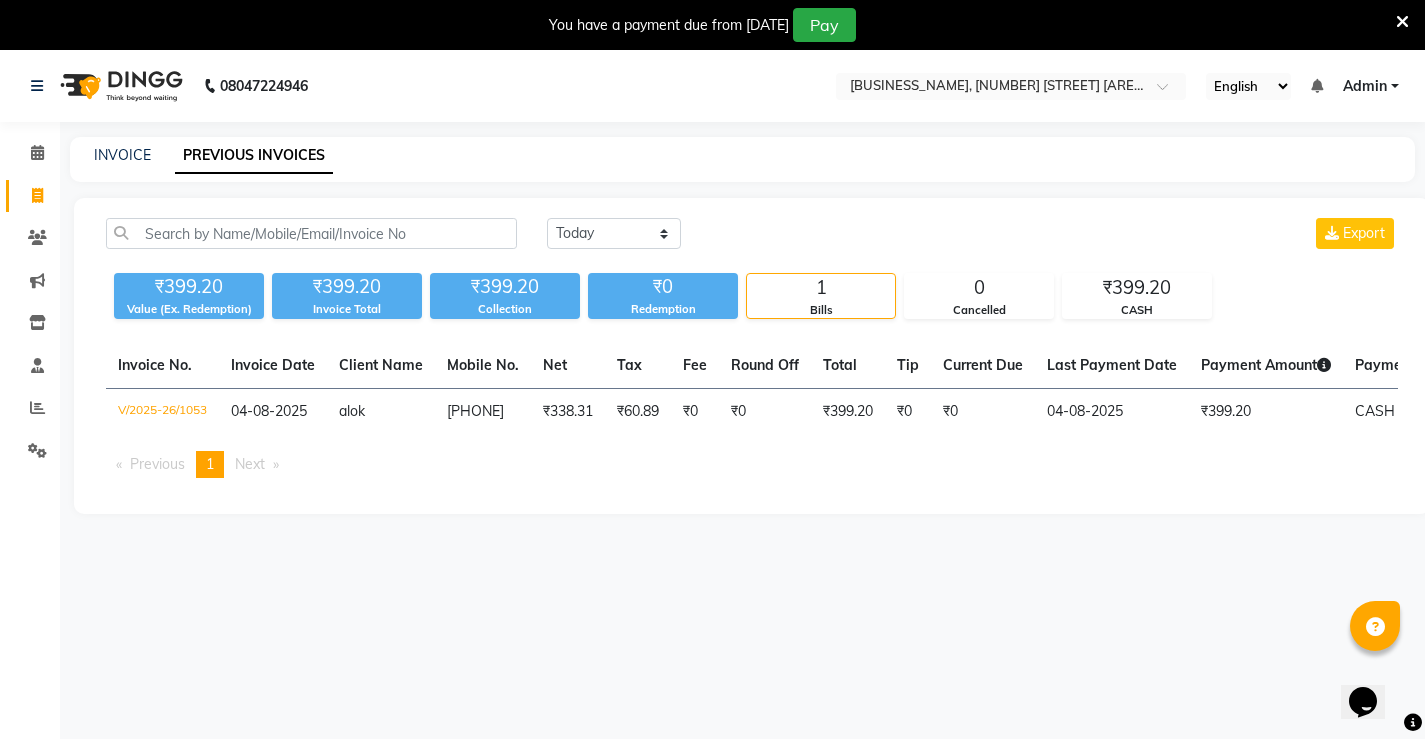 scroll, scrollTop: 0, scrollLeft: 40, axis: horizontal 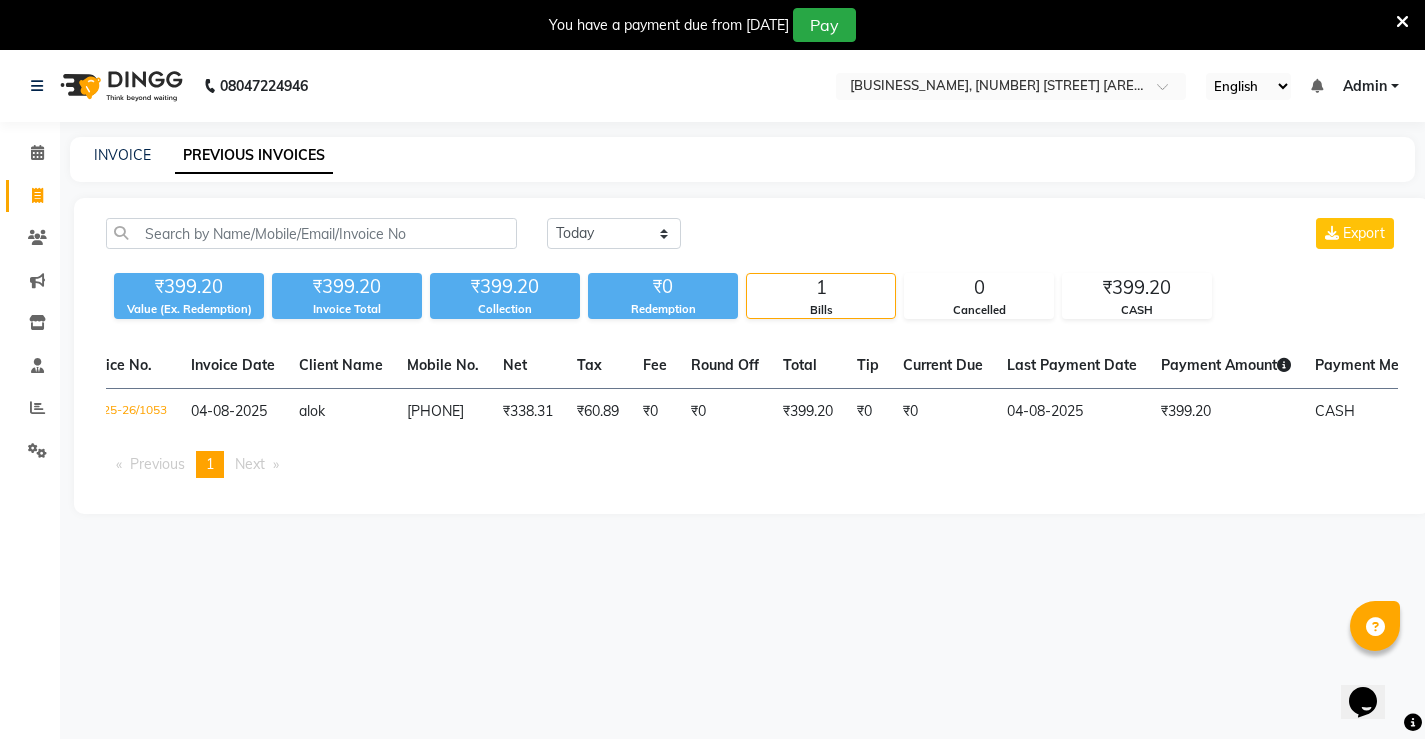 click on "You're on page  1" at bounding box center (210, 464) 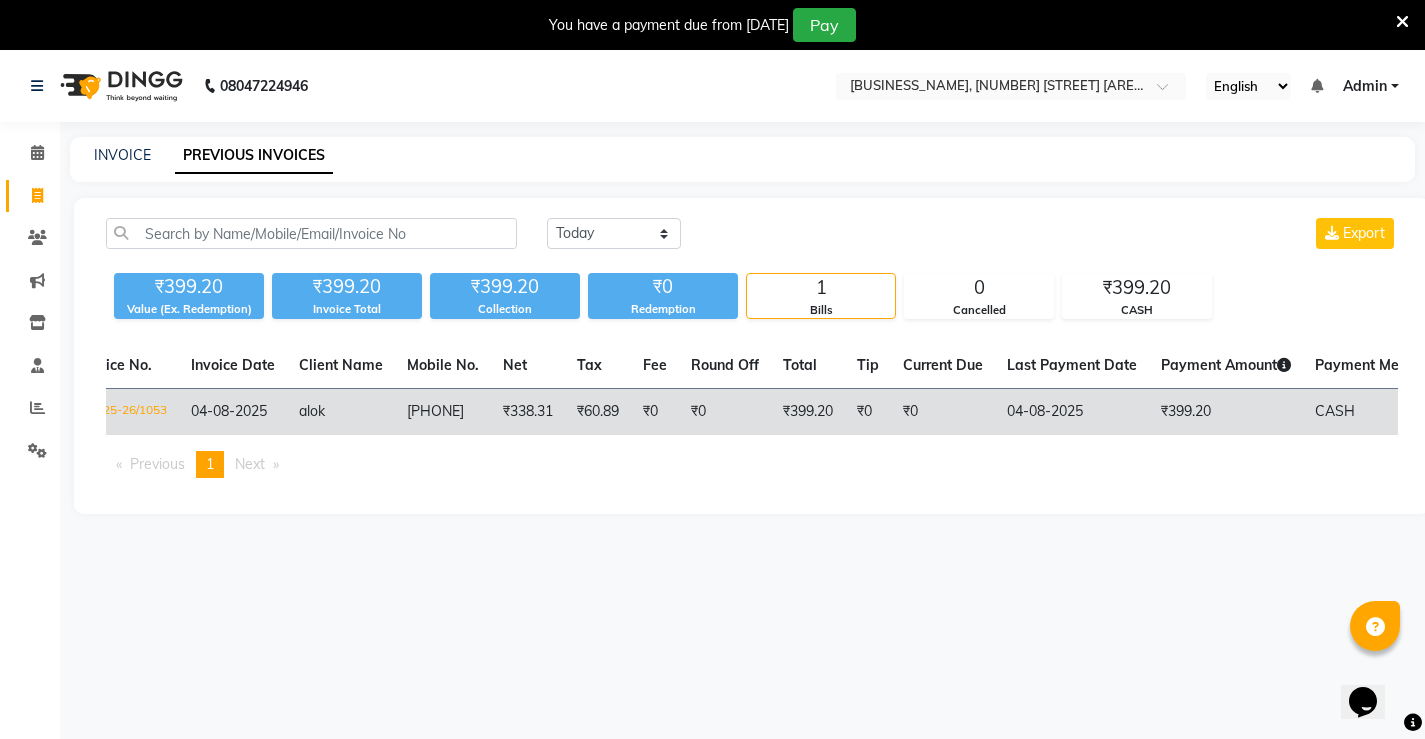 click on "V/2025-26/1053" 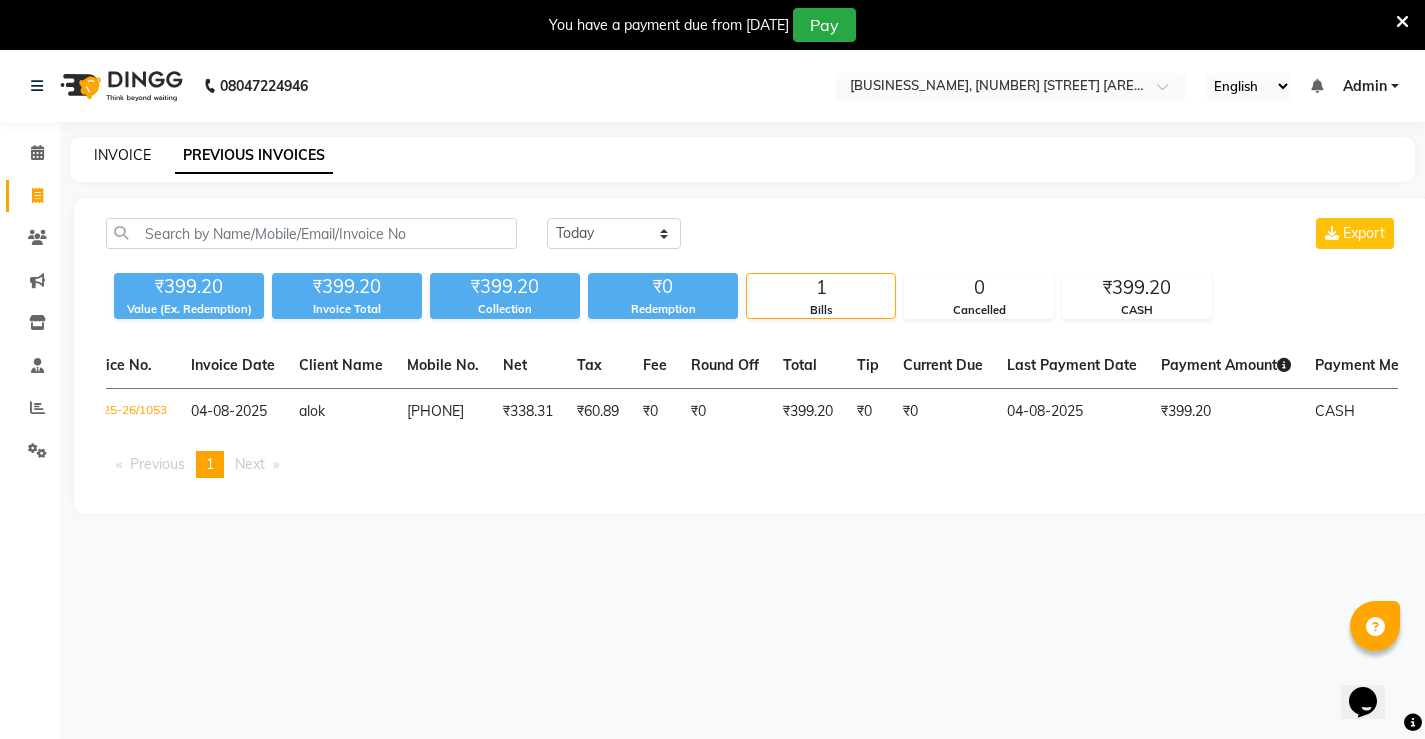 click on "INVOICE" 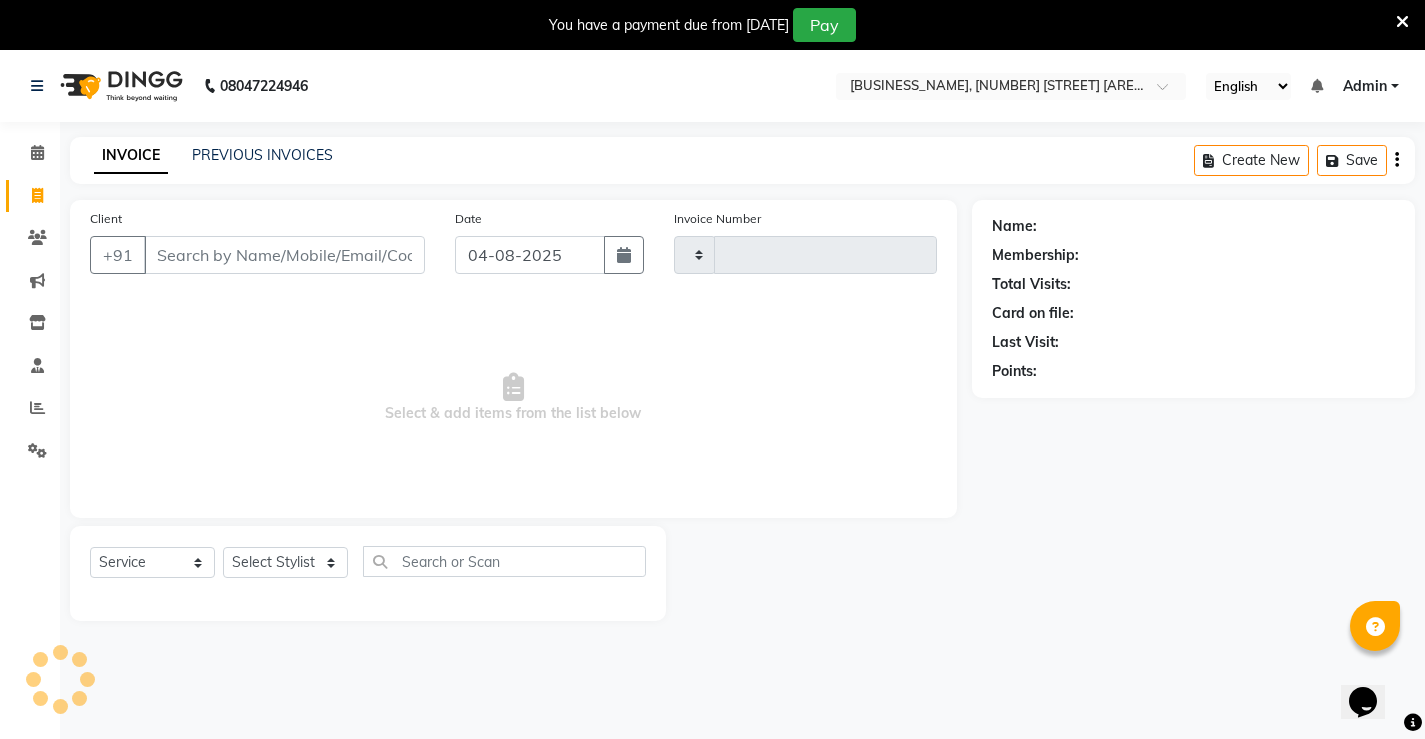 type on "1054" 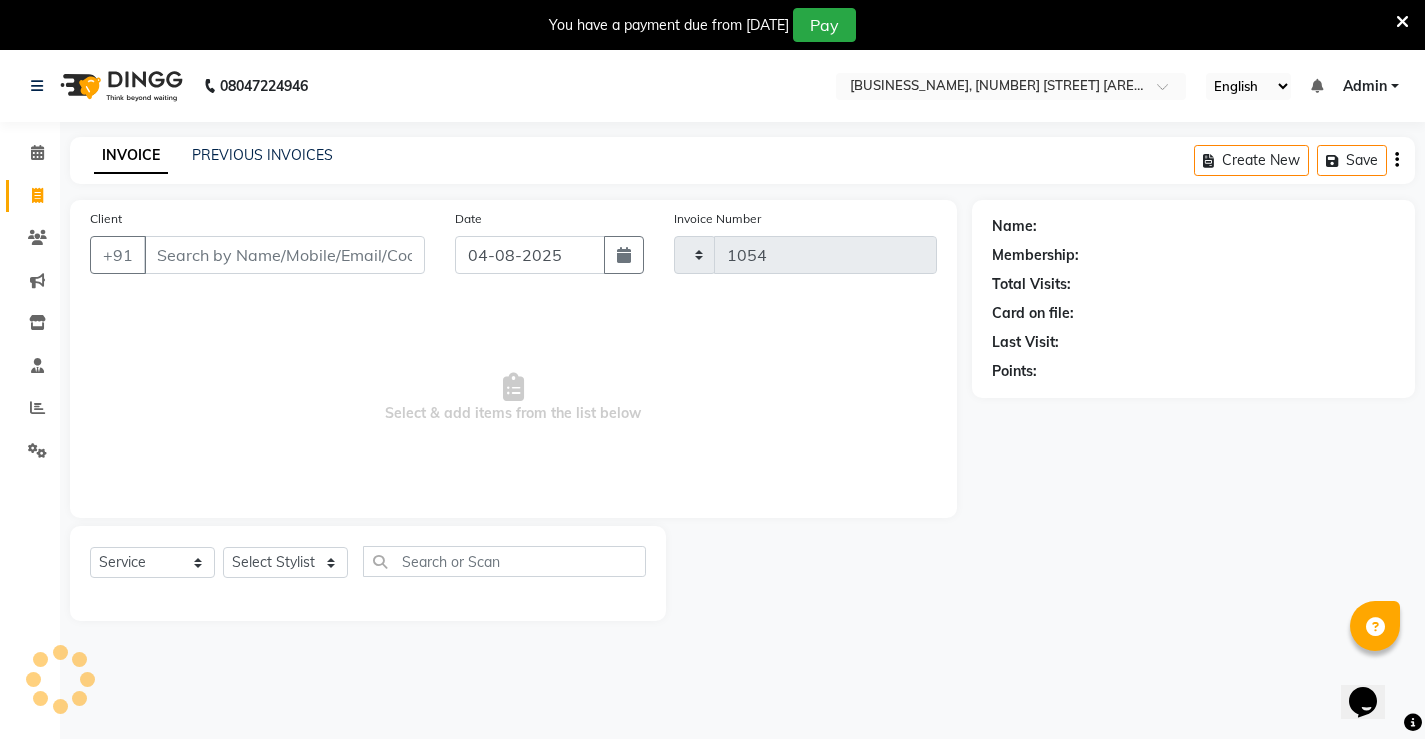 select on "7705" 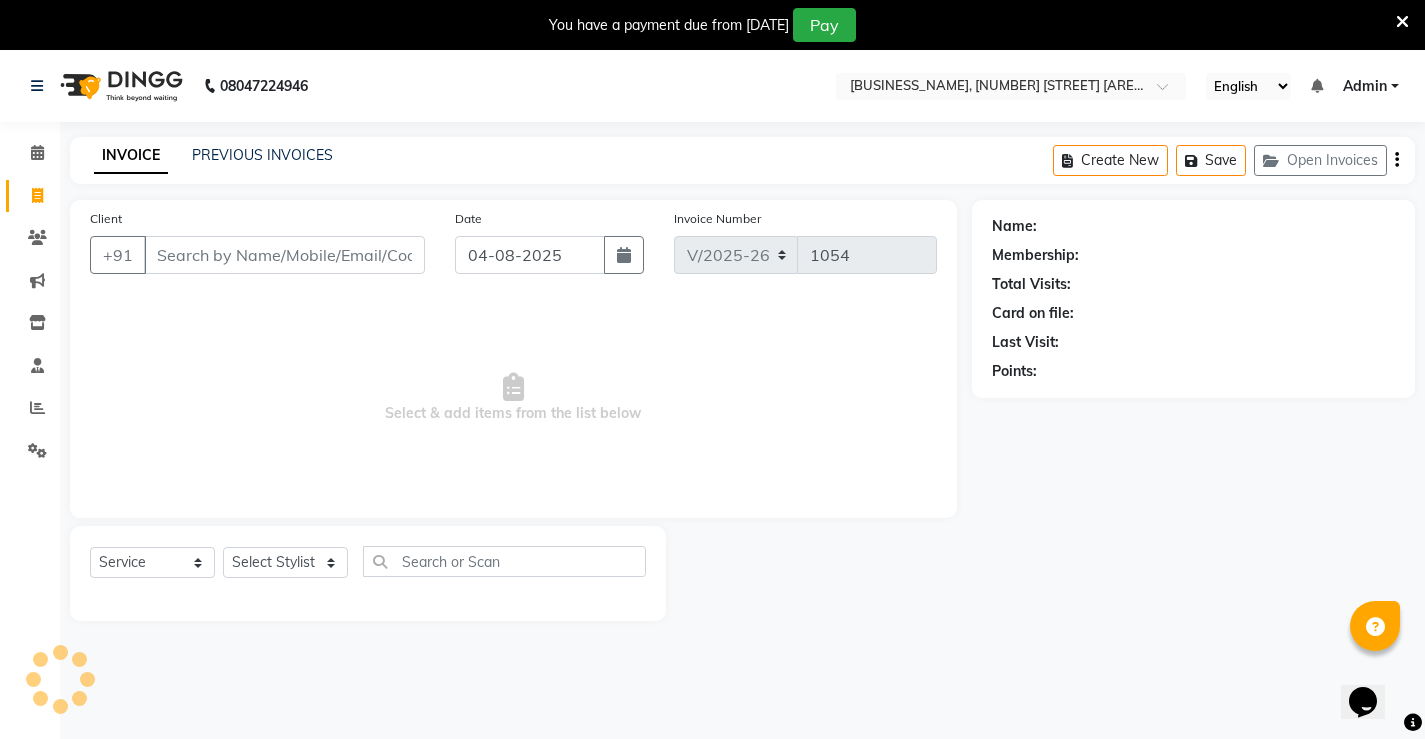 click on "Client" at bounding box center [284, 255] 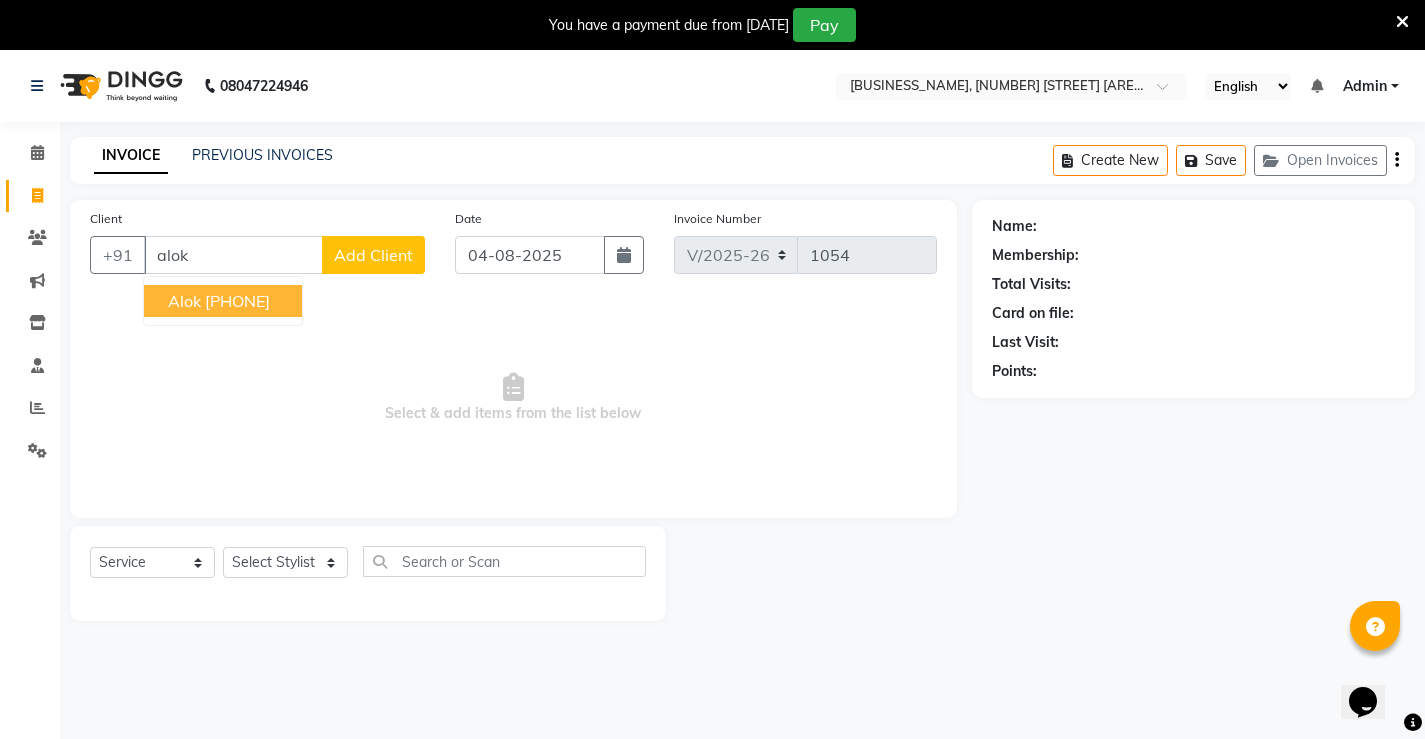 click on "[PHONE]" at bounding box center [237, 301] 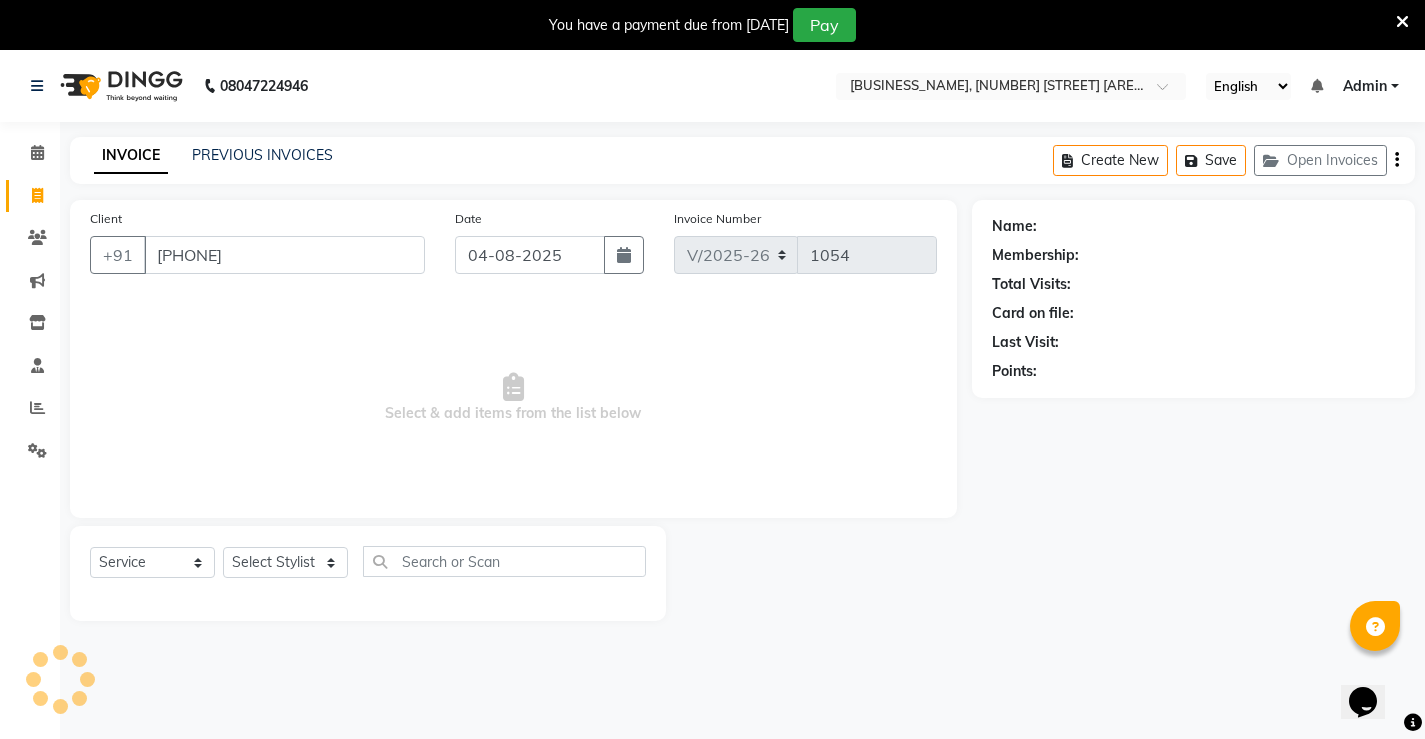 type on "[PHONE]" 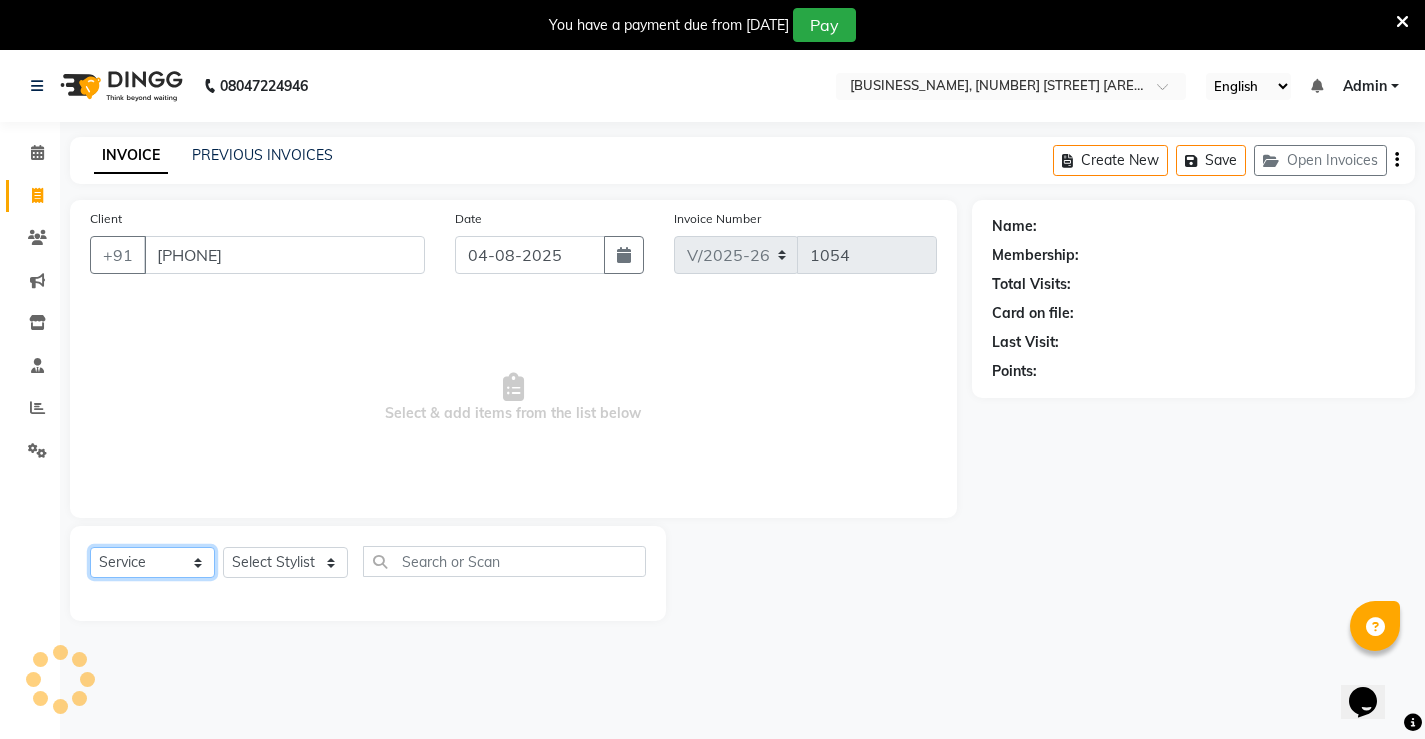 click on "Select  Service  Product  Membership  Package Voucher Prepaid Gift Card" 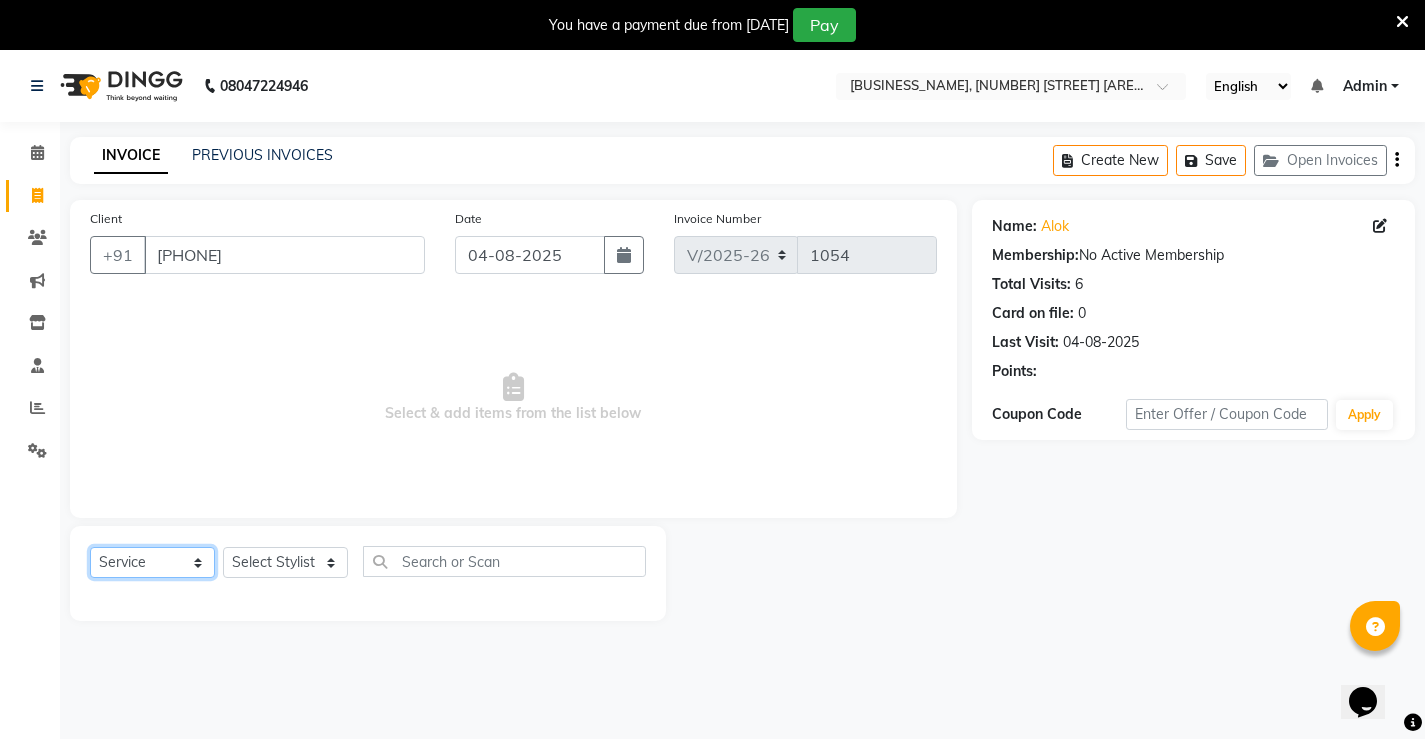 click on "Select  Service  Product  Membership  Package Voucher Prepaid Gift Card" 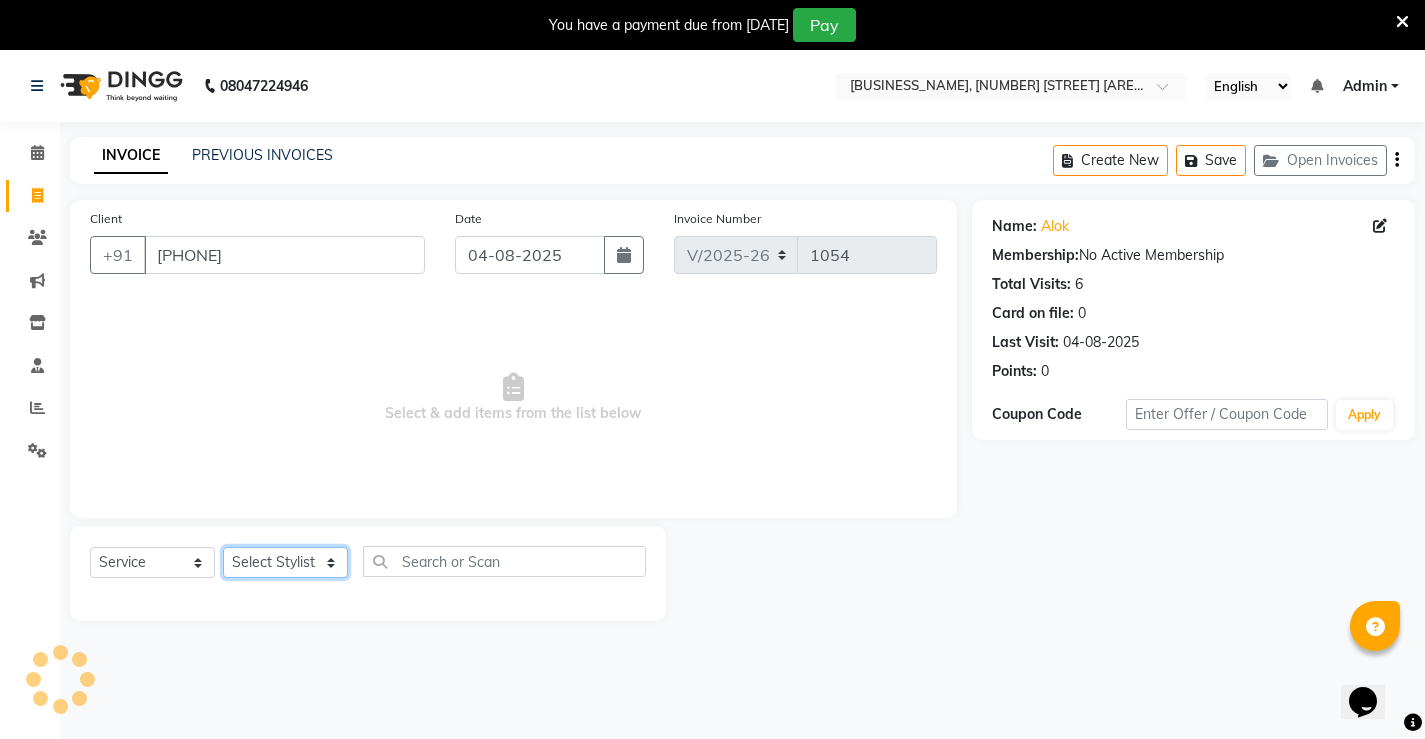 click on "Select Stylist Ajay archita barsha  Lili Naren prasad  unsex hair stylist sukhmay Varti" 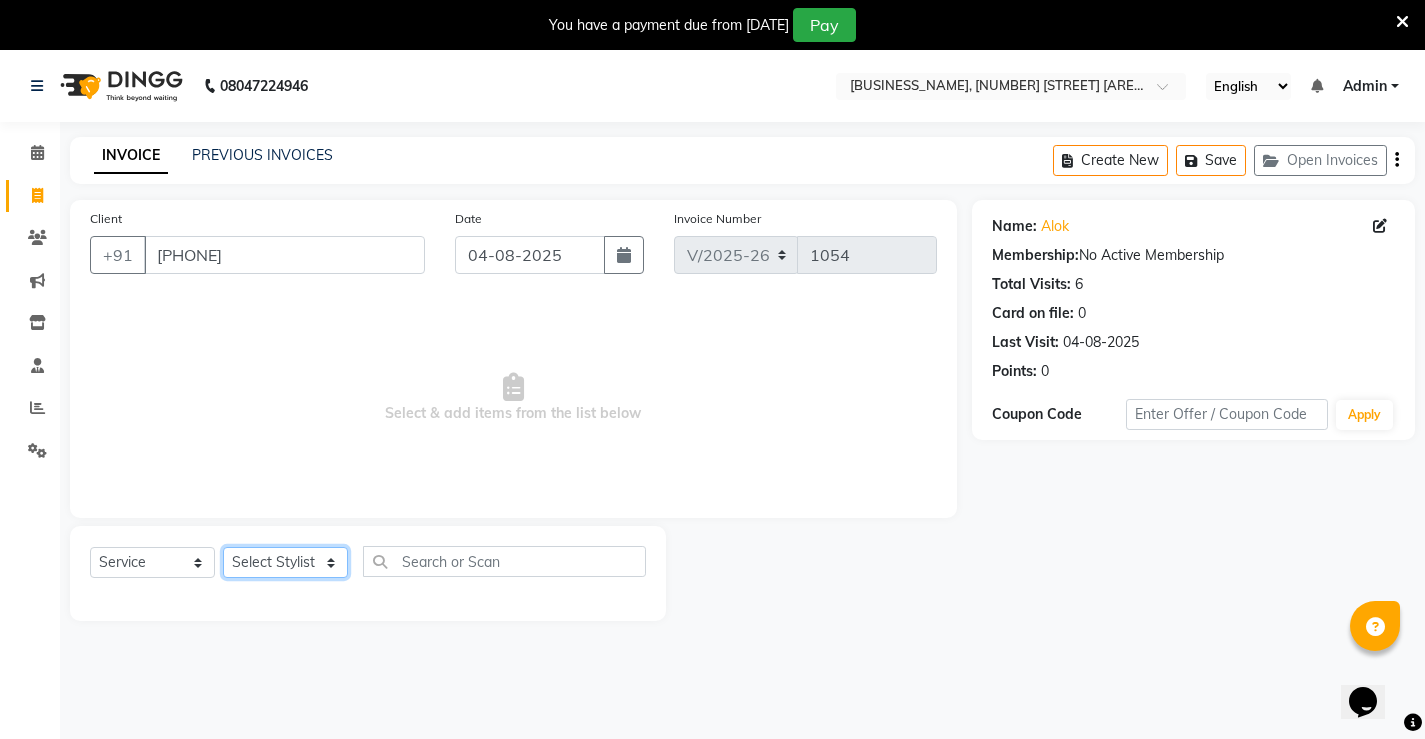 select on "87951" 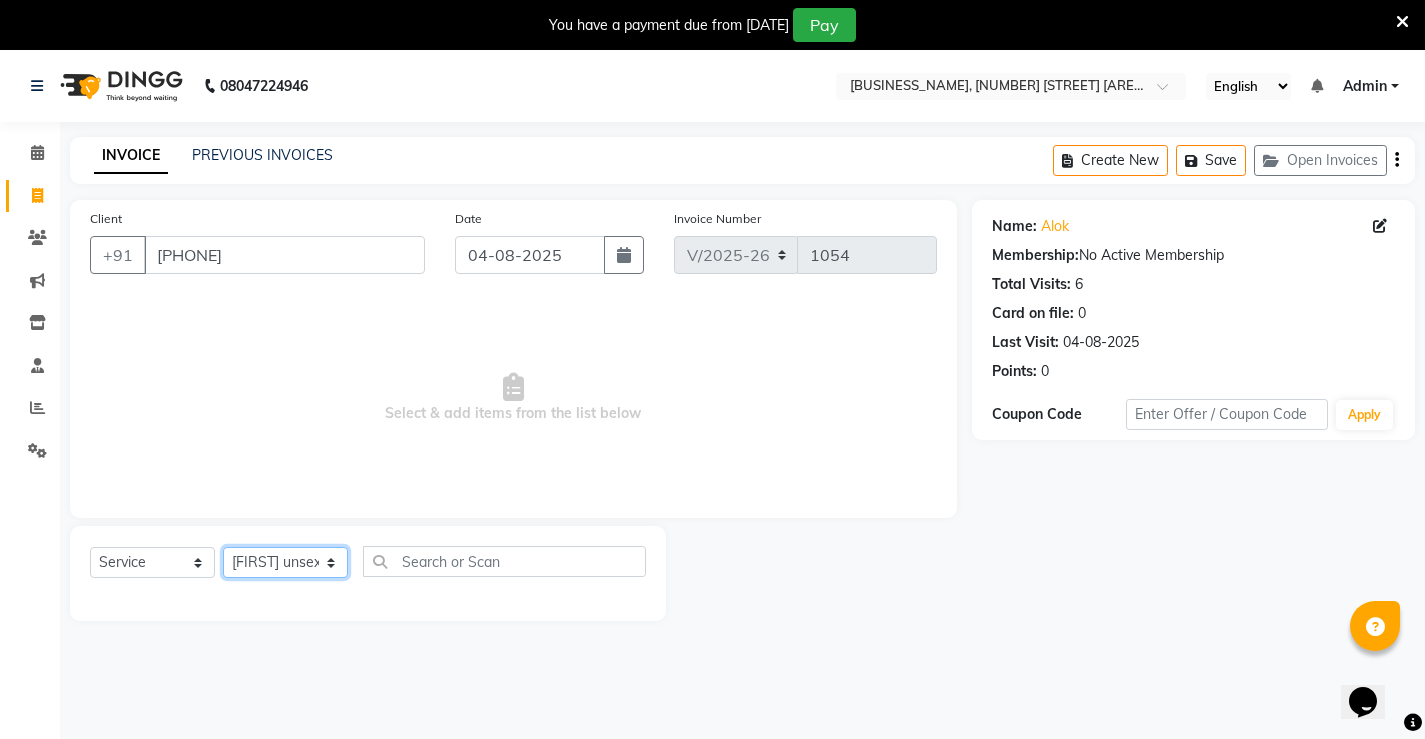 click on "Select Stylist Ajay archita barsha  Lili Naren prasad  unsex hair stylist sukhmay Varti" 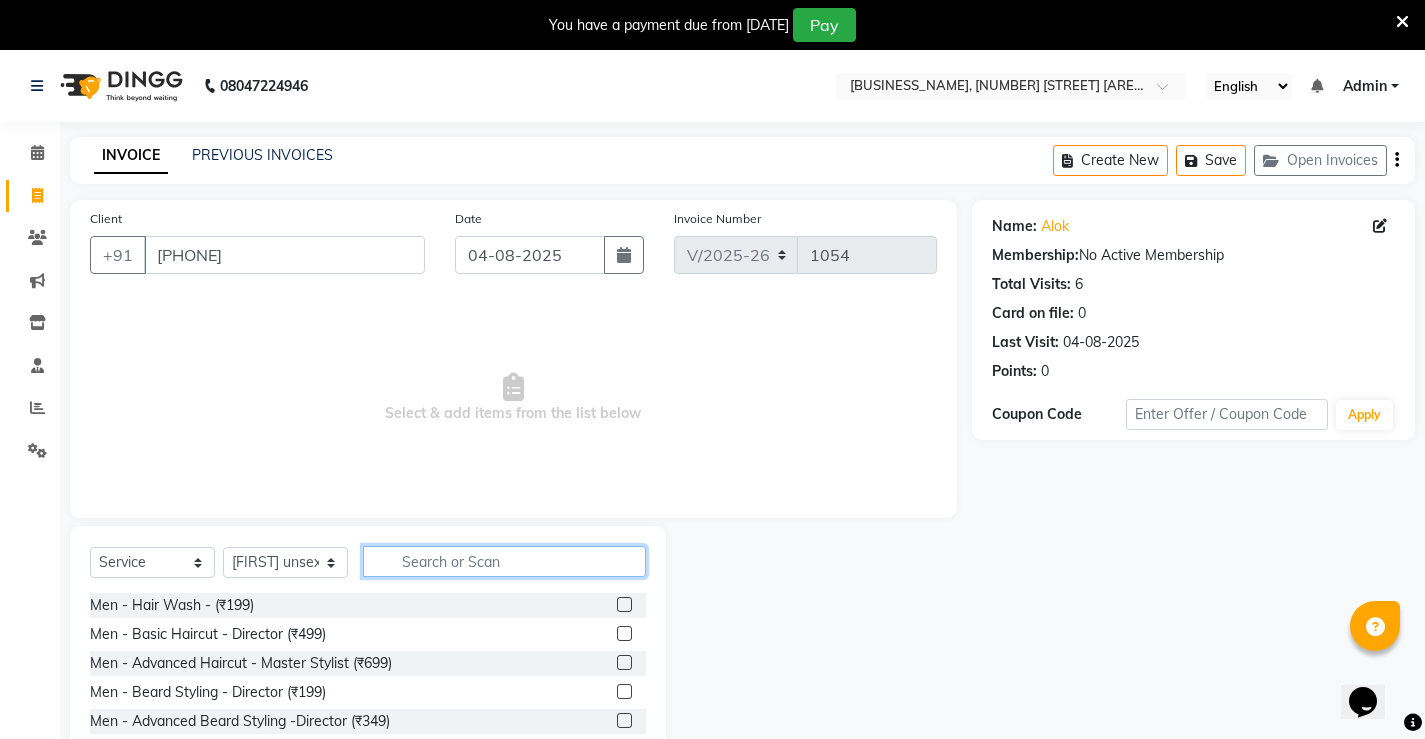 click 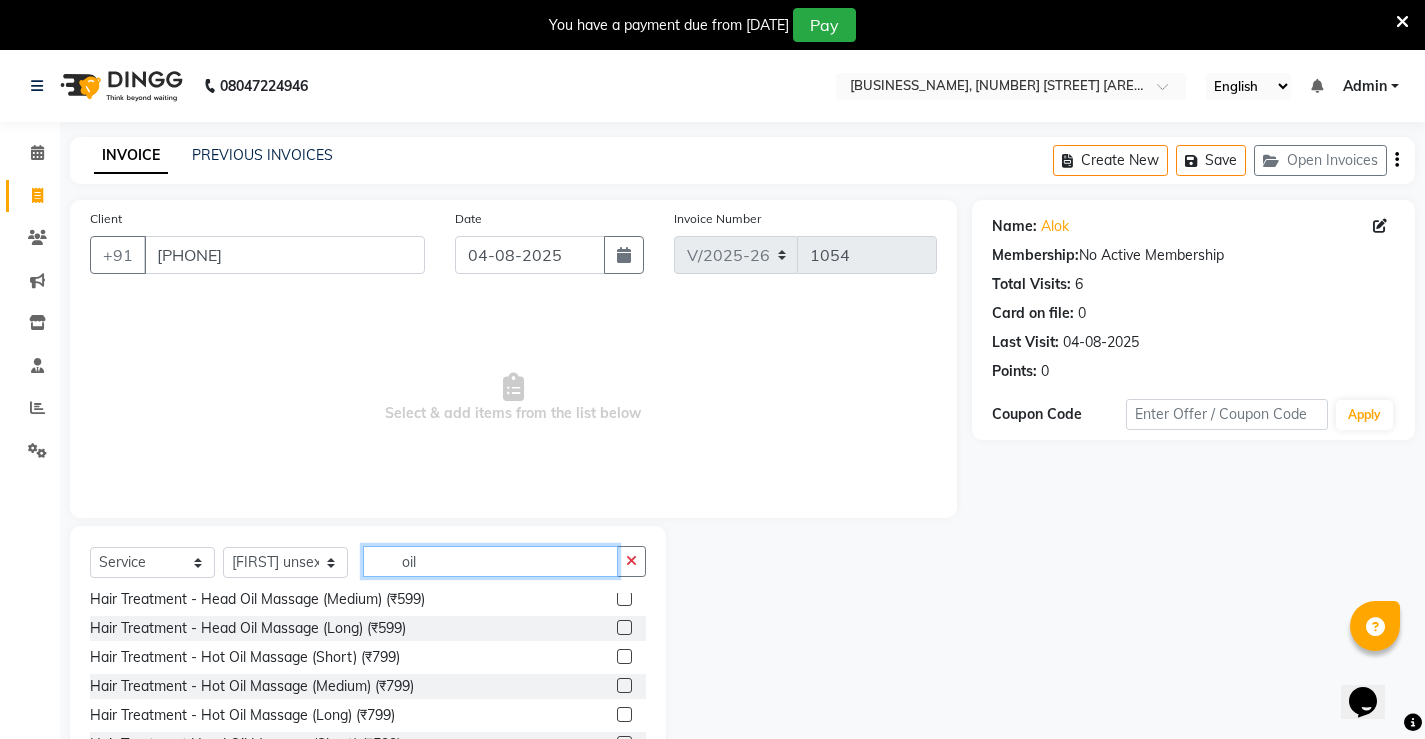 scroll, scrollTop: 0, scrollLeft: 0, axis: both 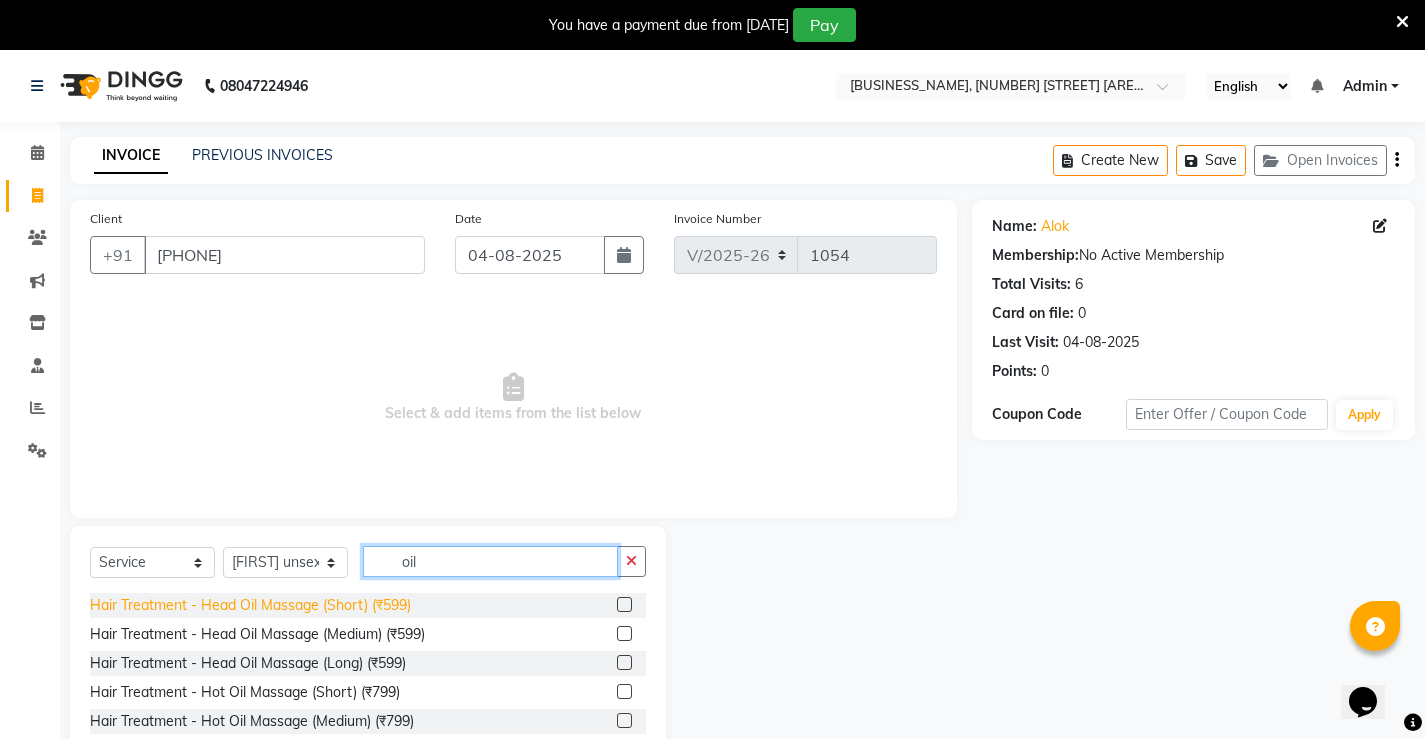 type on "oil" 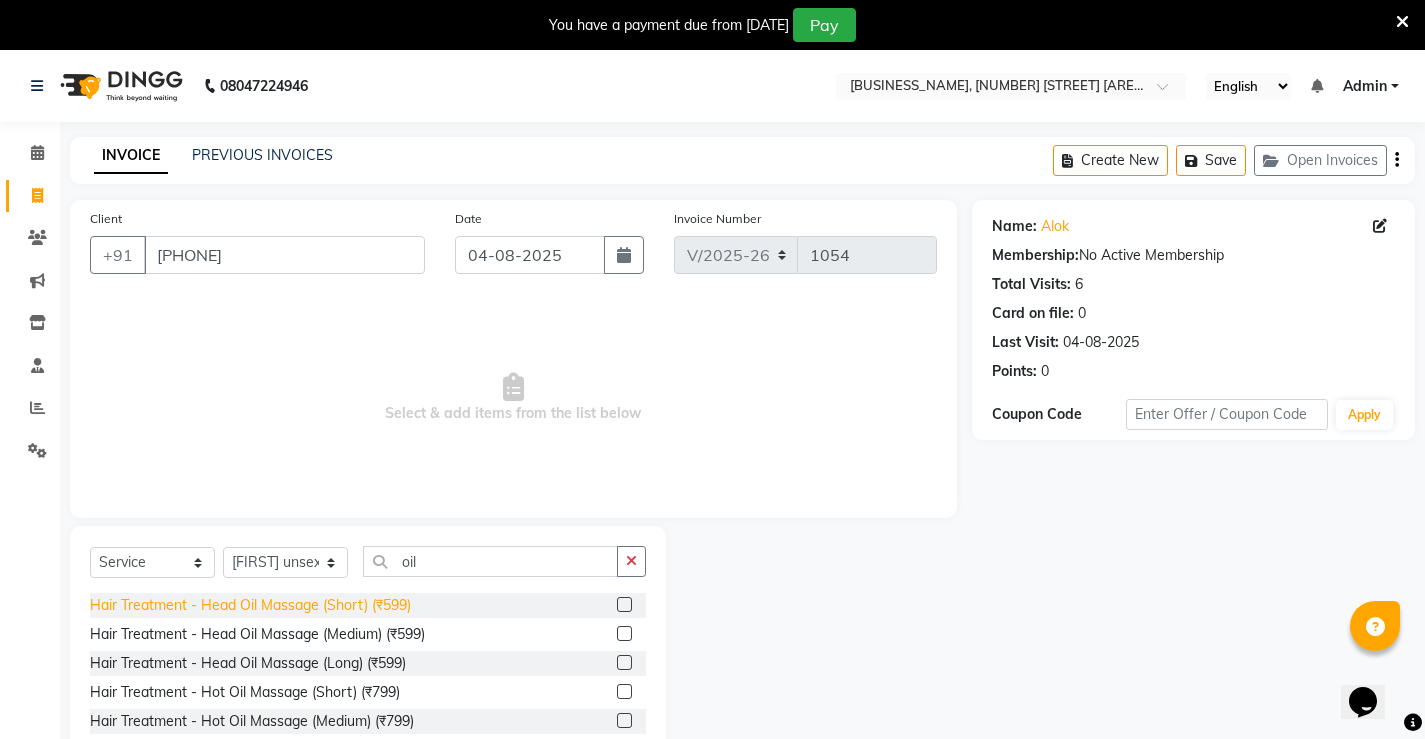 click on "Hair Treatment - Head Oil Massage (Short) (₹599)" 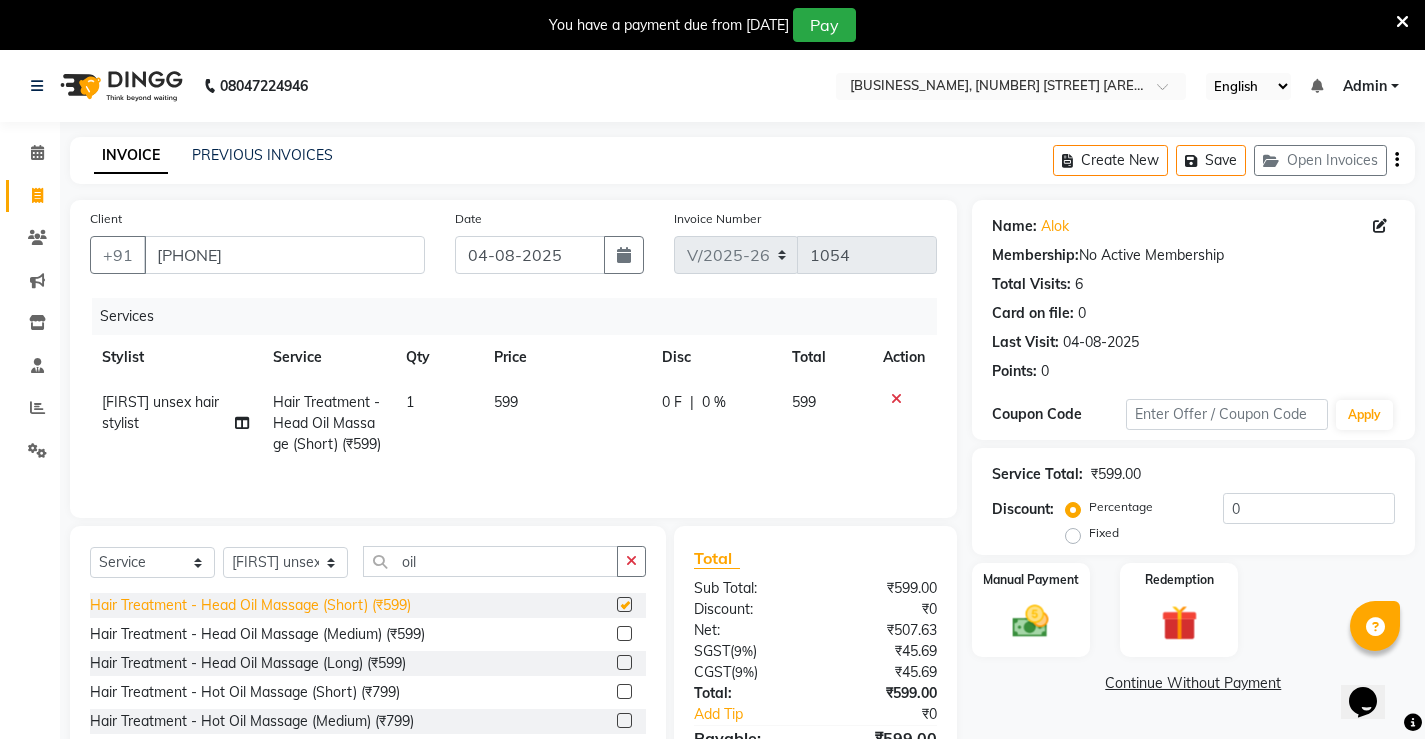 checkbox on "false" 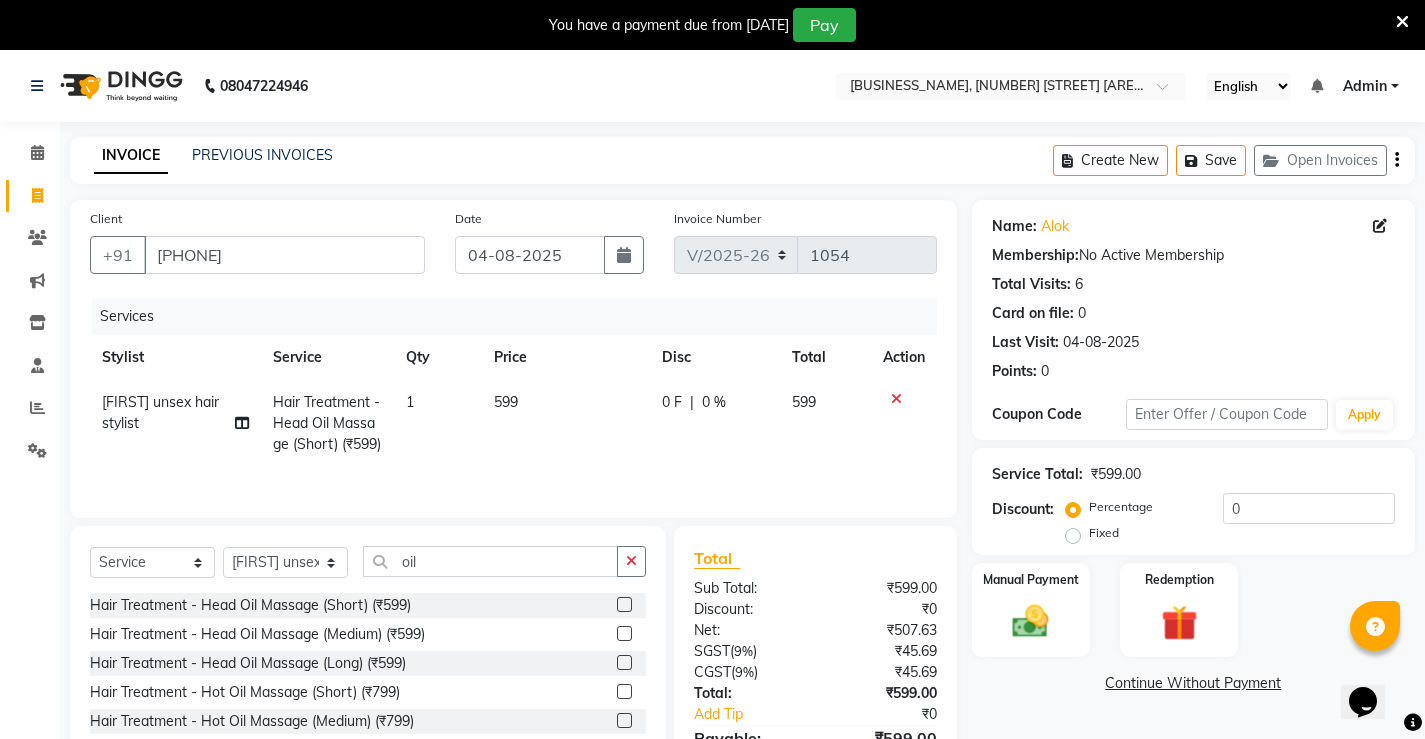 click on "599" 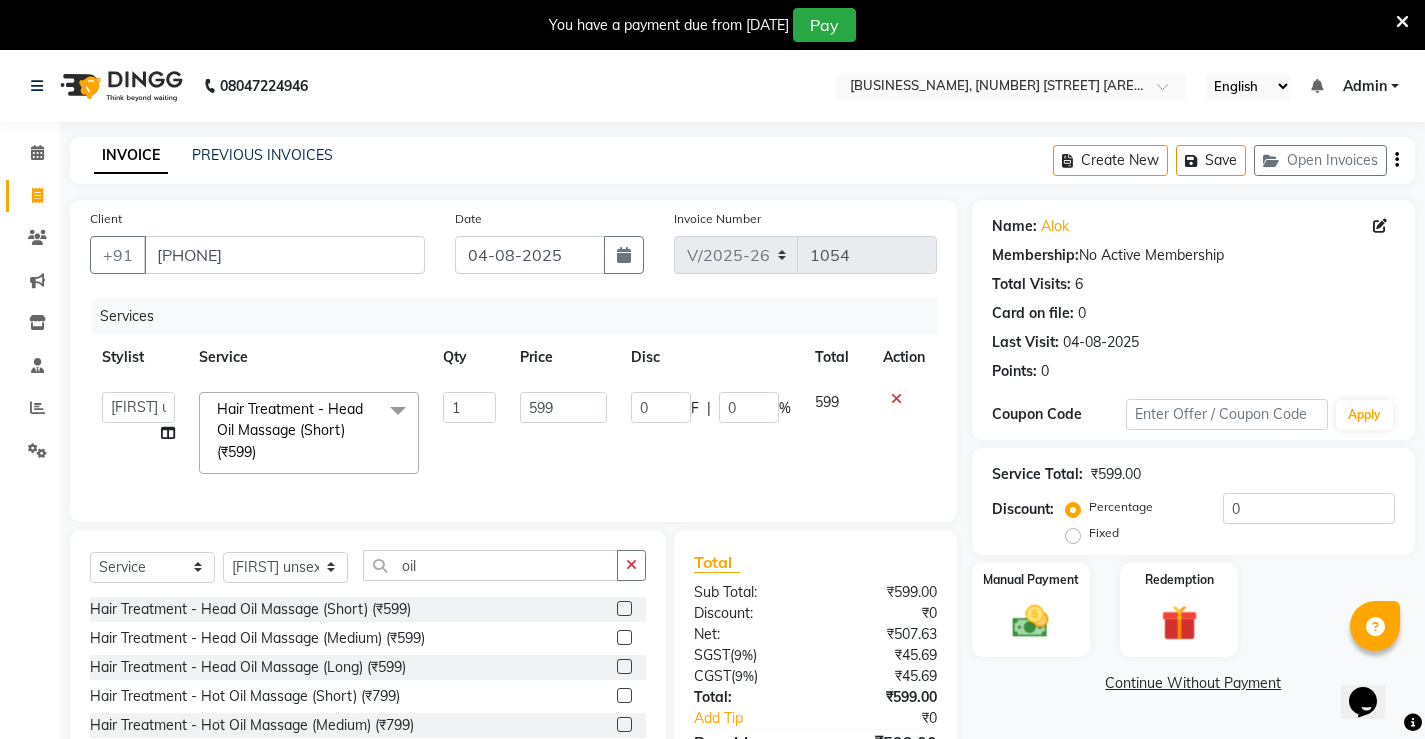 click on "599" 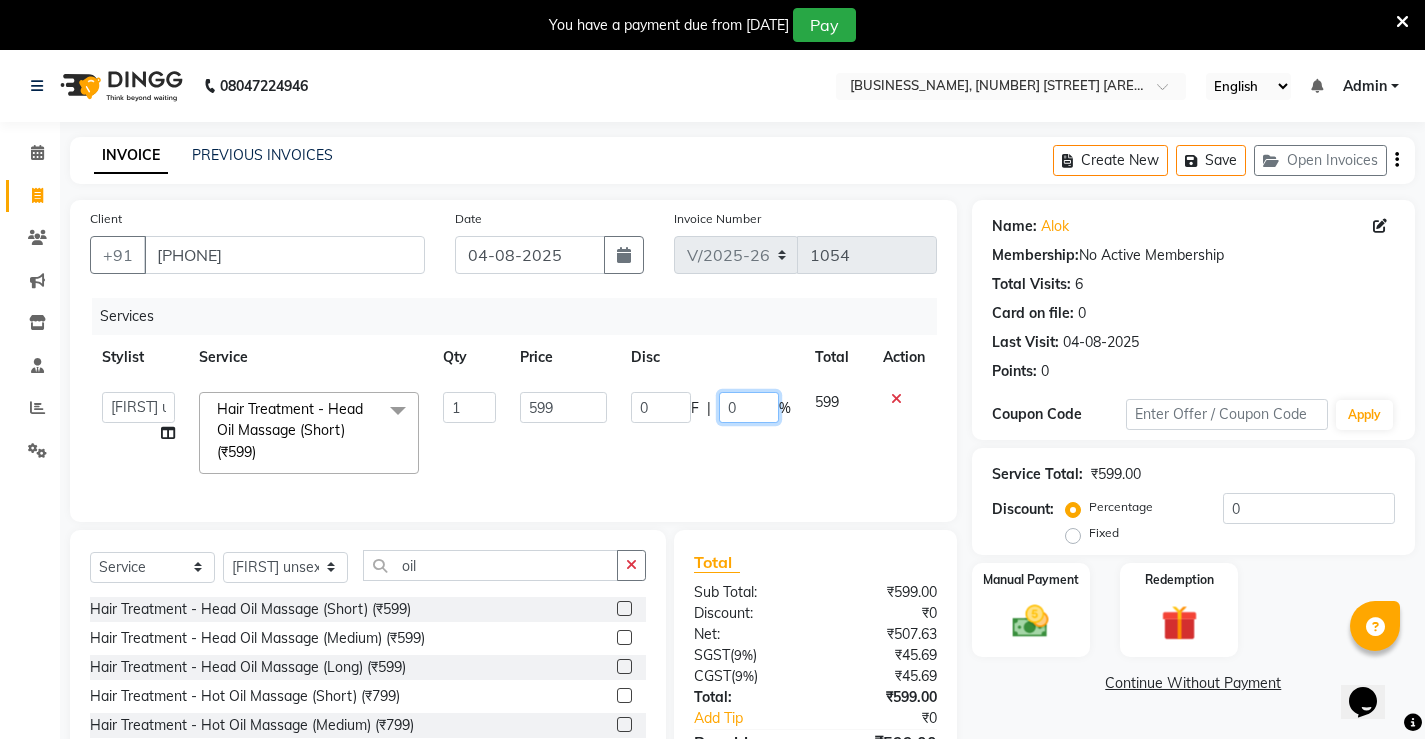 click on "0" 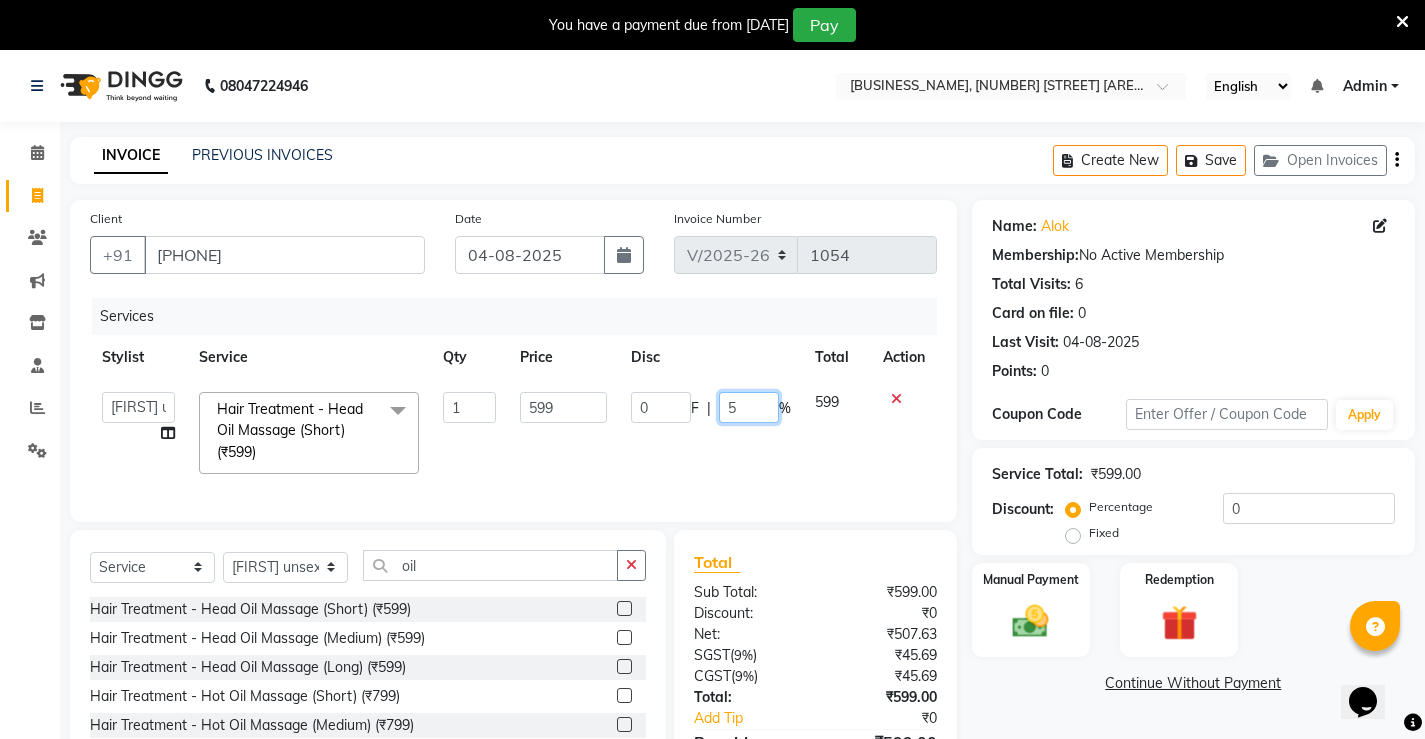 type on "50" 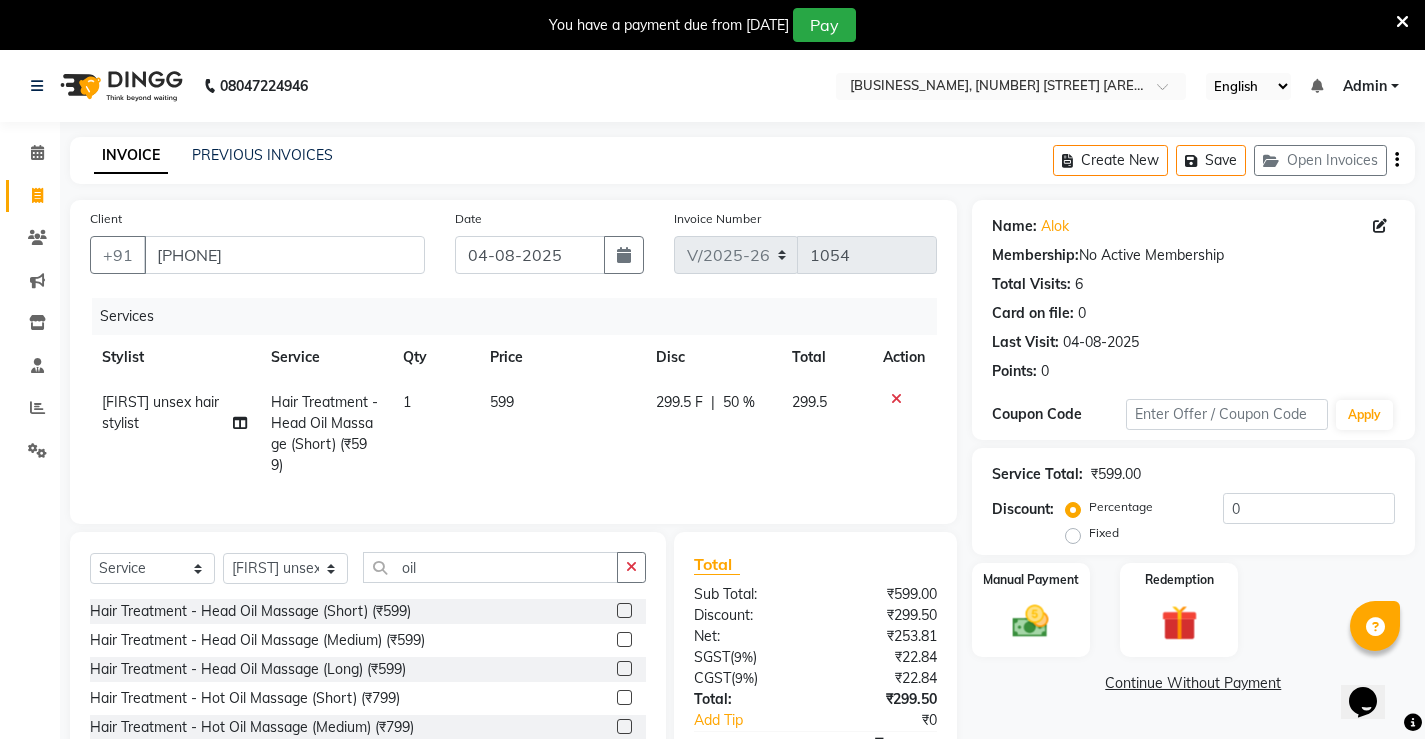 click on "299.5 F | 50 %" 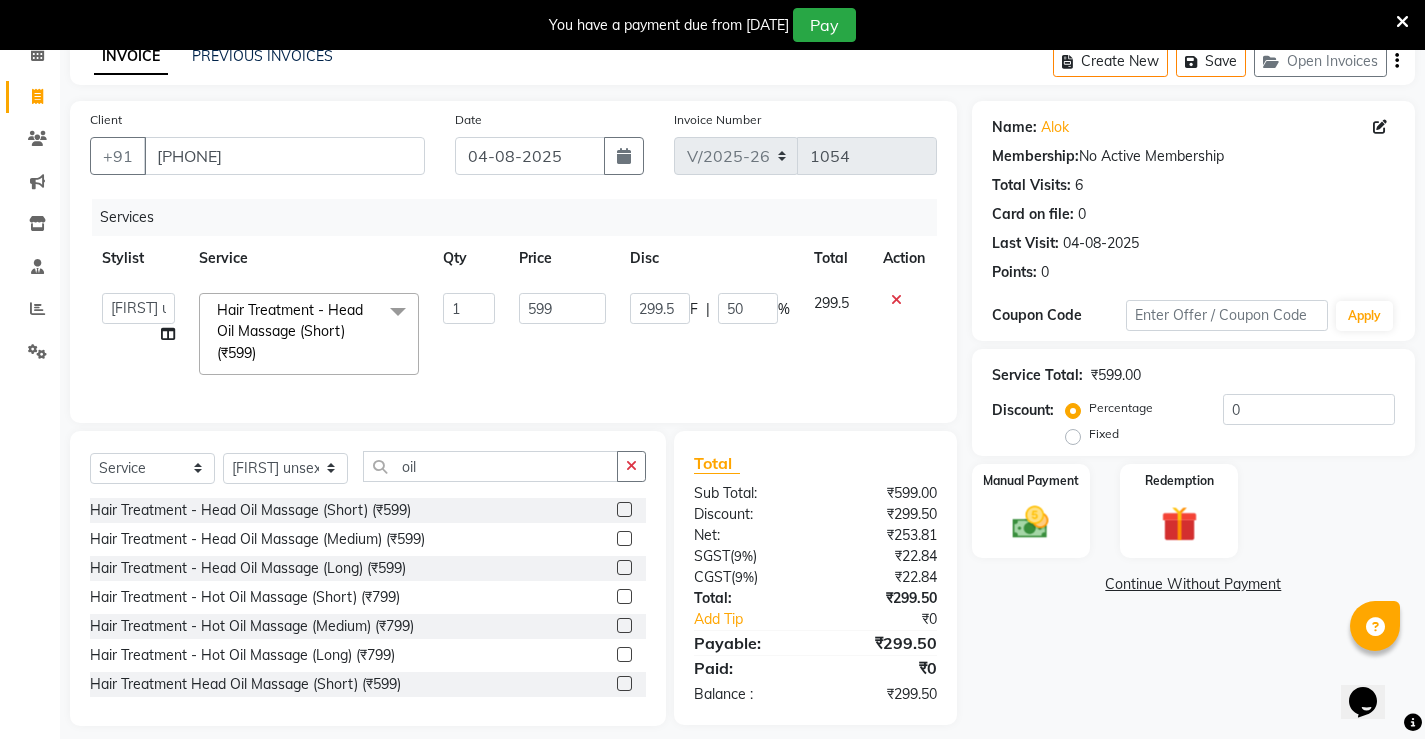 scroll, scrollTop: 100, scrollLeft: 0, axis: vertical 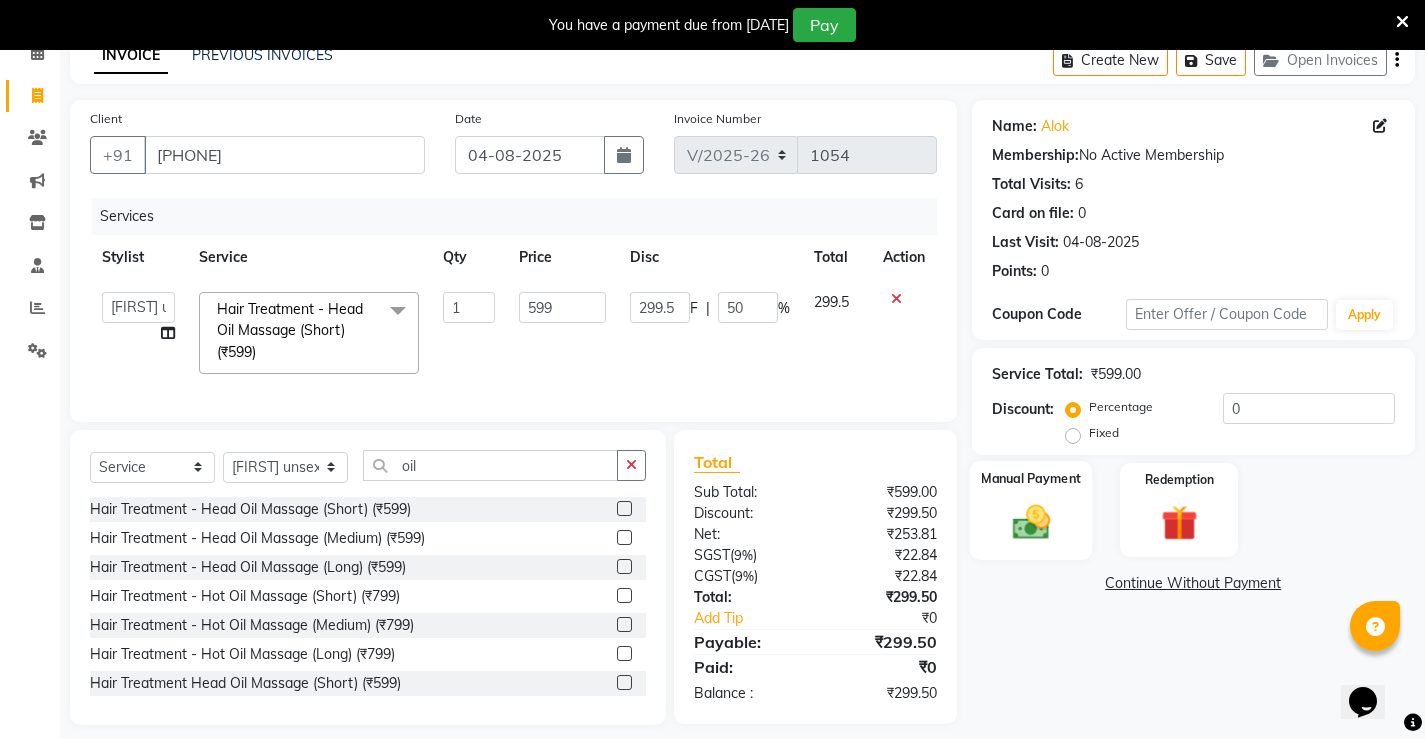 click 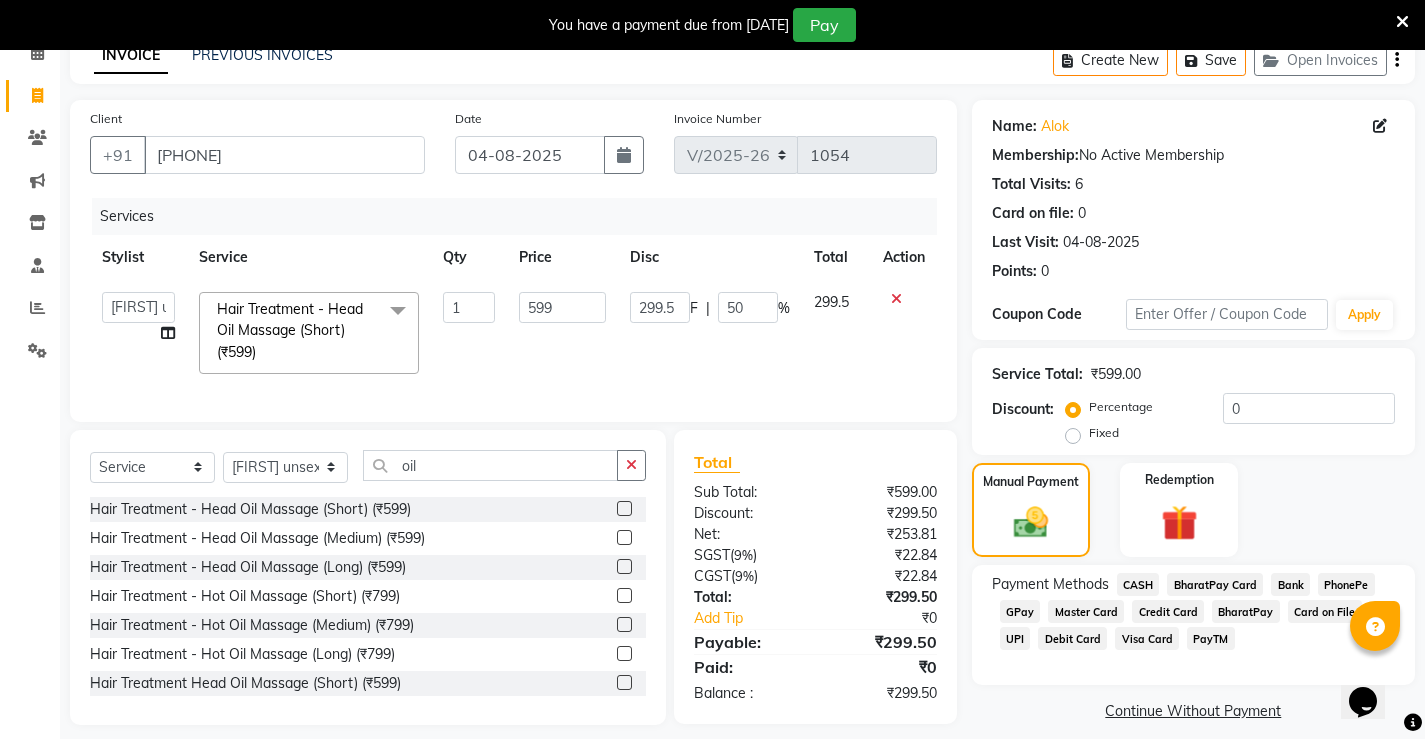 click on "CASH" 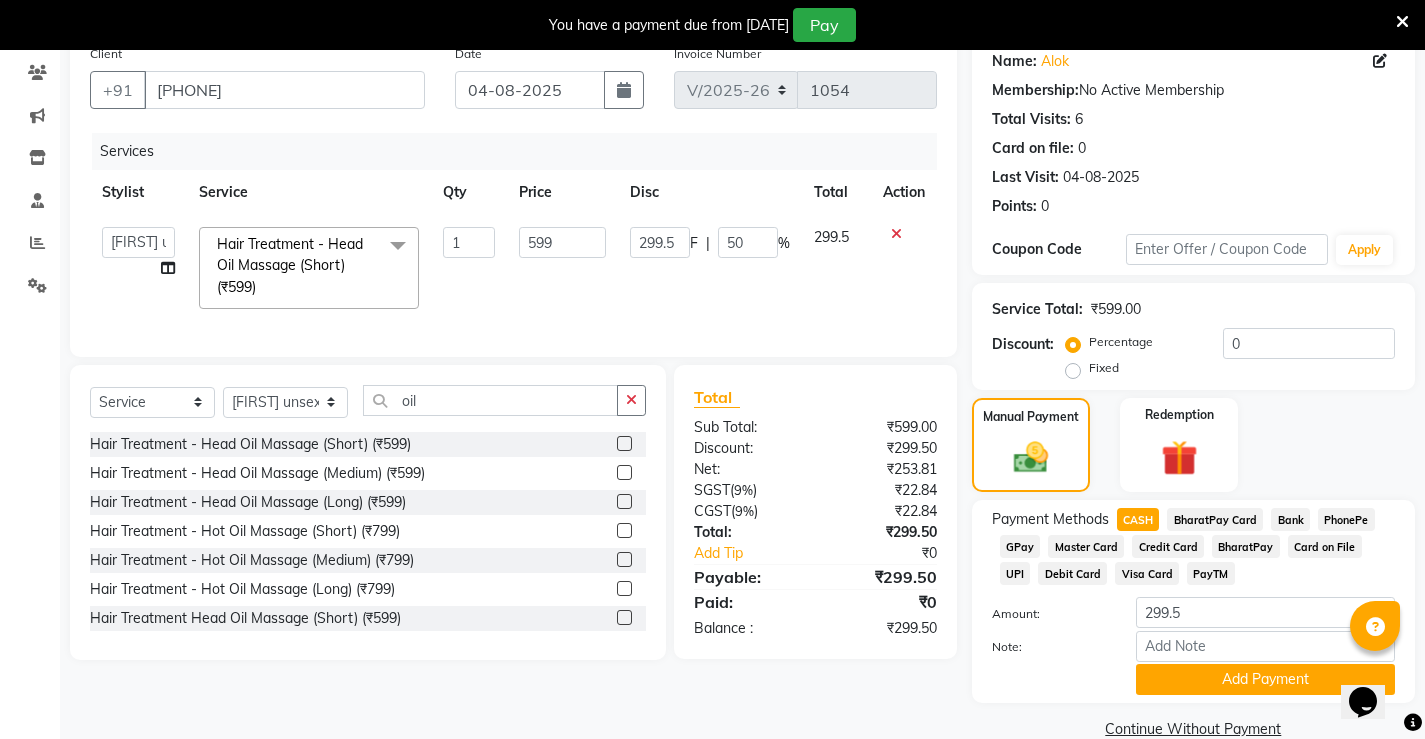 scroll, scrollTop: 200, scrollLeft: 0, axis: vertical 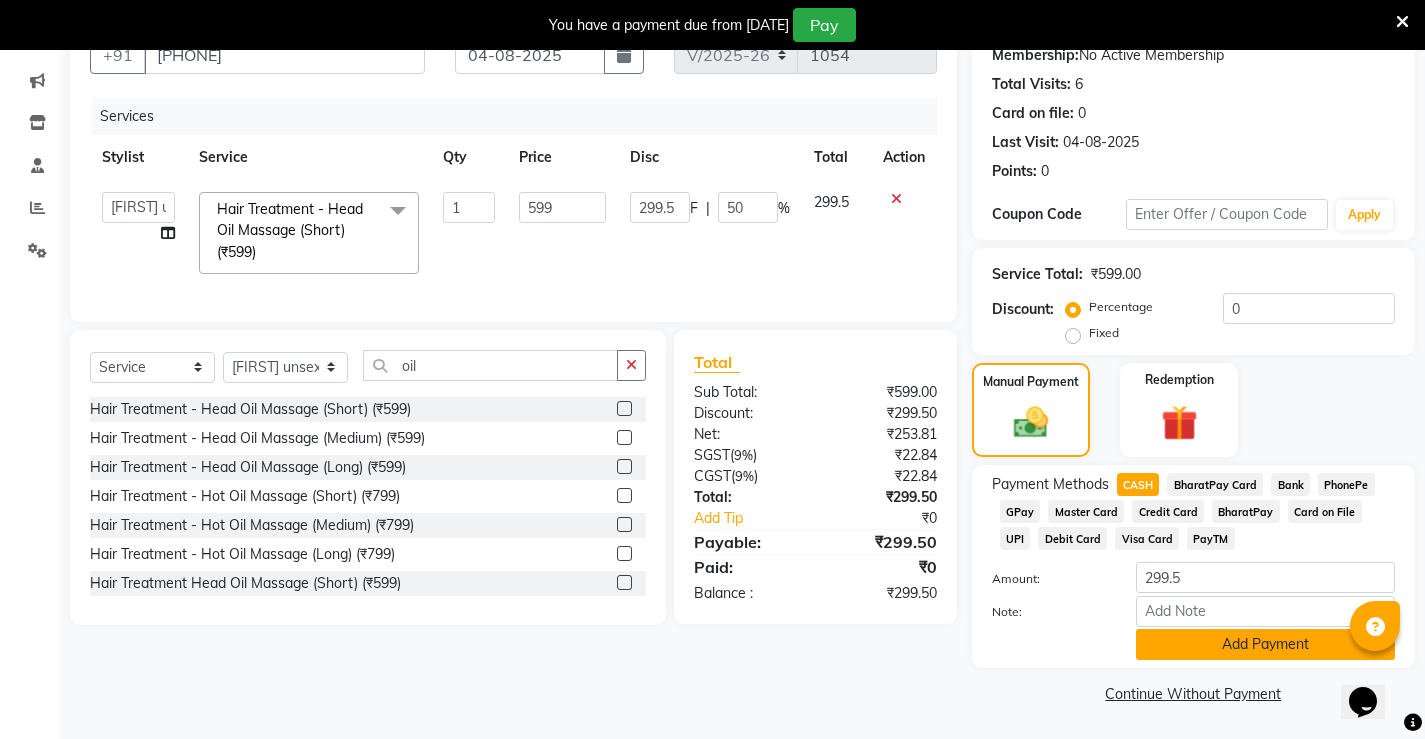 click on "Add Payment" 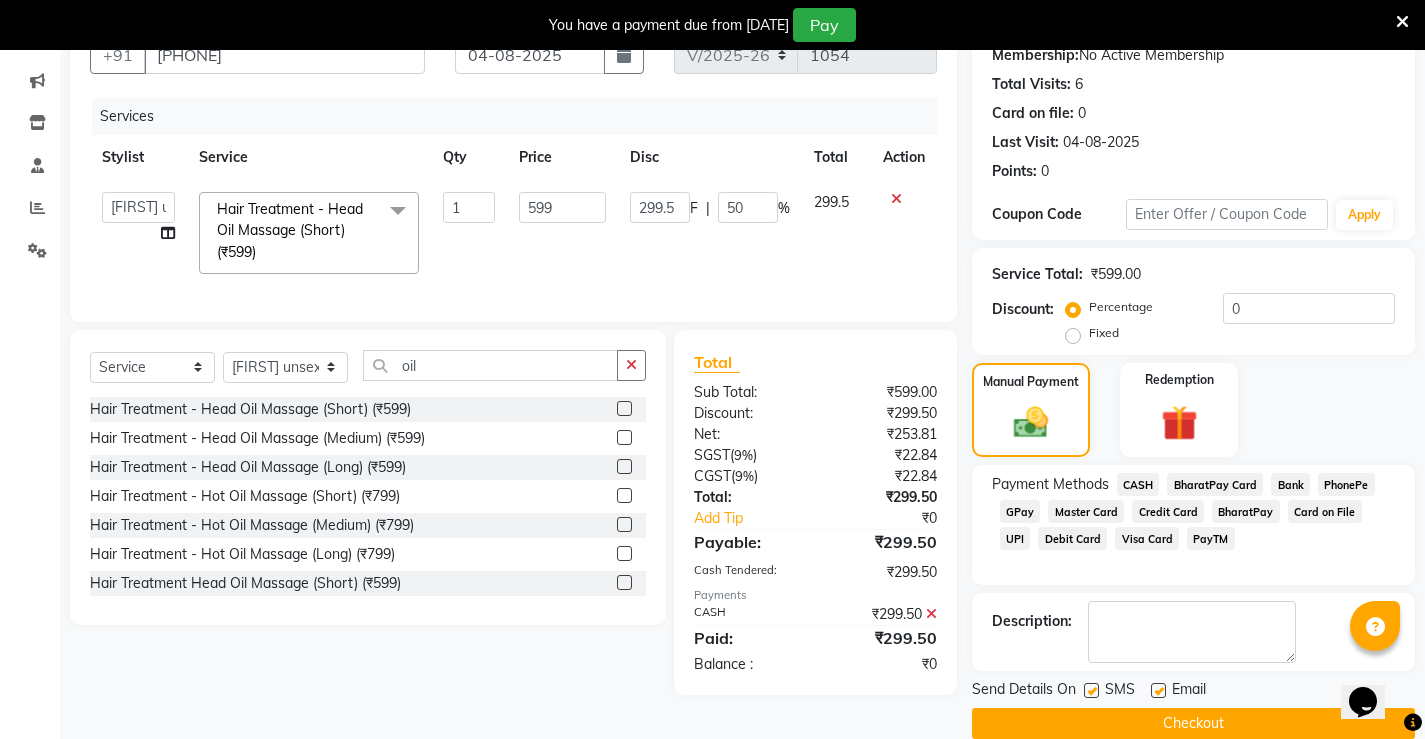 click on "Checkout" 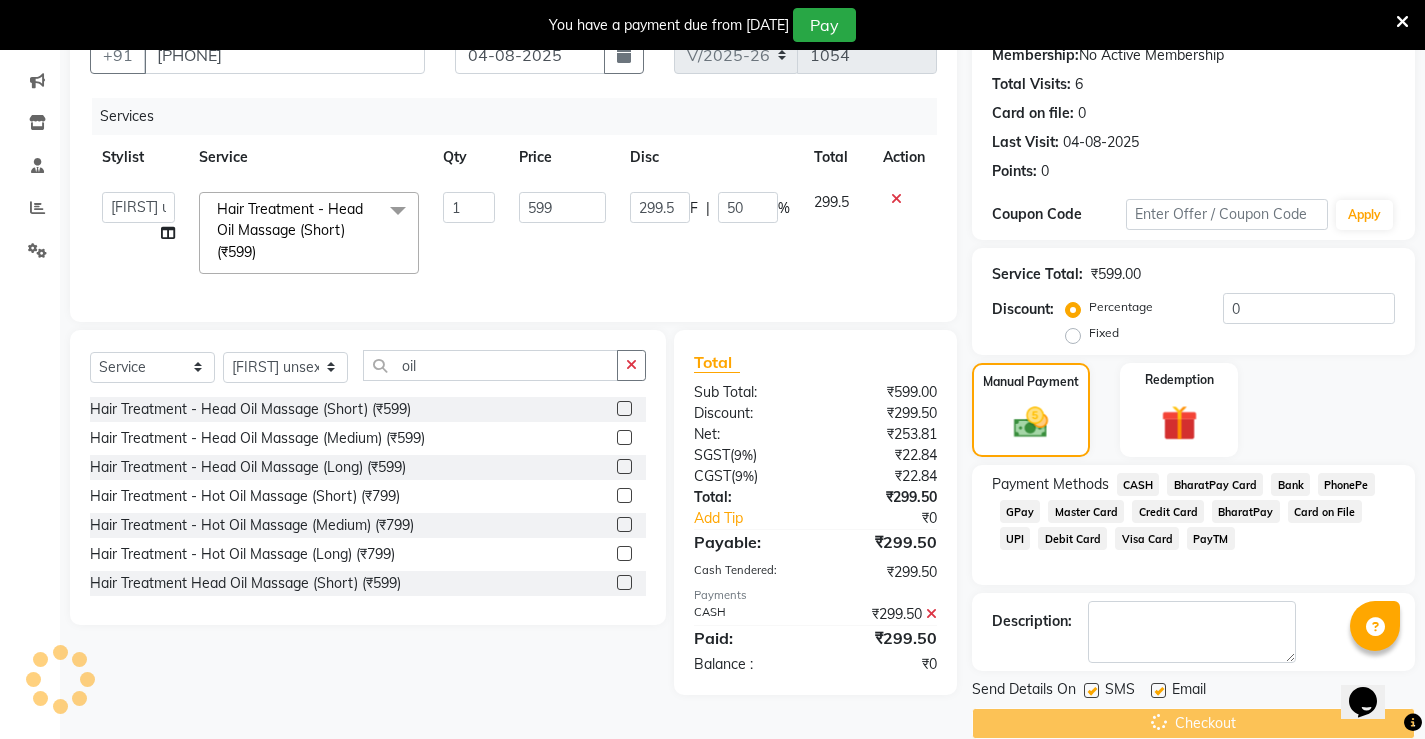 scroll, scrollTop: 50, scrollLeft: 0, axis: vertical 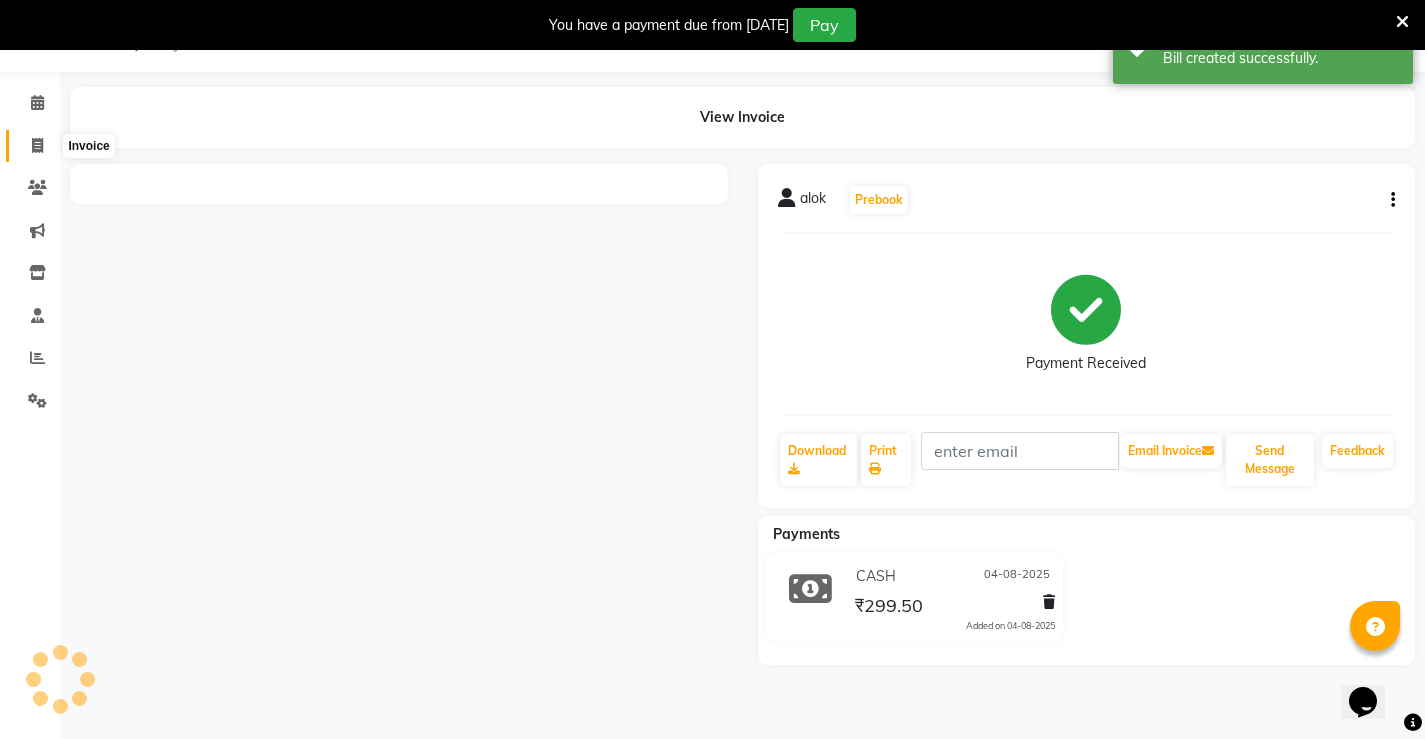 click 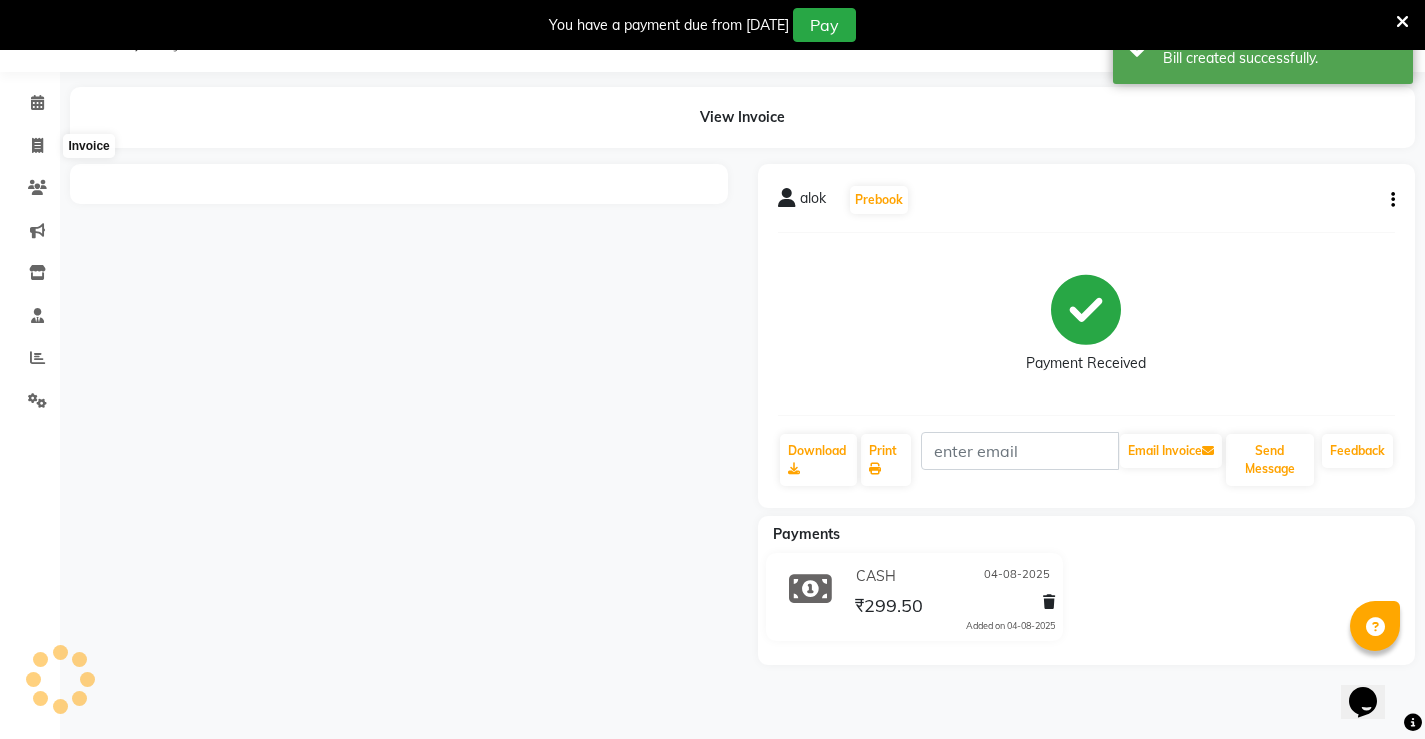 select on "service" 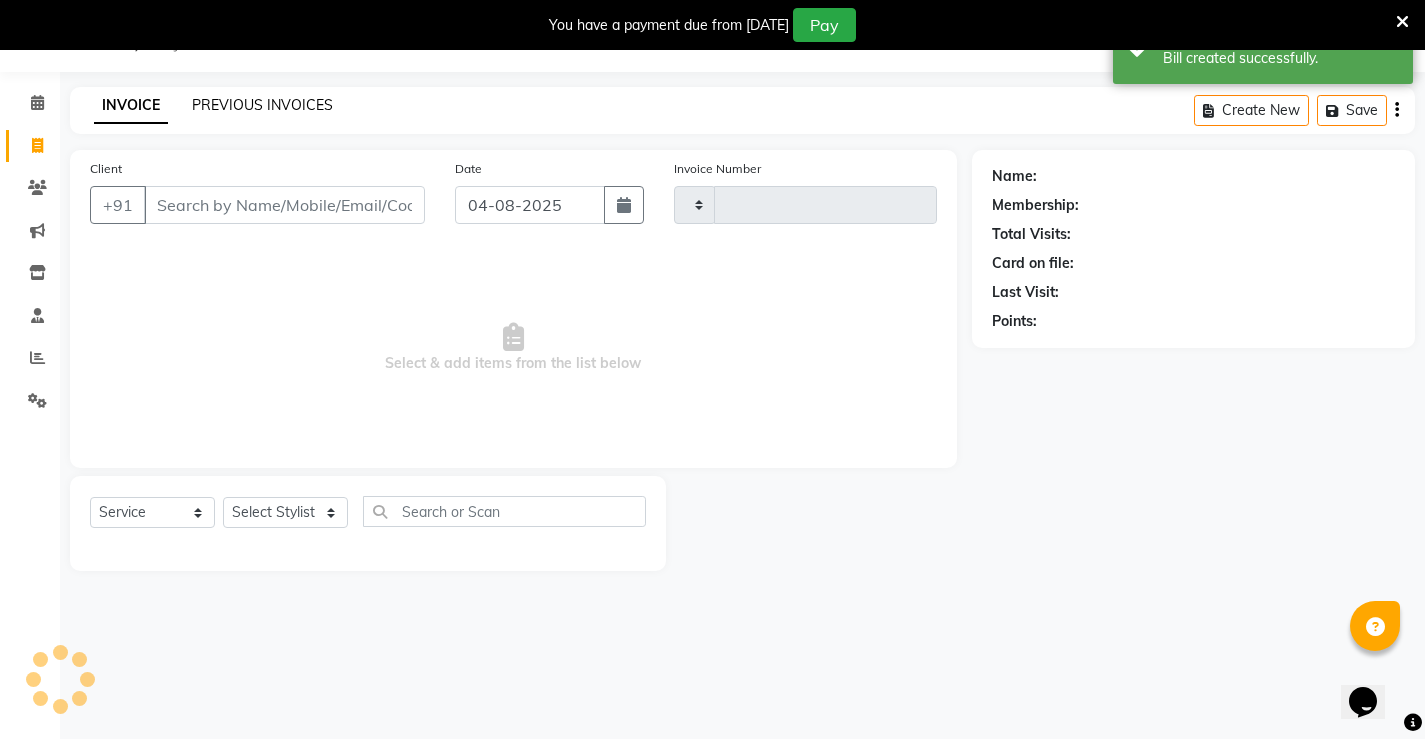 click on "PREVIOUS INVOICES" 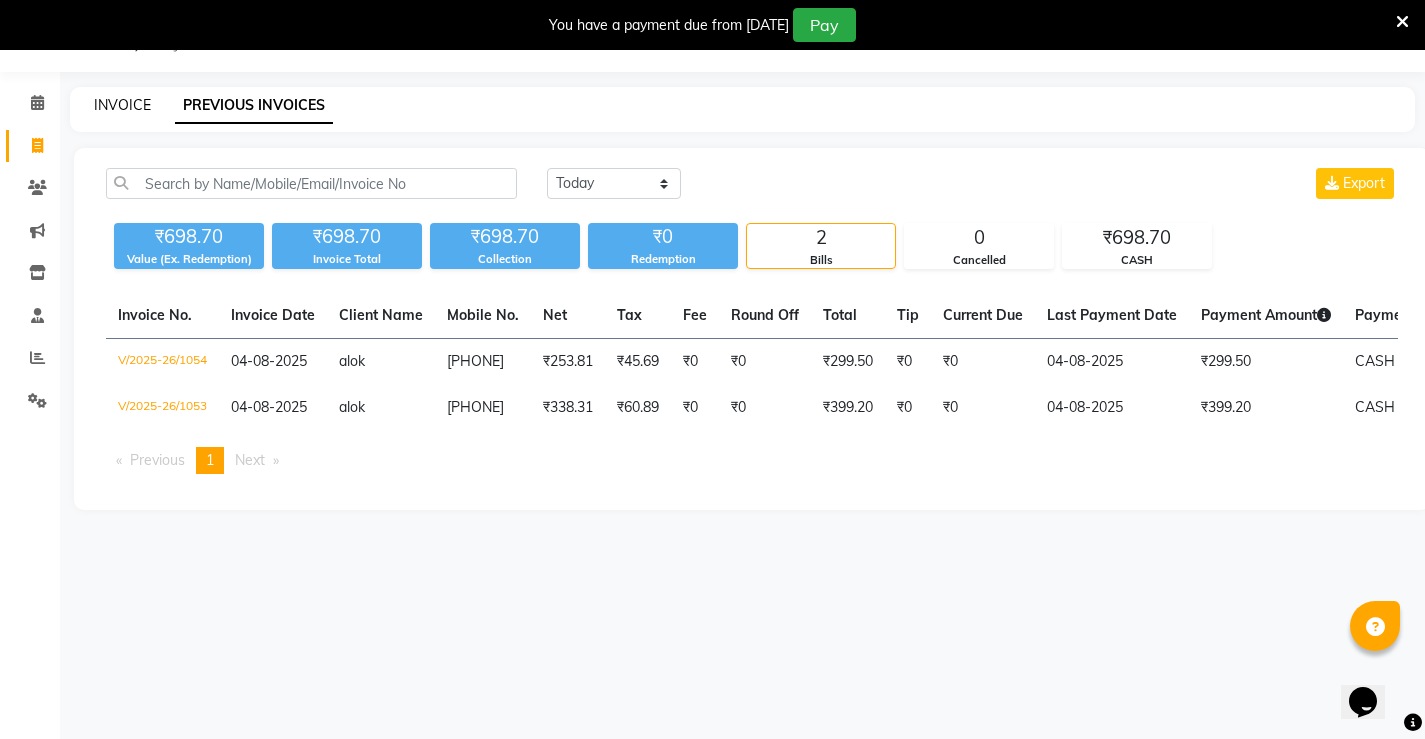click on "INVOICE" 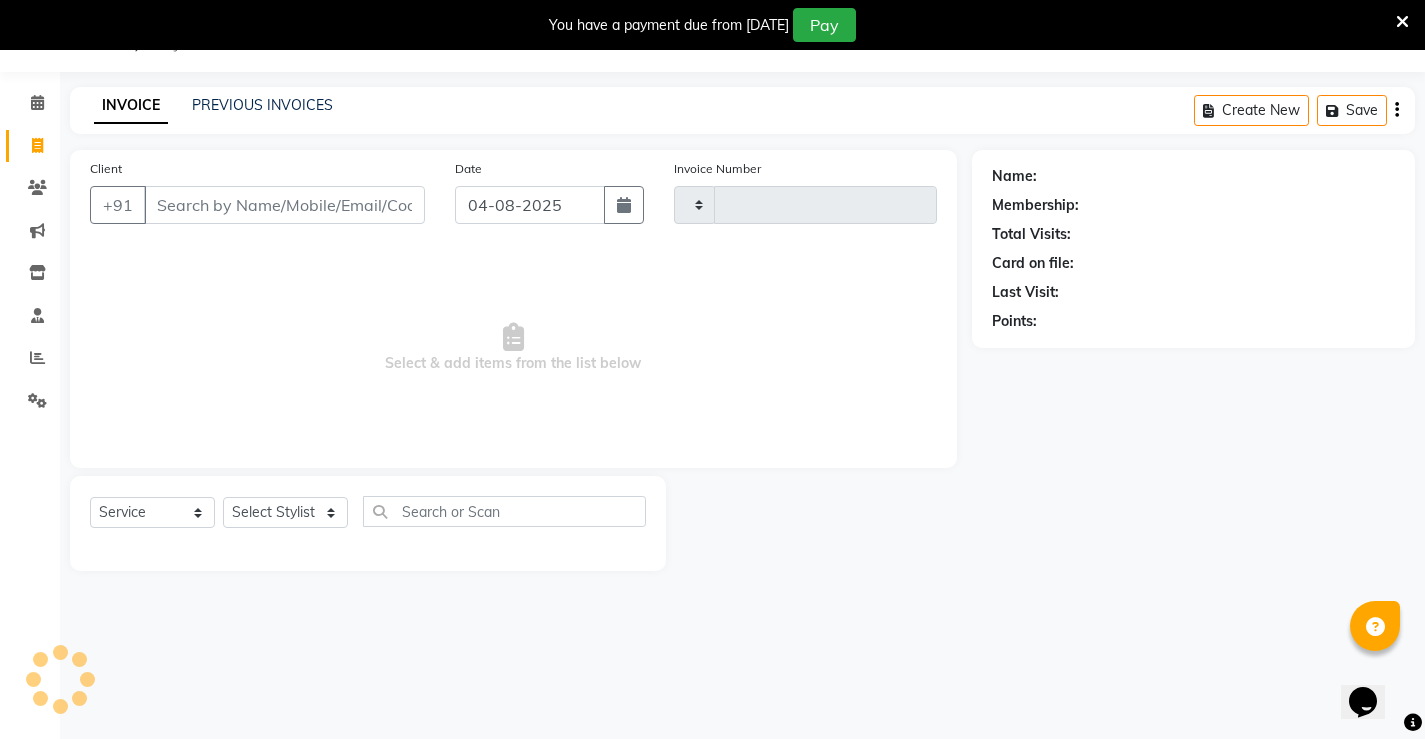 click on "Client" at bounding box center [284, 205] 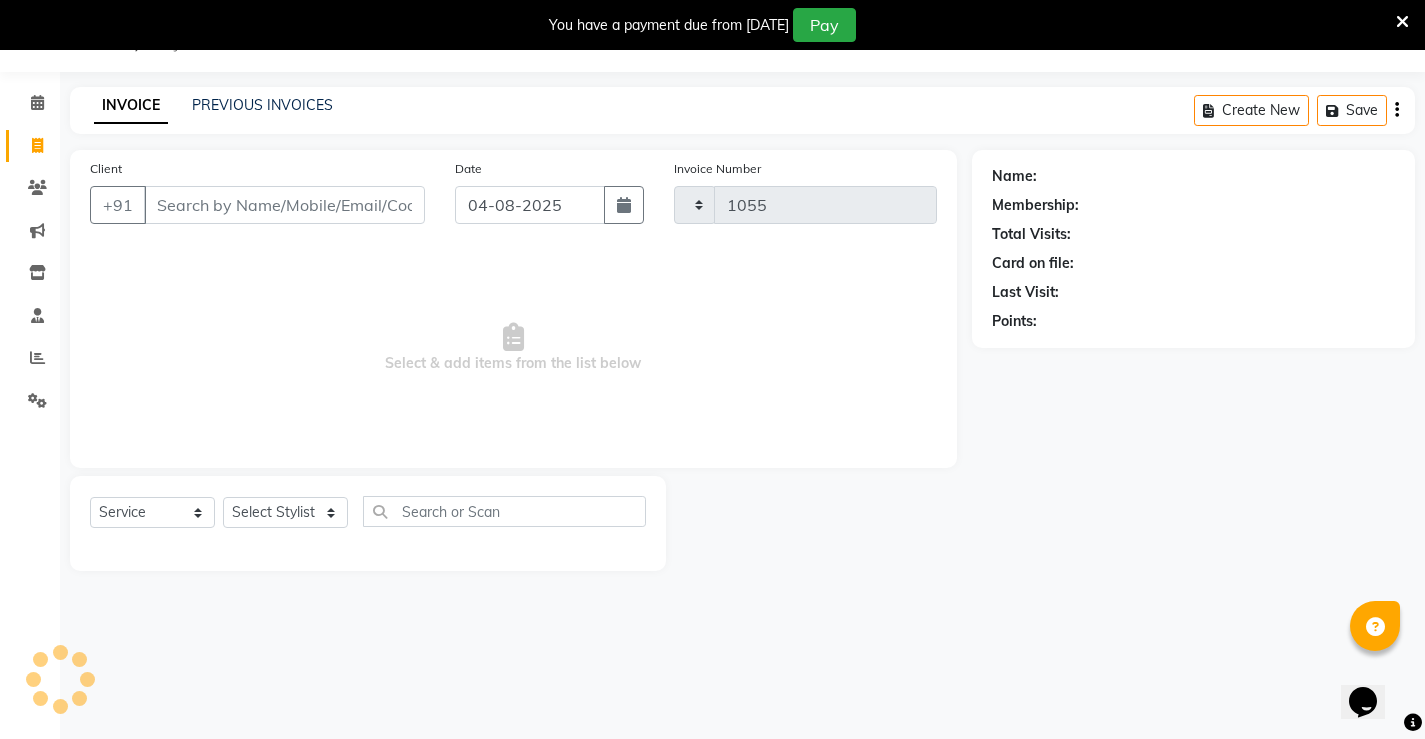 select on "7705" 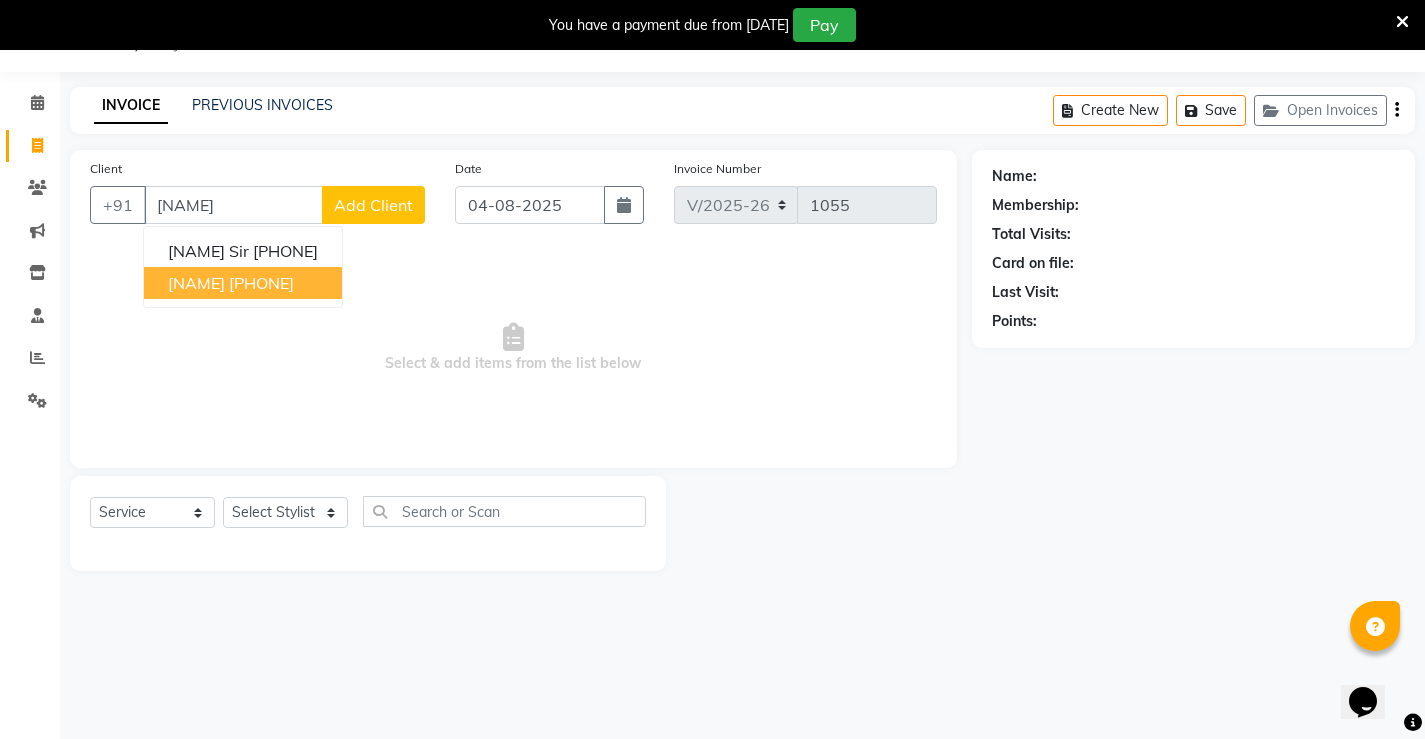 click on "[PHONE]" at bounding box center [261, 283] 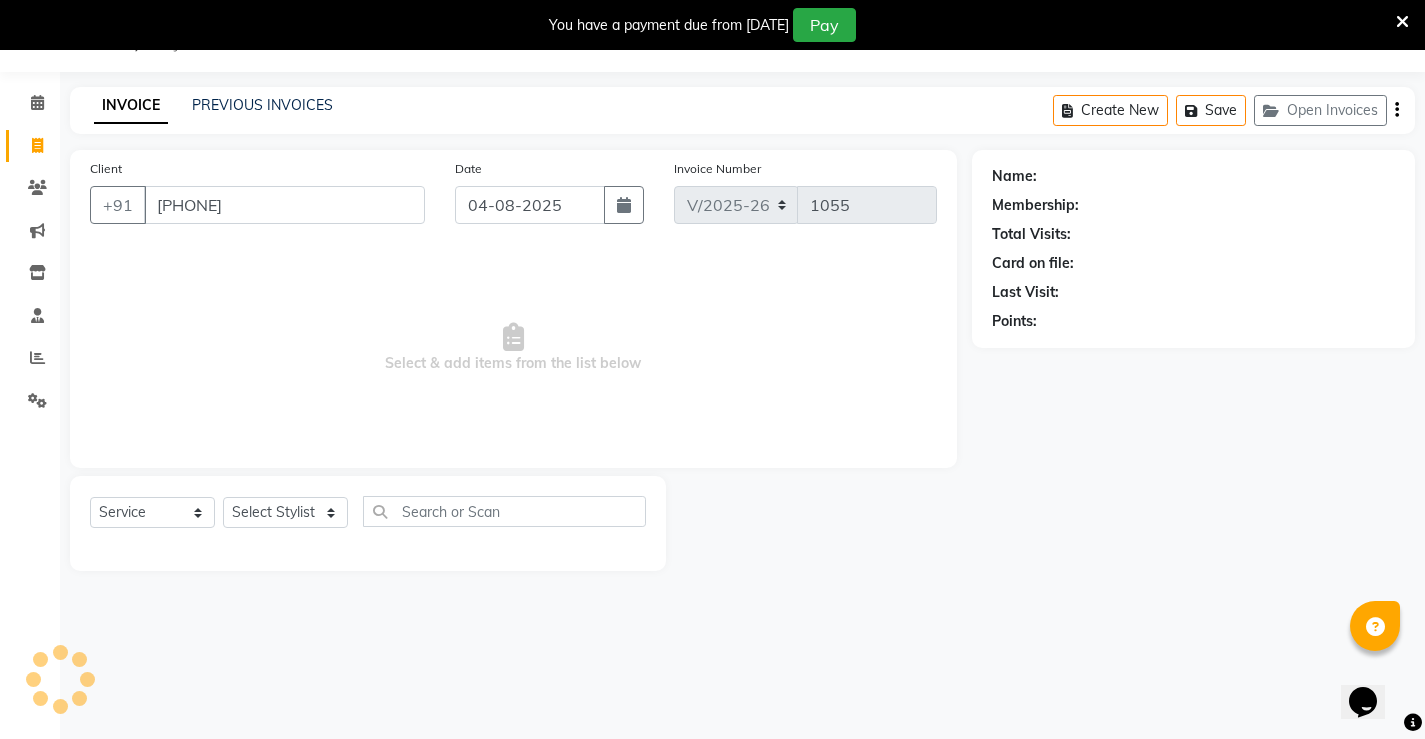 type on "[PHONE]" 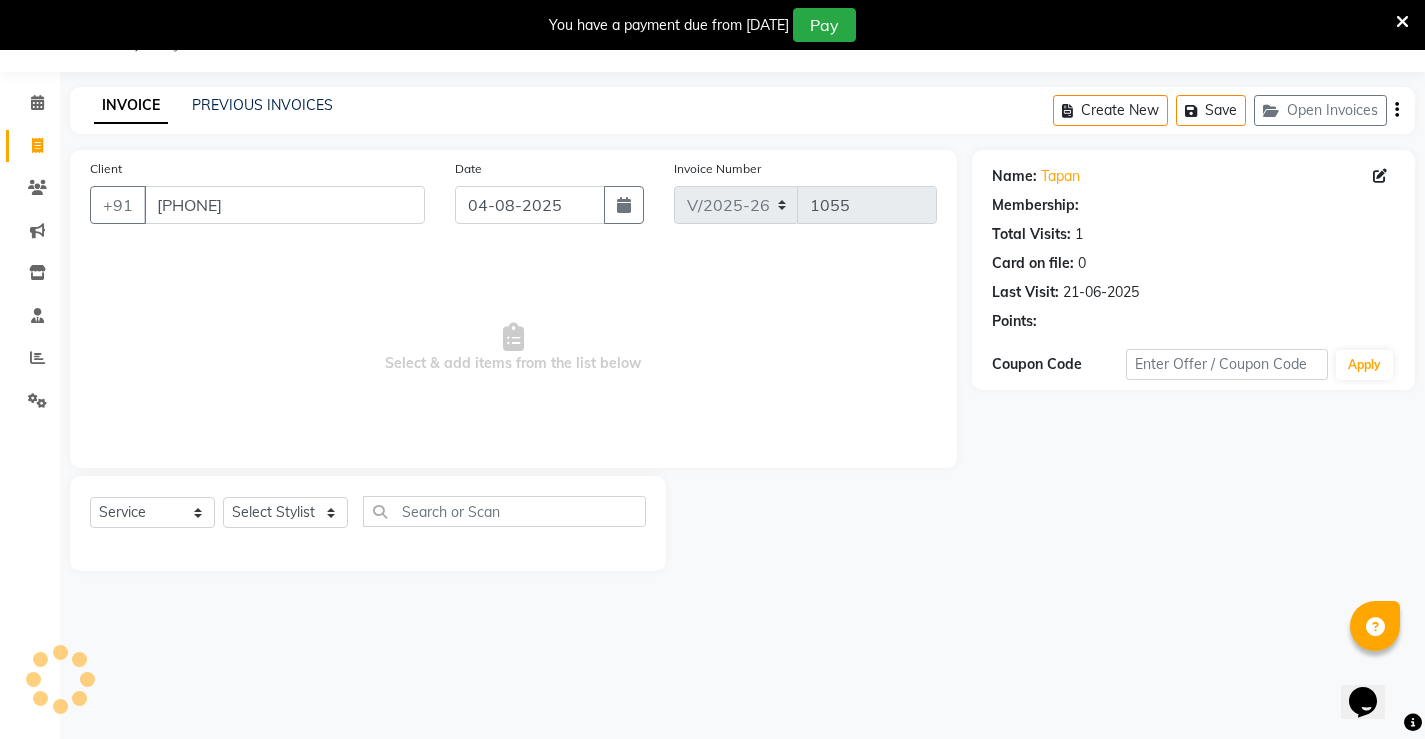 click on "Select  Service  Product  Membership  Package Voucher Prepaid Gift Card  Select Stylist Ajay archita barsha  Lili Naren prasad  unsex hair stylist sukhmay Varti" 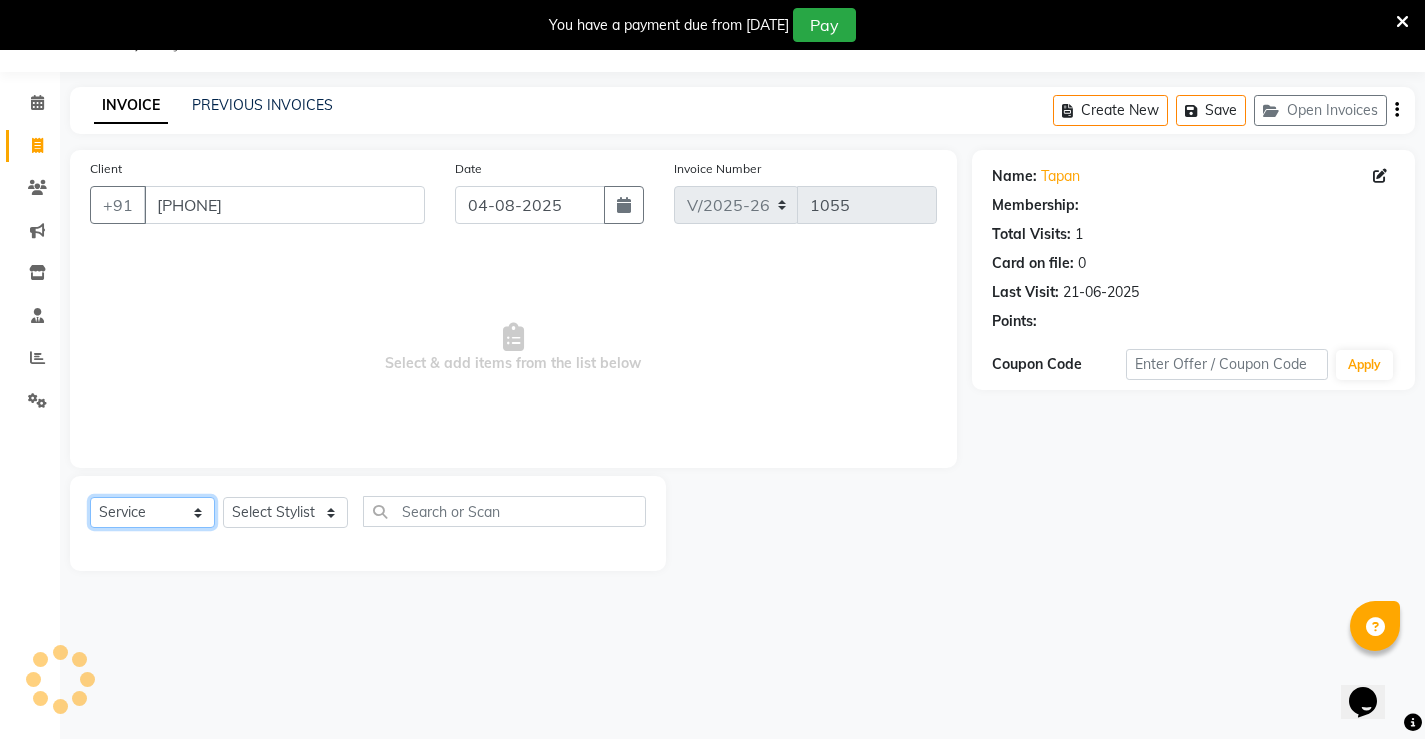 click on "Select  Service  Product  Membership  Package Voucher Prepaid Gift Card" 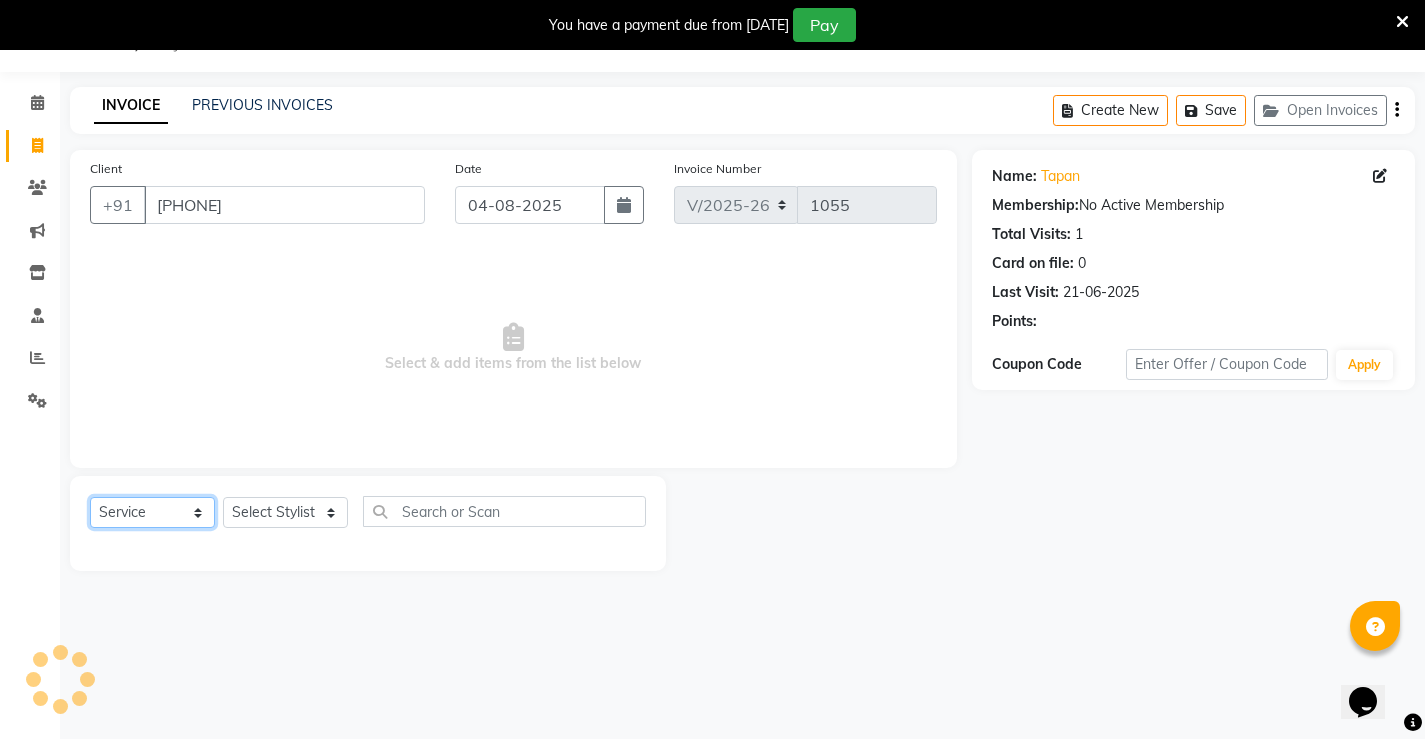 click on "Select  Service  Product  Membership  Package Voucher Prepaid Gift Card" 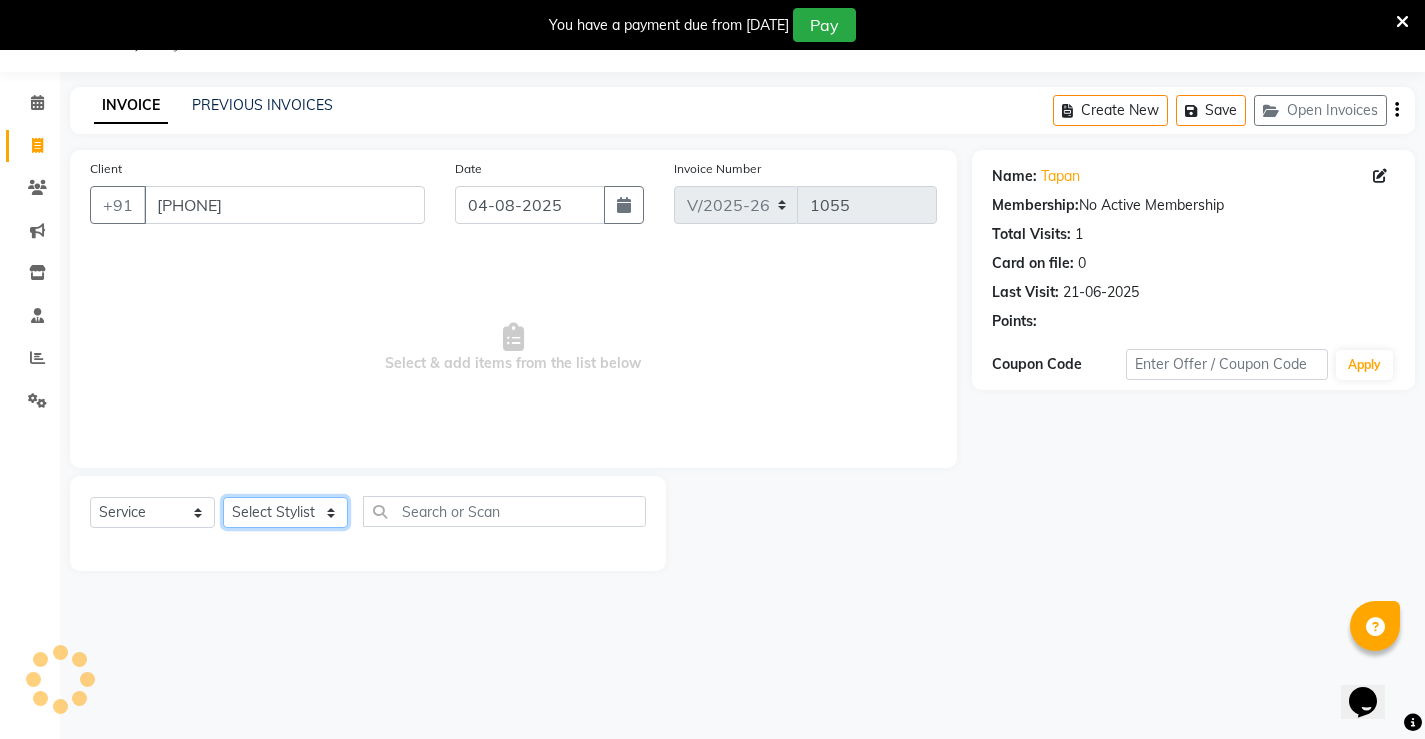click on "Select Stylist Ajay archita barsha  Lili Naren prasad  unsex hair stylist sukhmay Varti" 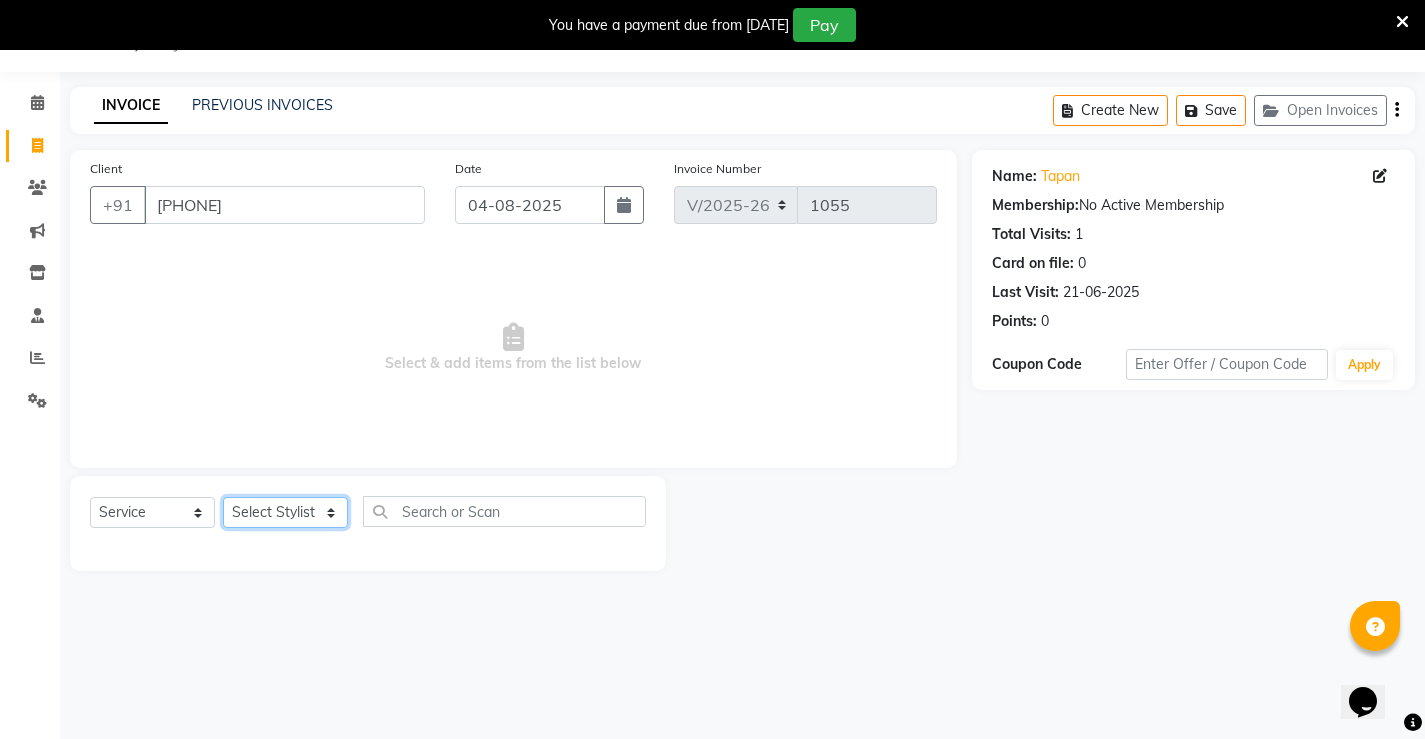 select on "68606" 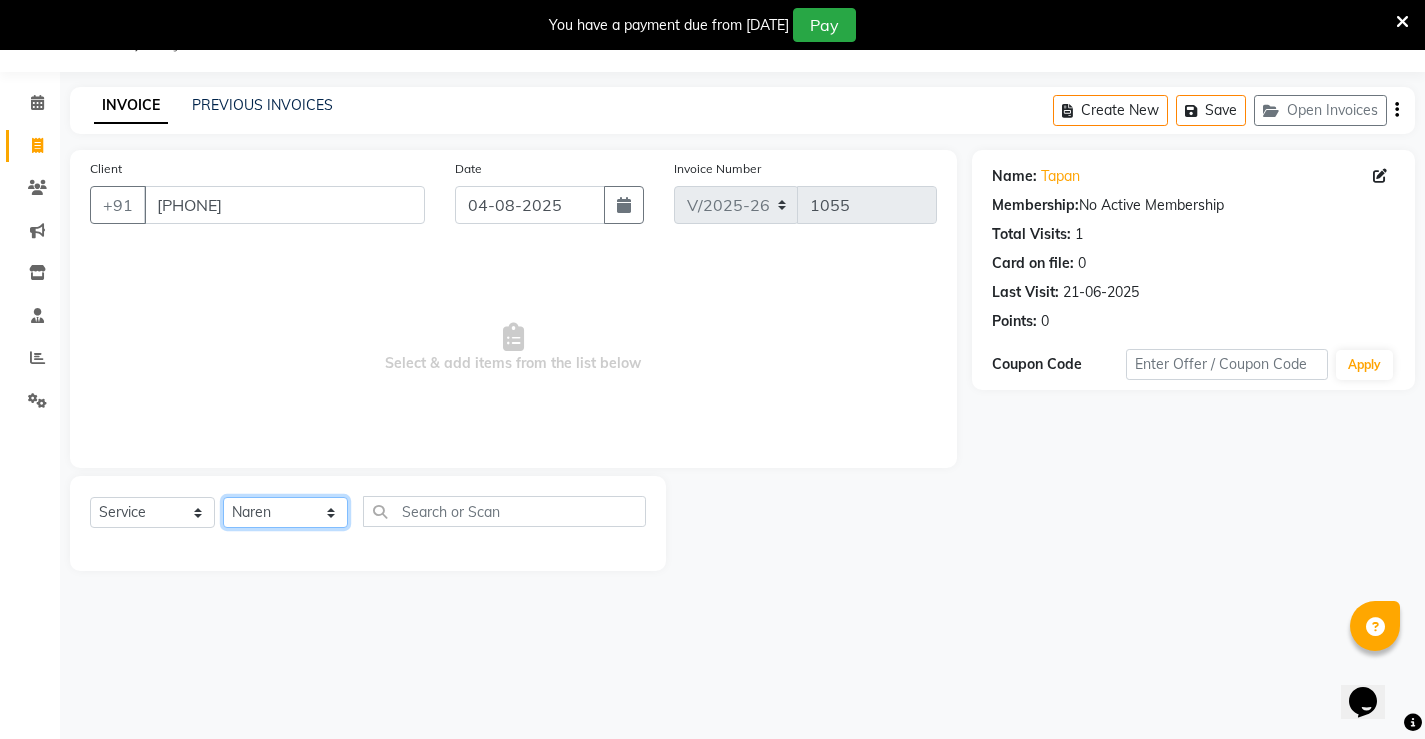click on "Select Stylist Ajay archita barsha  Lili Naren prasad  unsex hair stylist sukhmay Varti" 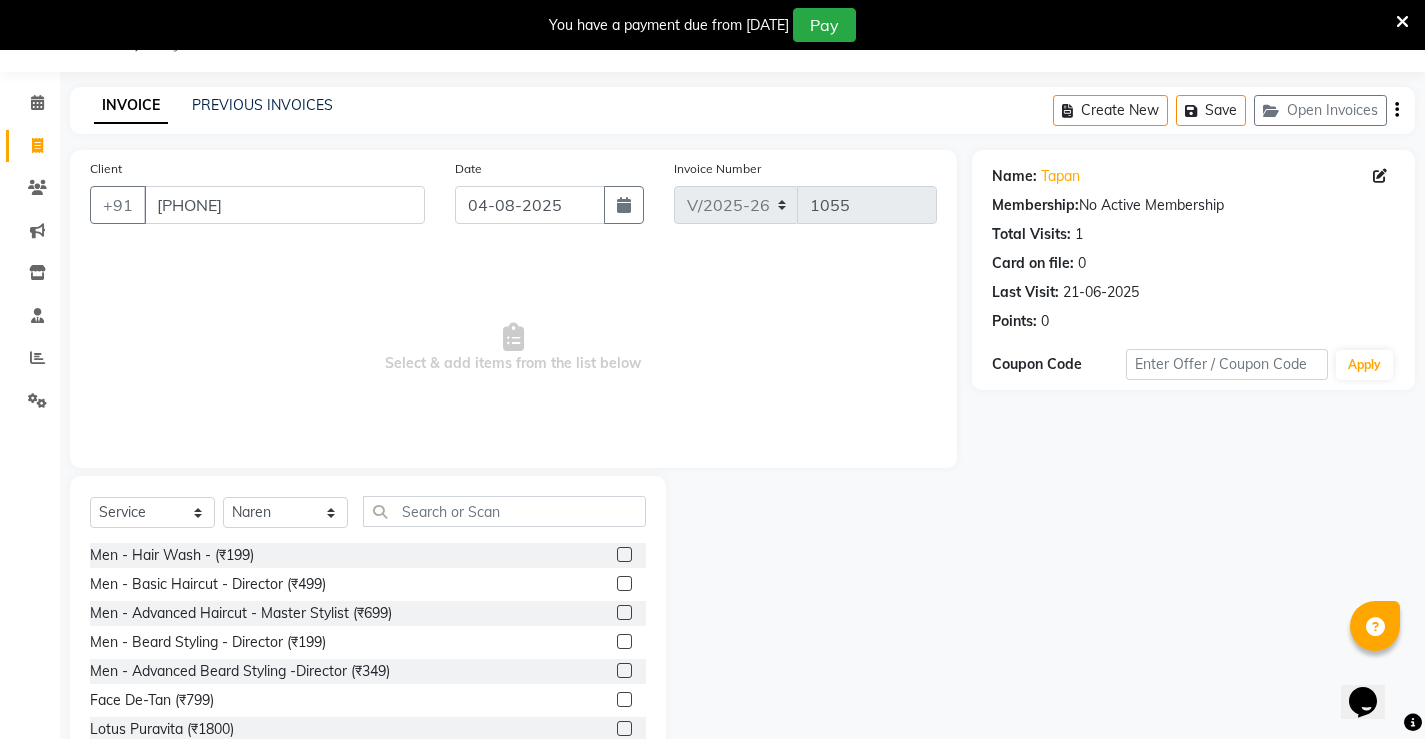 click on "Men - Hair Wash -  (₹199)" 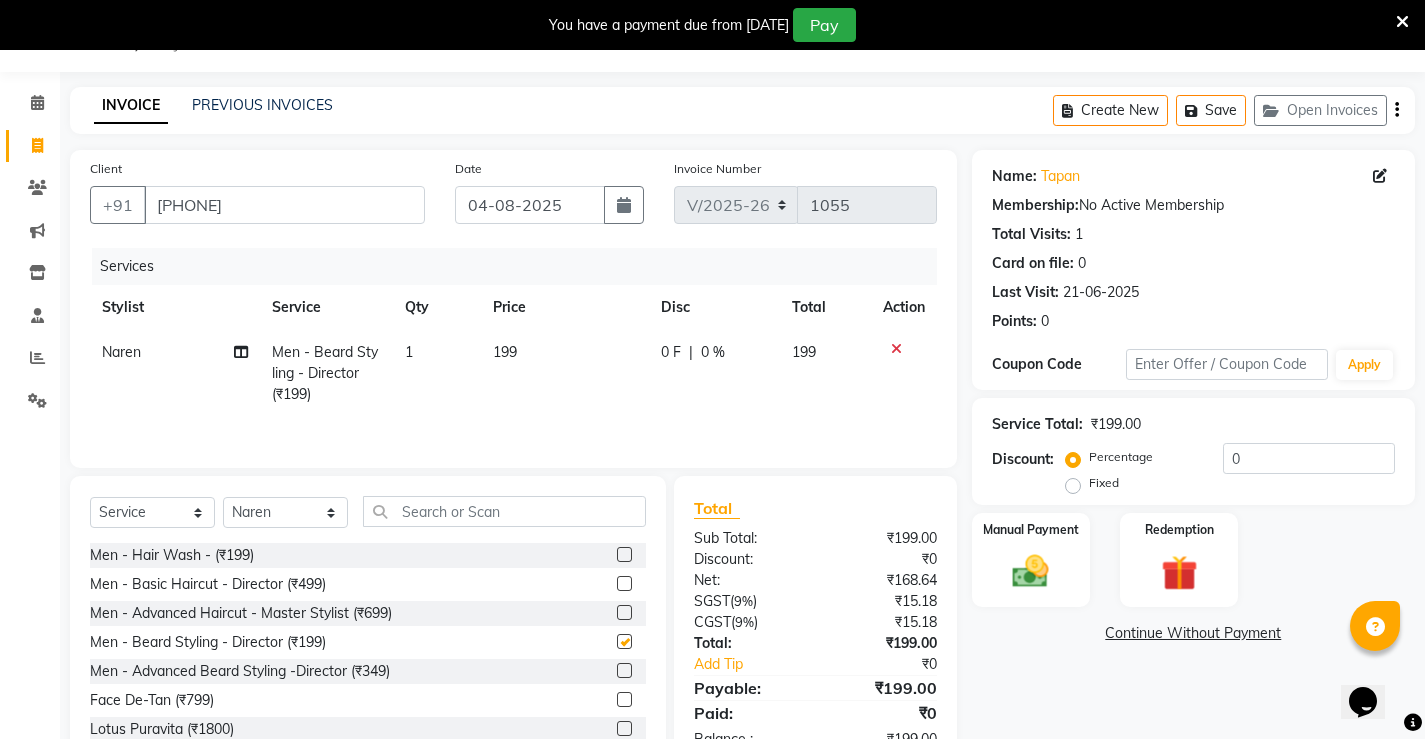 checkbox on "false" 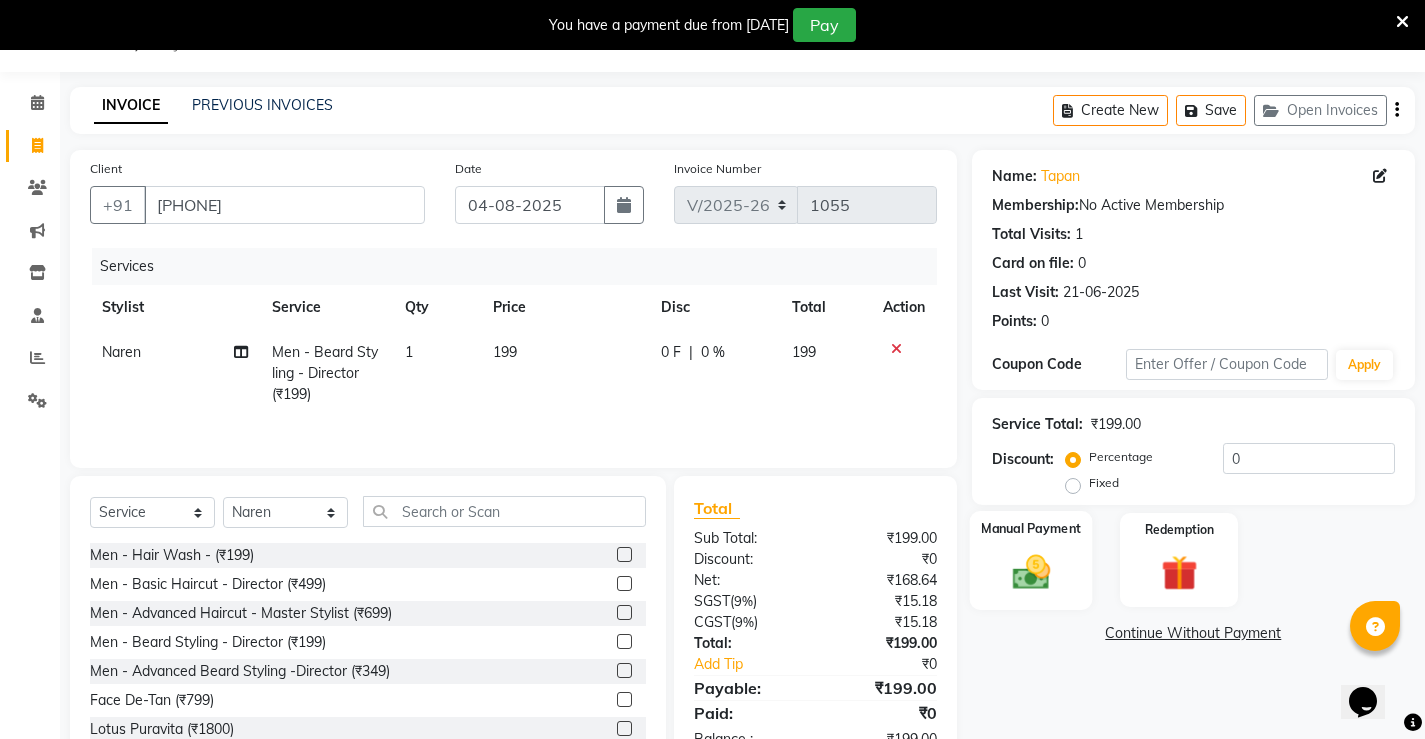 click 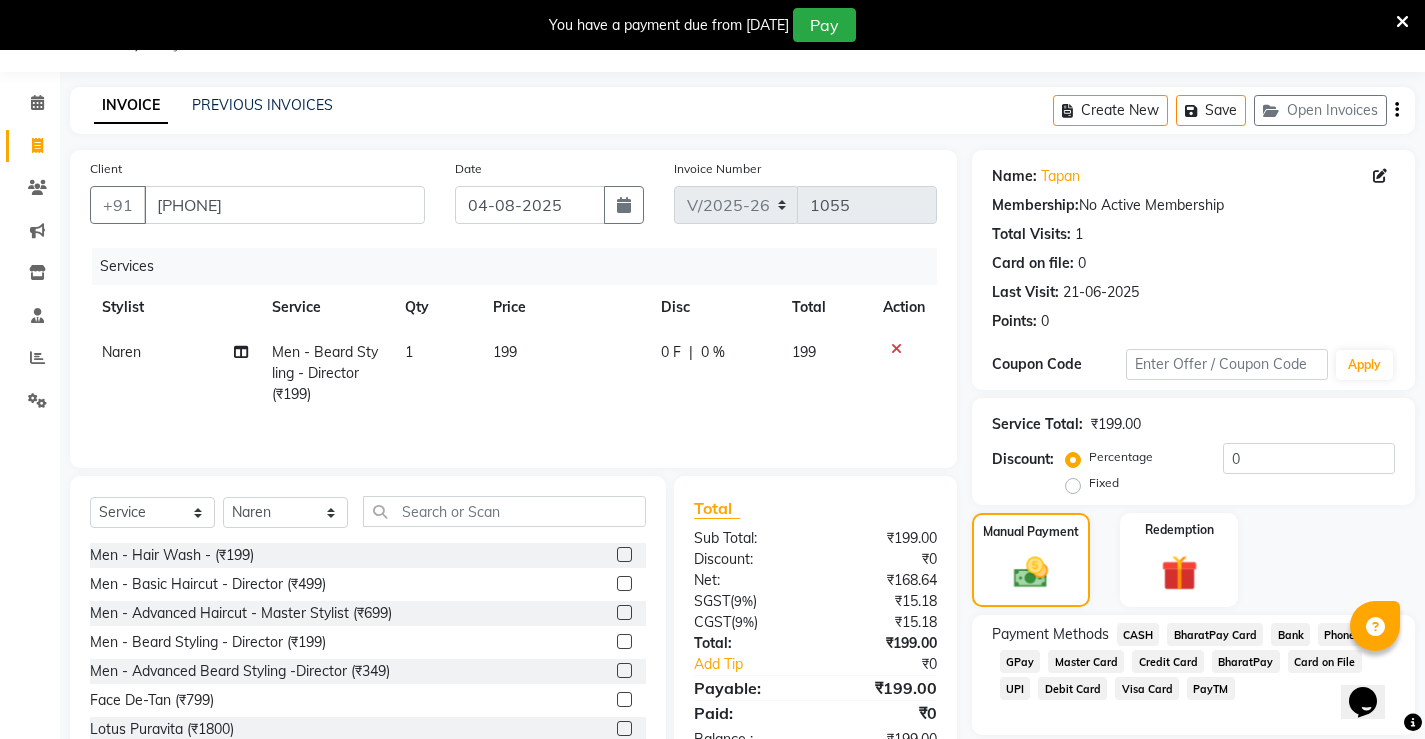 scroll, scrollTop: 117, scrollLeft: 0, axis: vertical 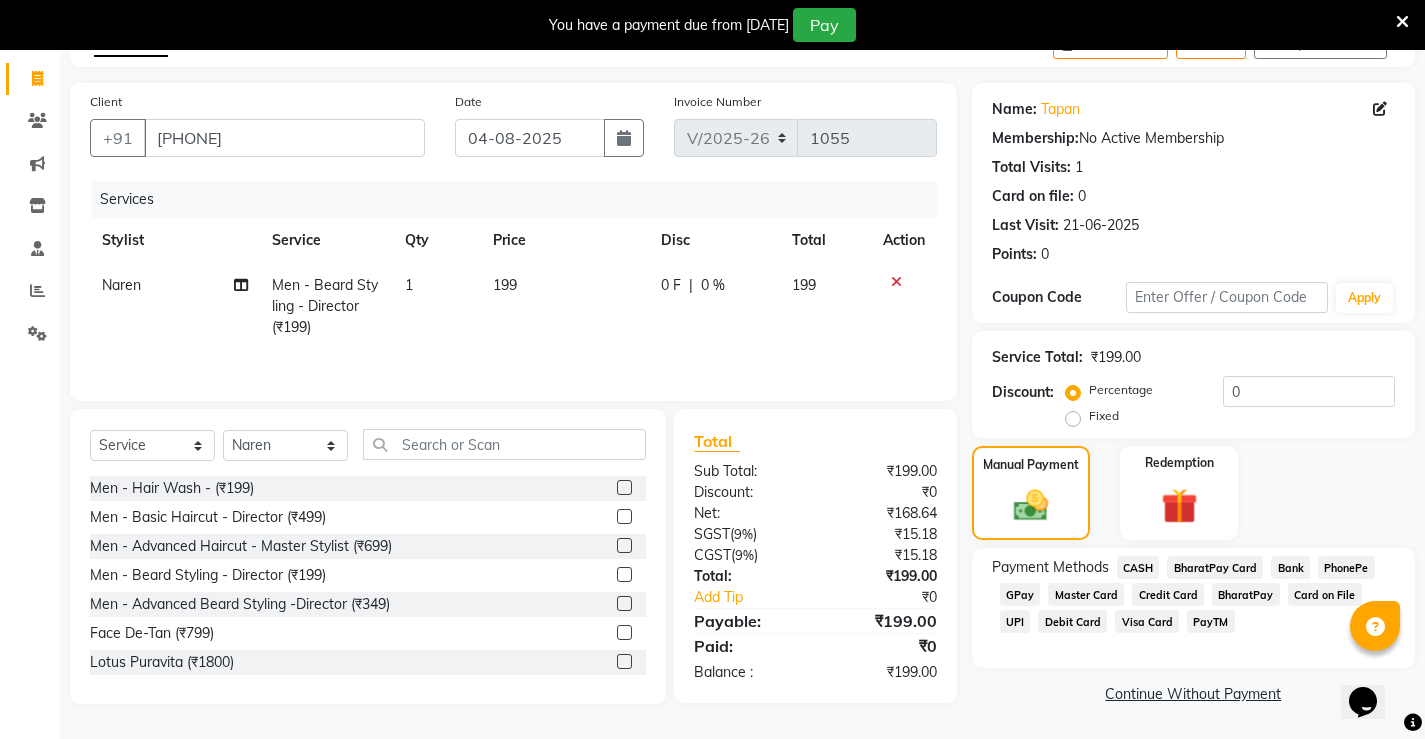 click on "PhonePe" 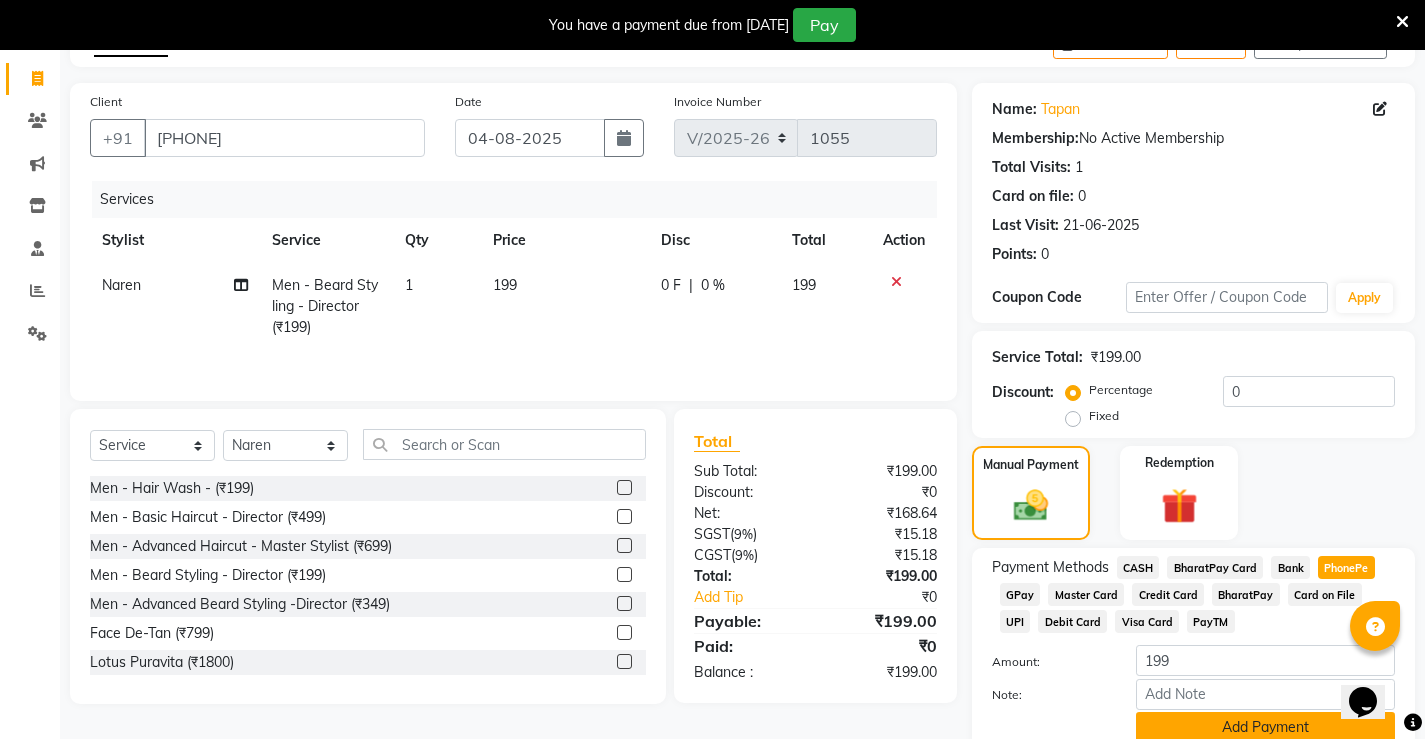 click on "Add Payment" 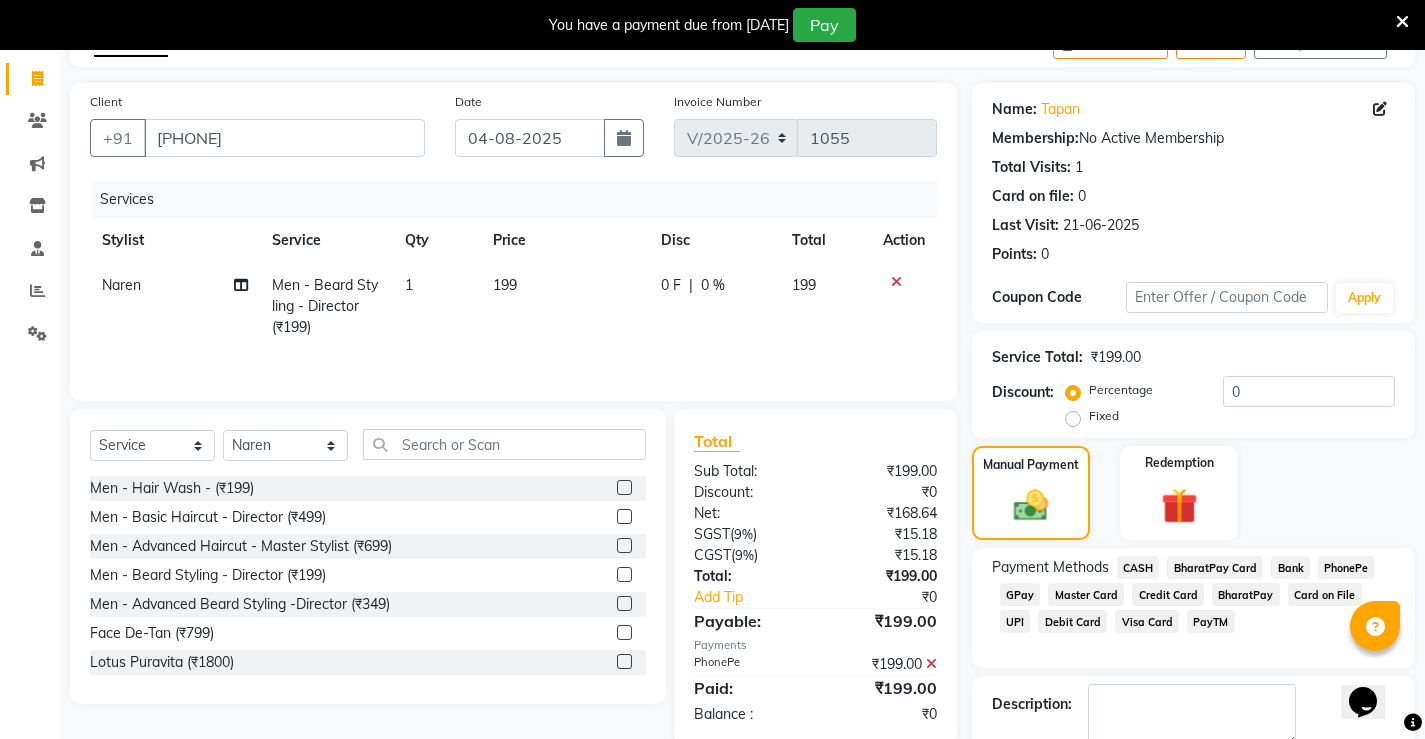 scroll, scrollTop: 230, scrollLeft: 0, axis: vertical 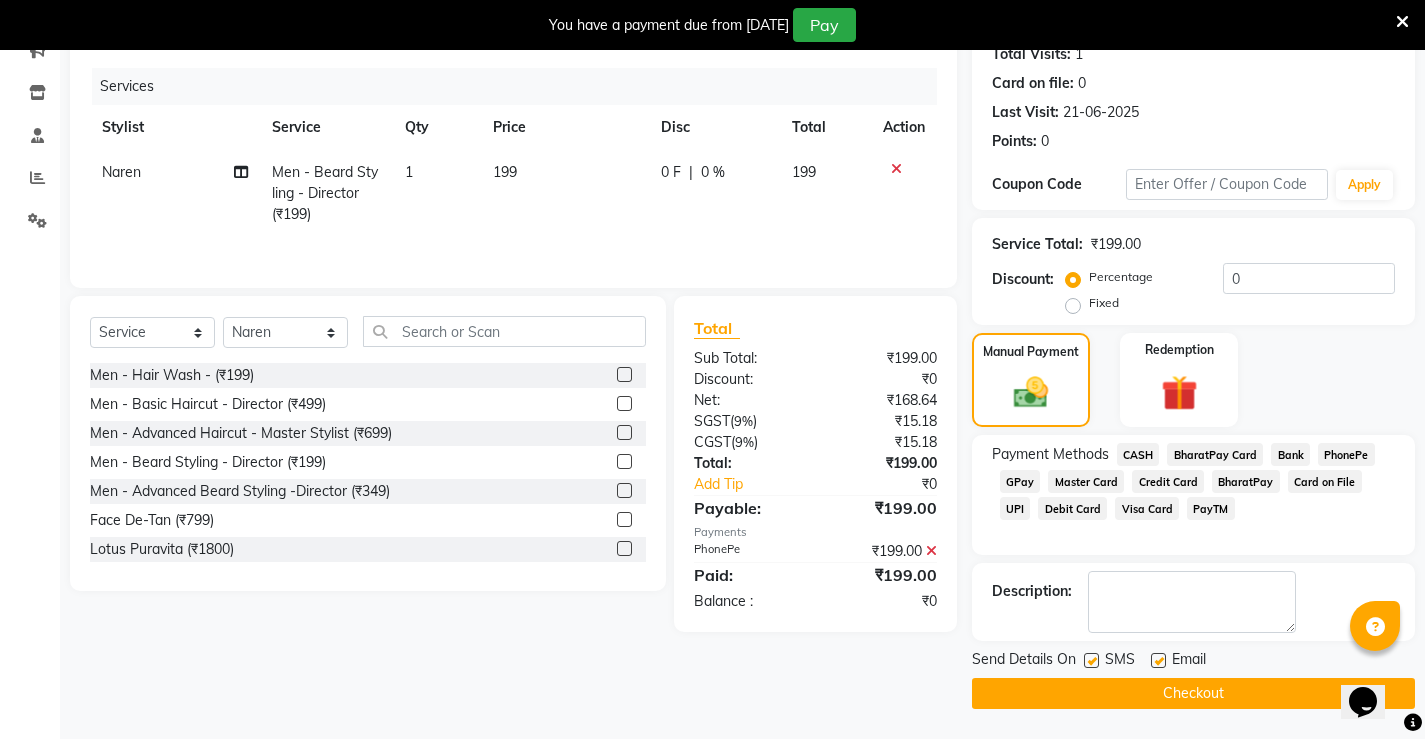 click on "Checkout" 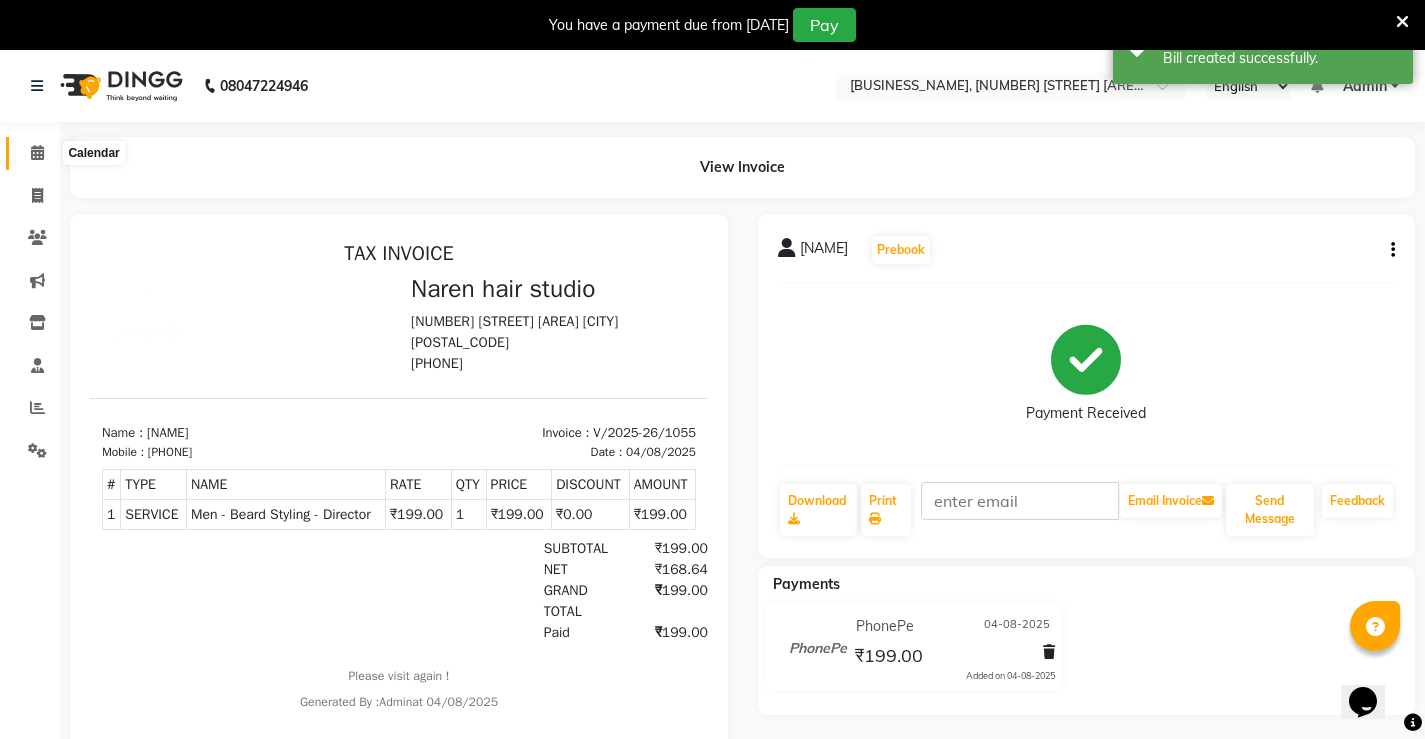 scroll, scrollTop: 0, scrollLeft: 0, axis: both 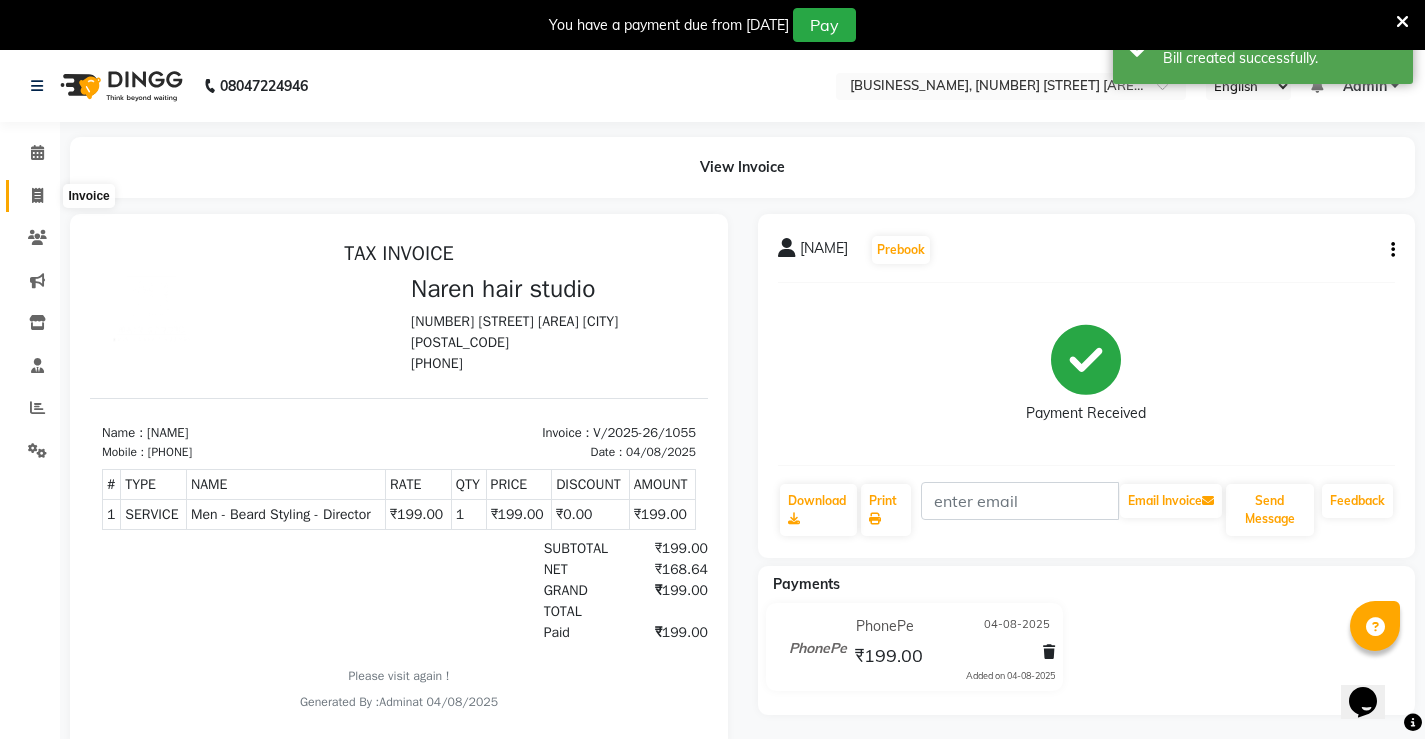 click 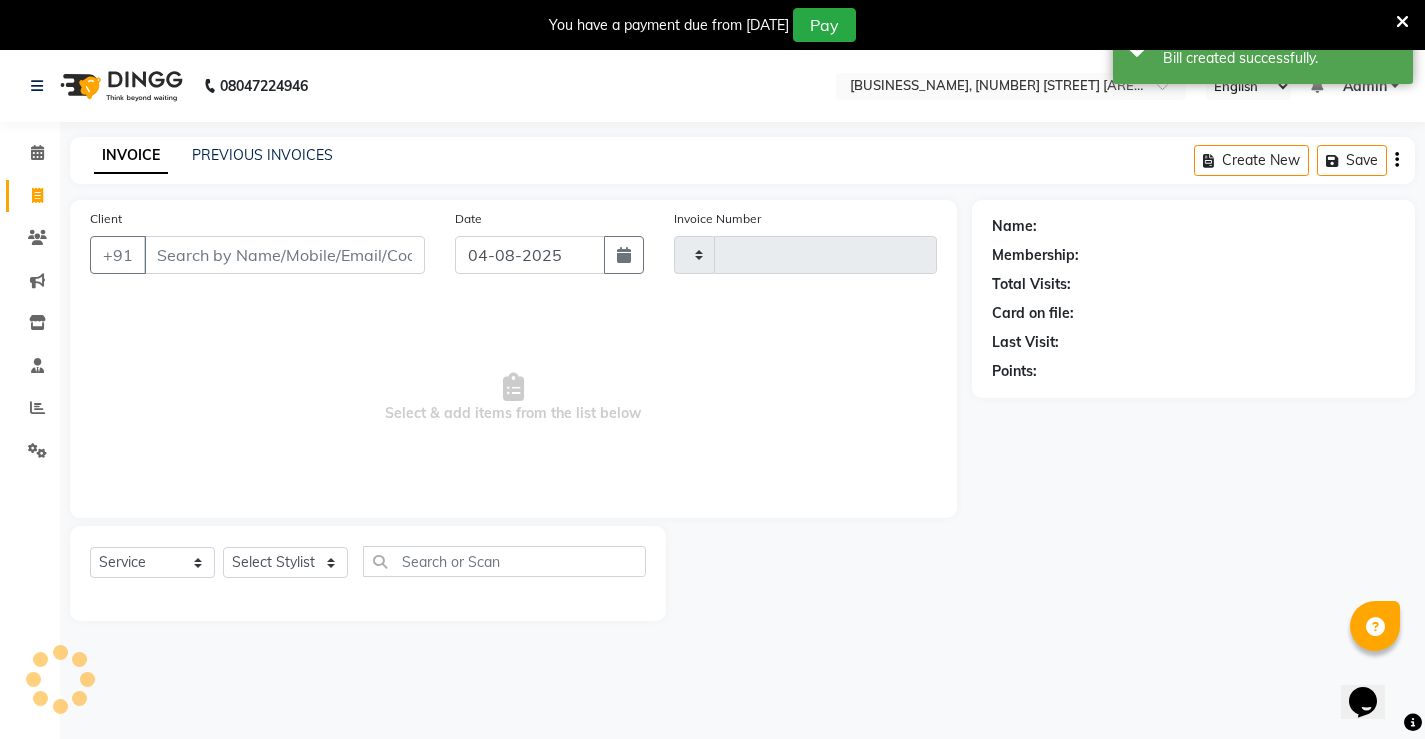 scroll, scrollTop: 50, scrollLeft: 0, axis: vertical 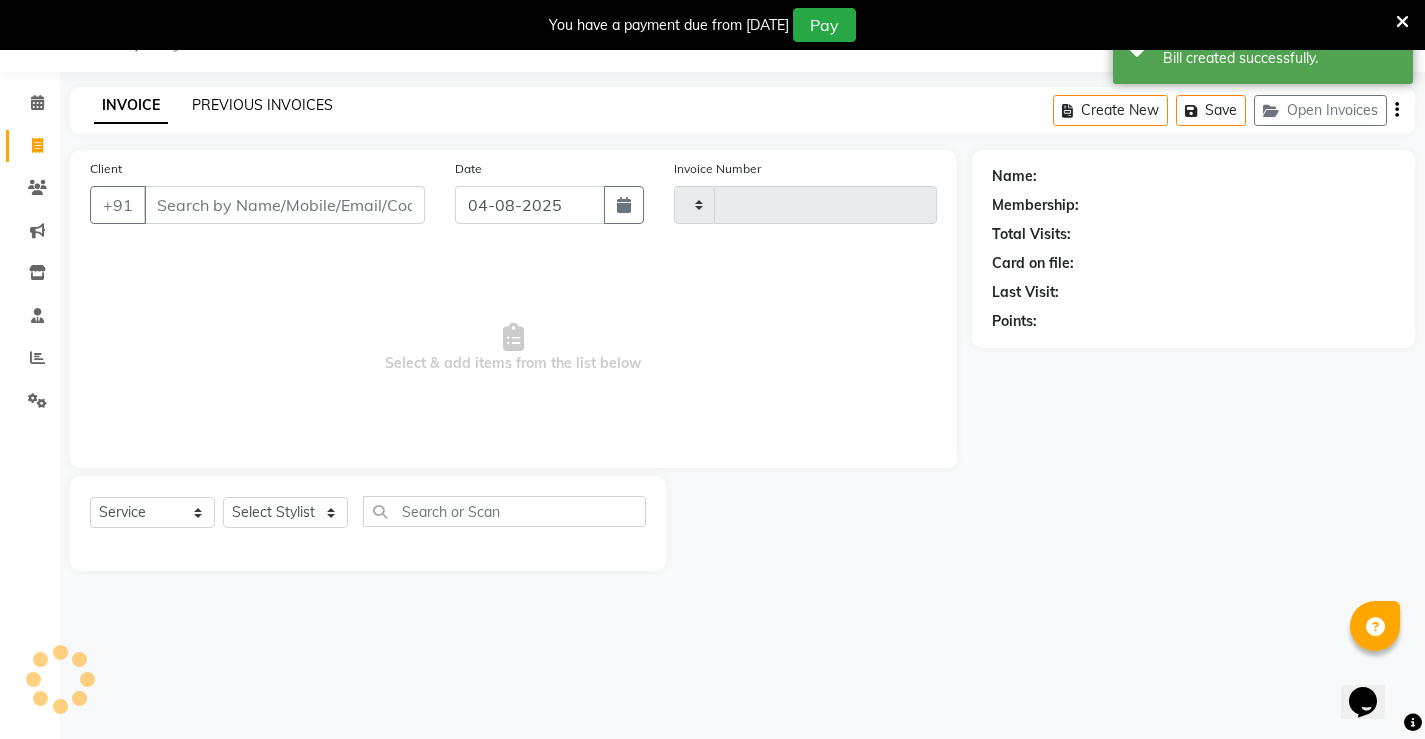 click on "PREVIOUS INVOICES" 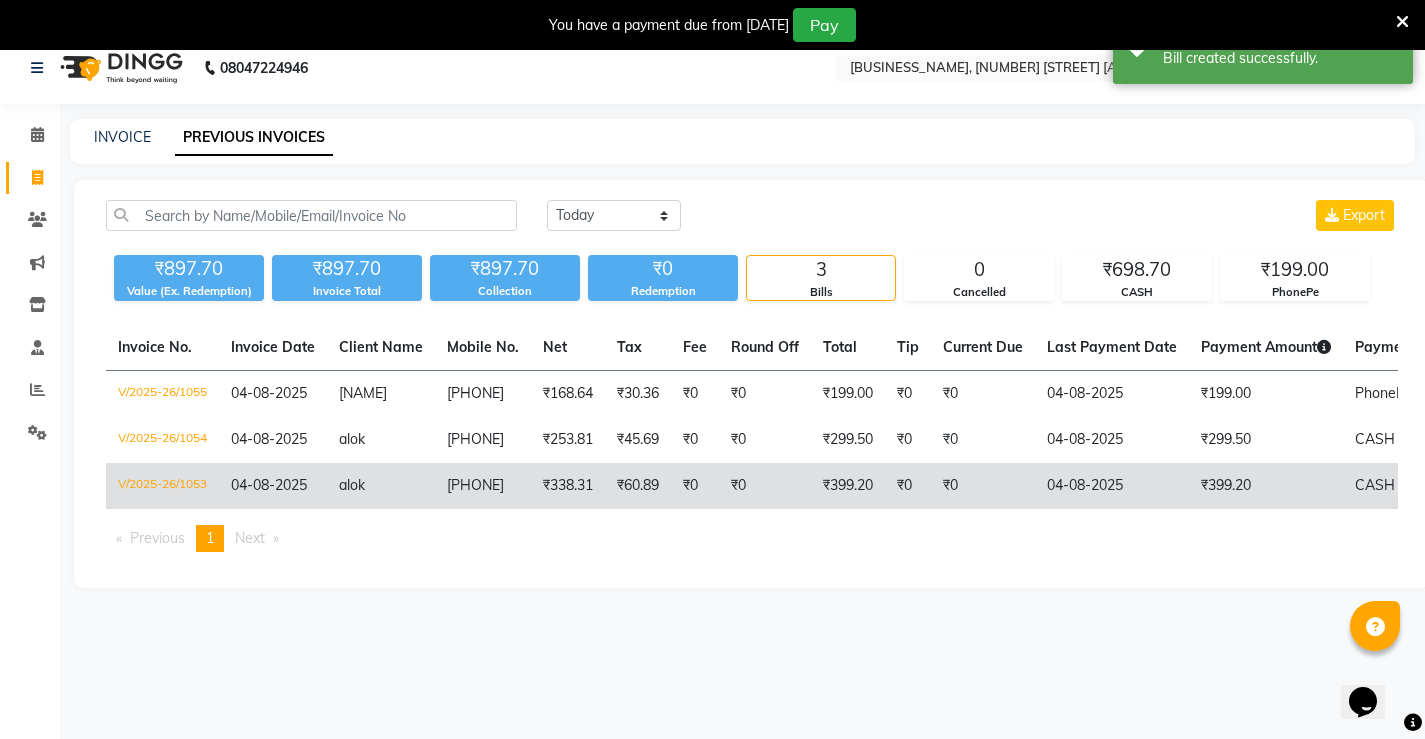 scroll, scrollTop: 0, scrollLeft: 0, axis: both 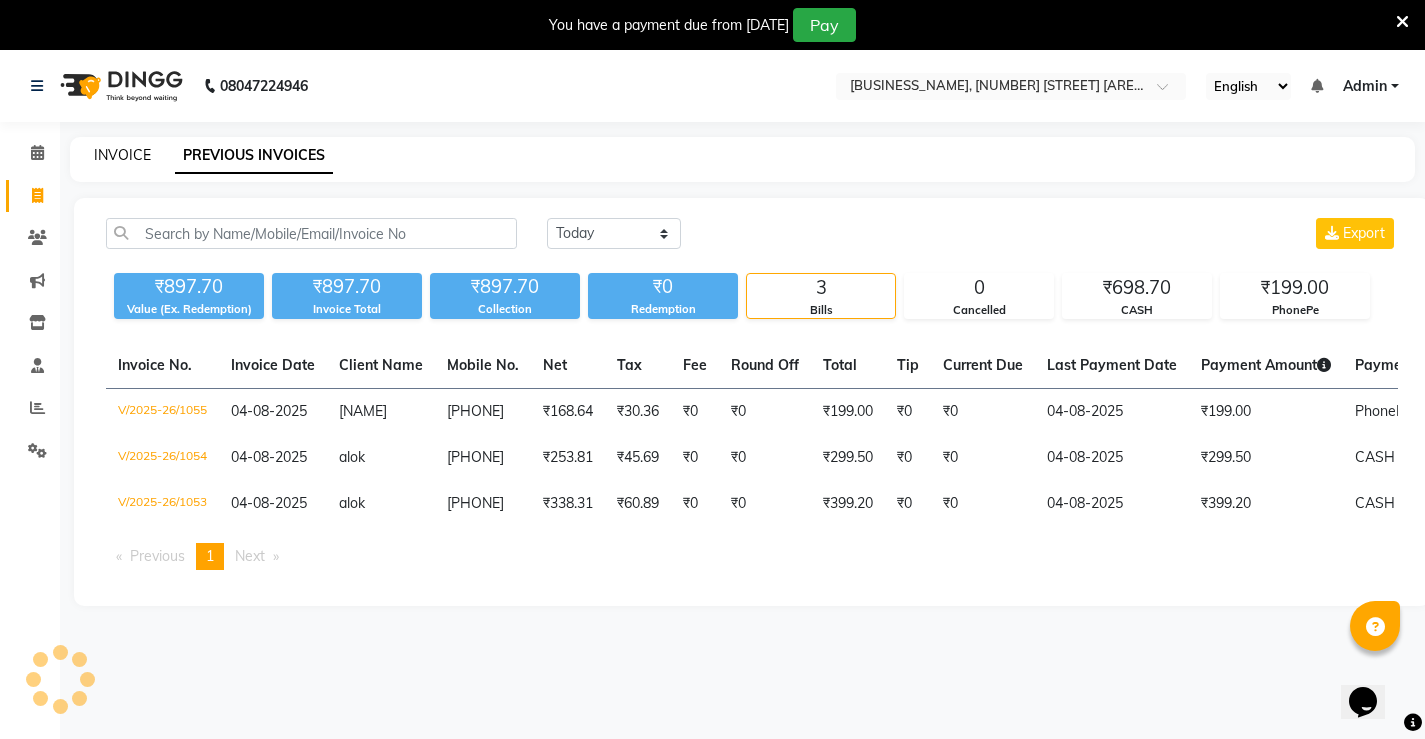 click on "INVOICE" 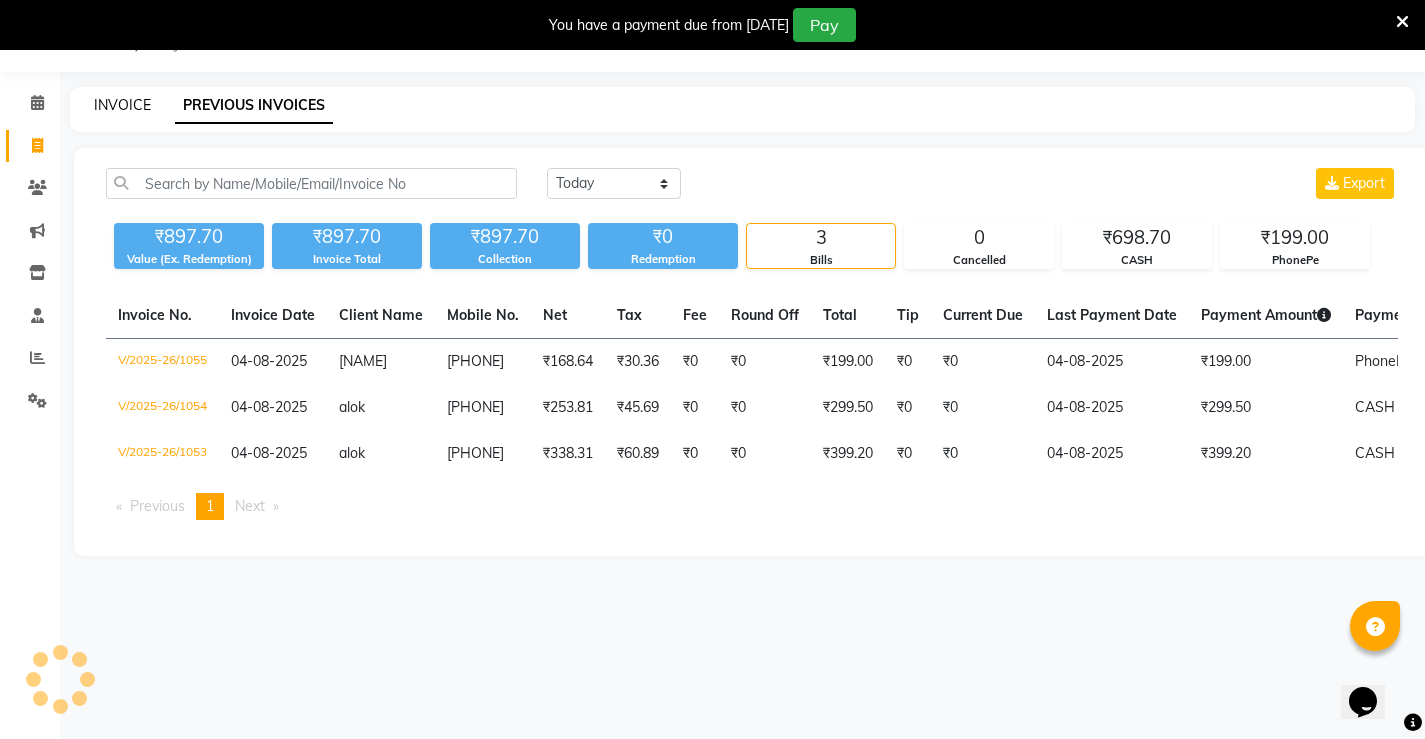 select on "service" 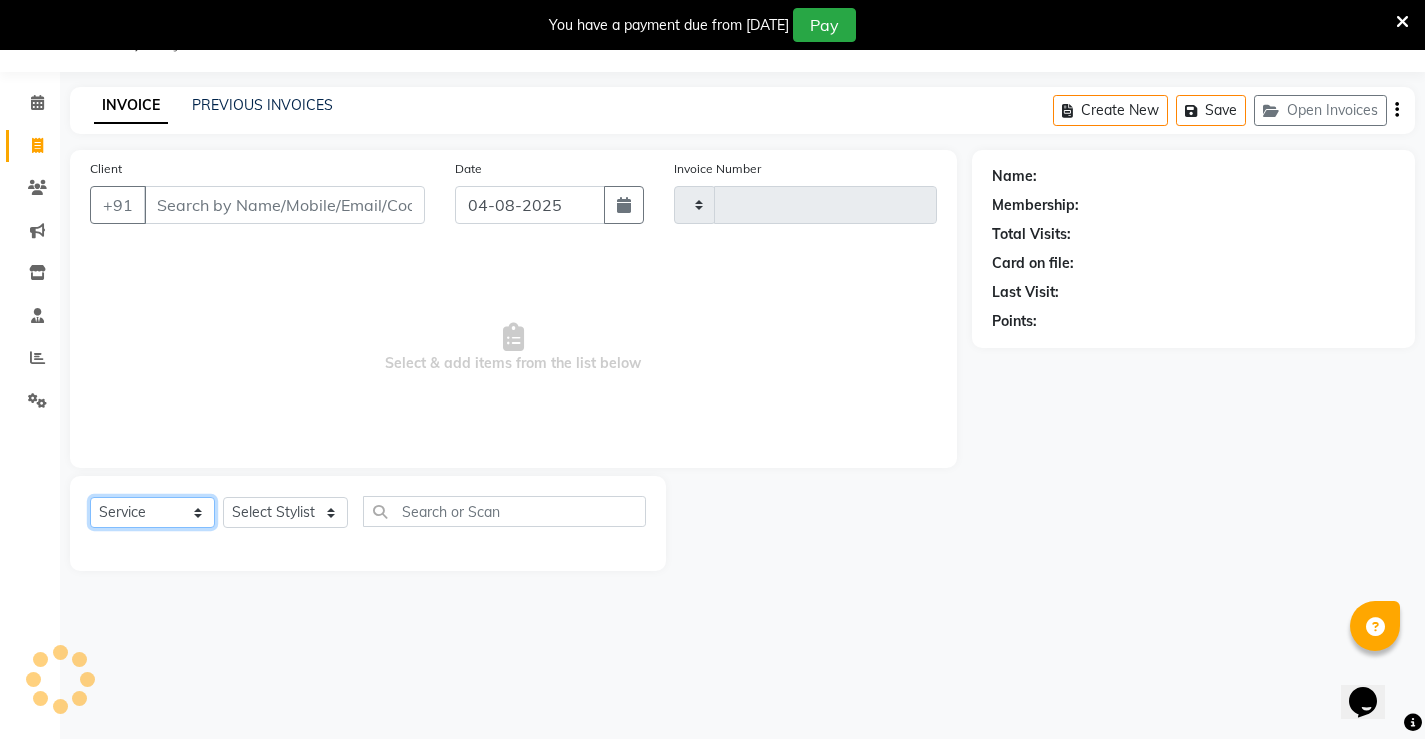 click on "Select  Service  Product  Membership  Package Voucher Prepaid Gift Card" 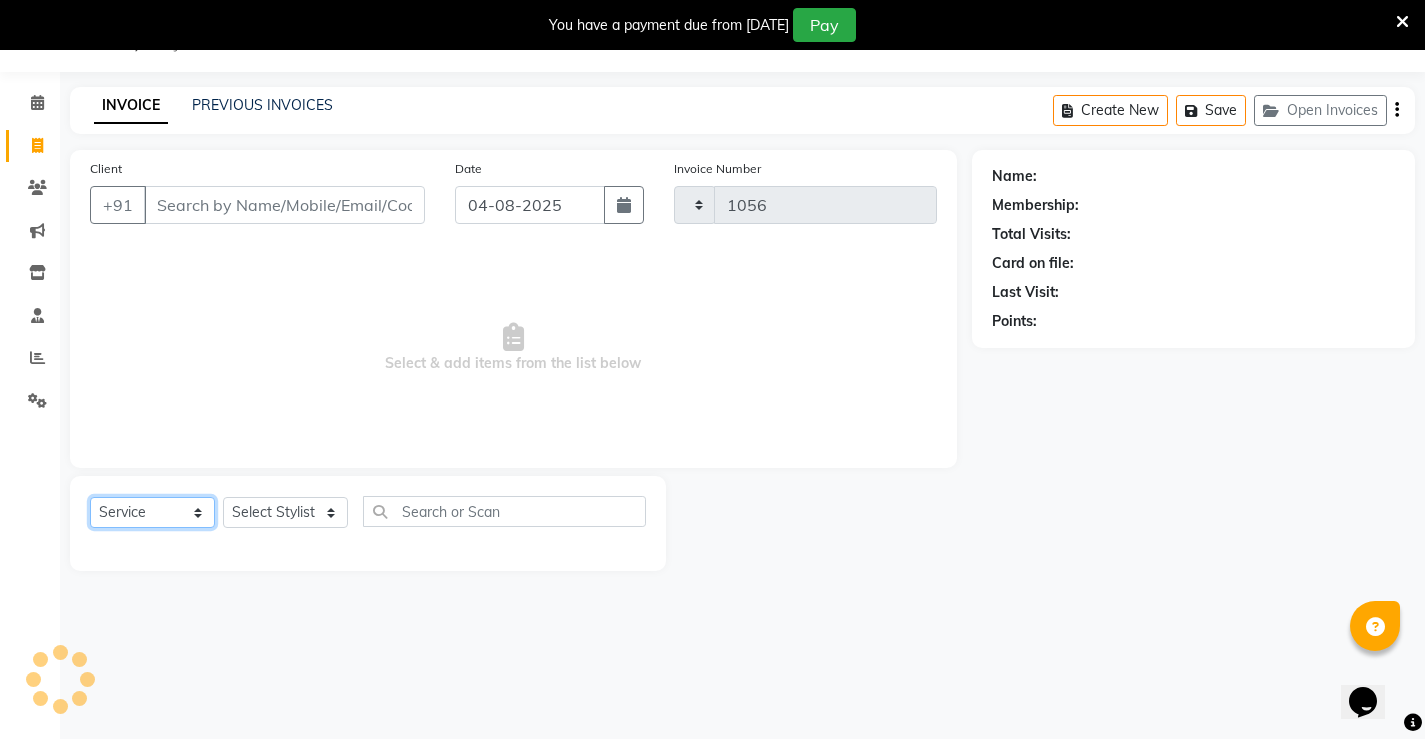 select on "7705" 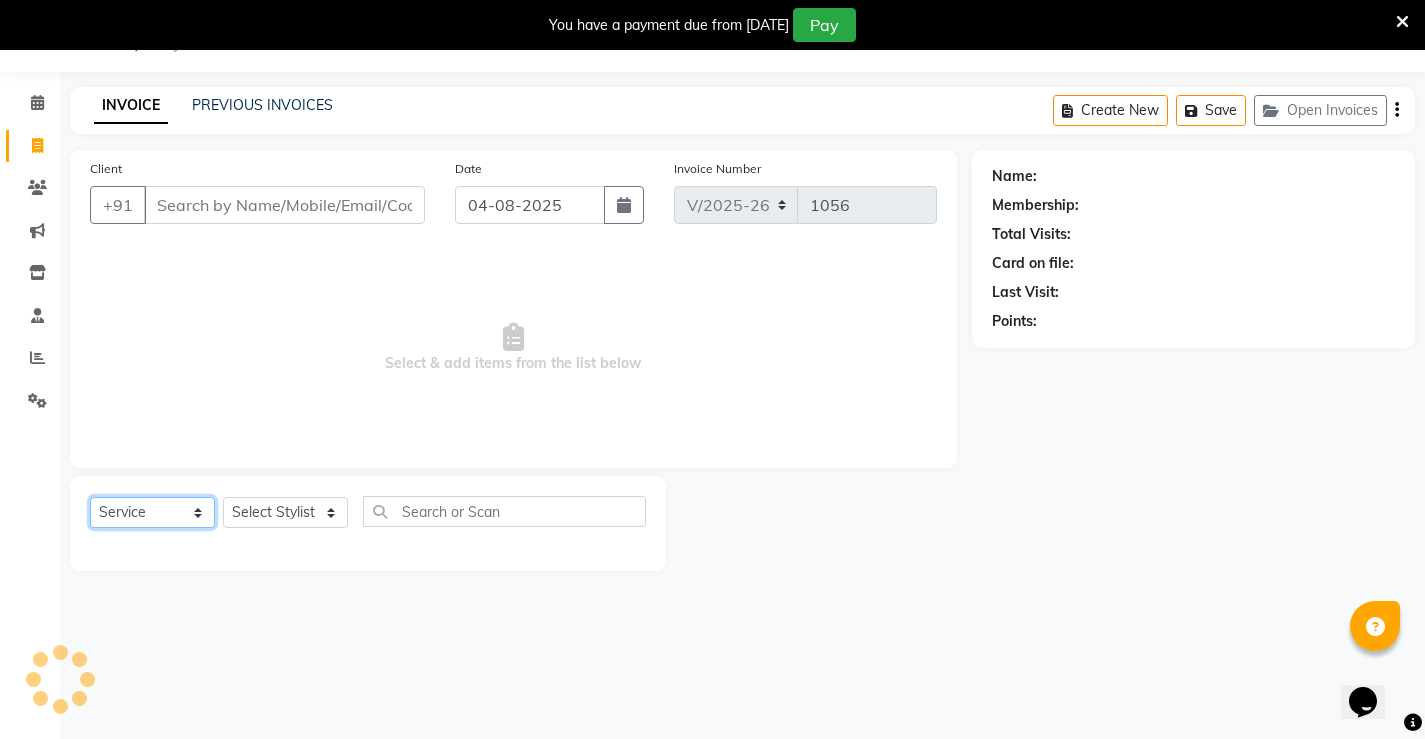 click on "Select  Service  Product  Membership  Package Voucher Prepaid Gift Card" 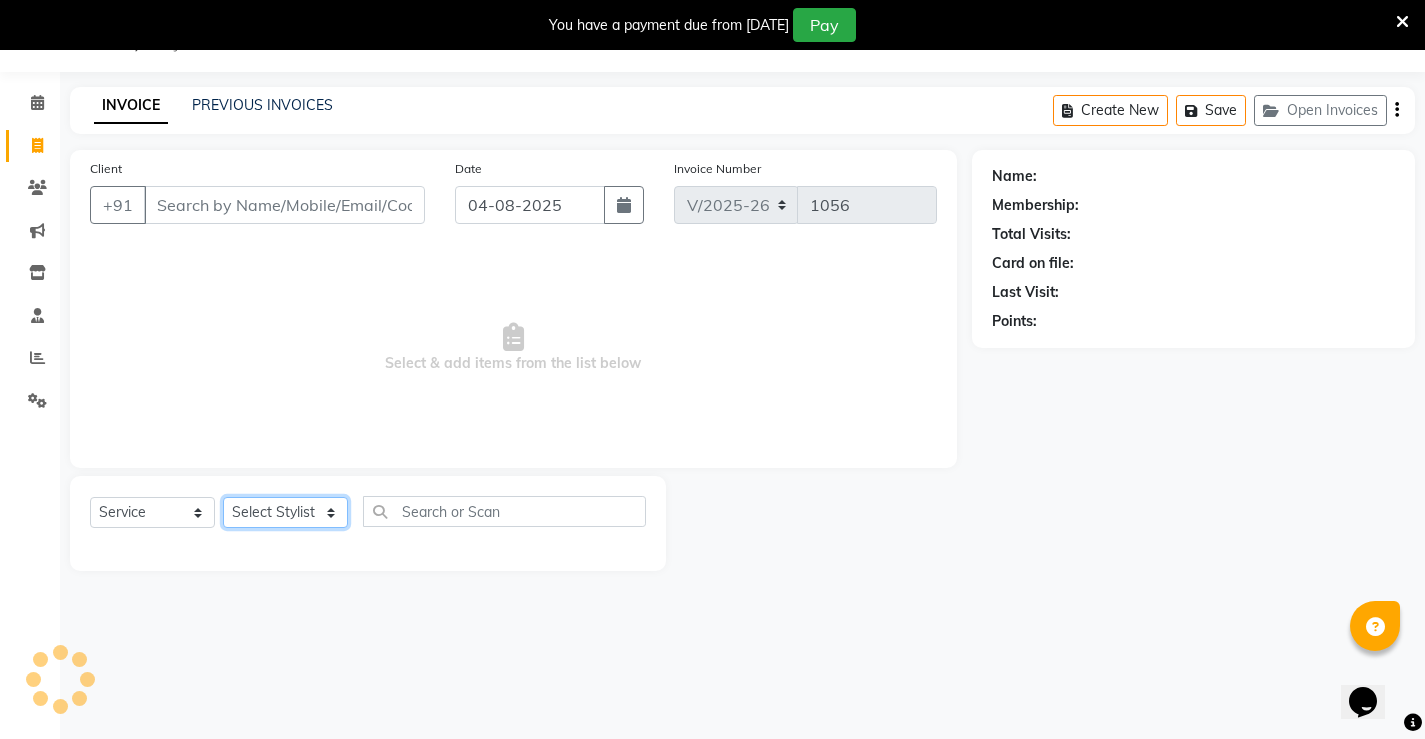 click on "Select Stylist" 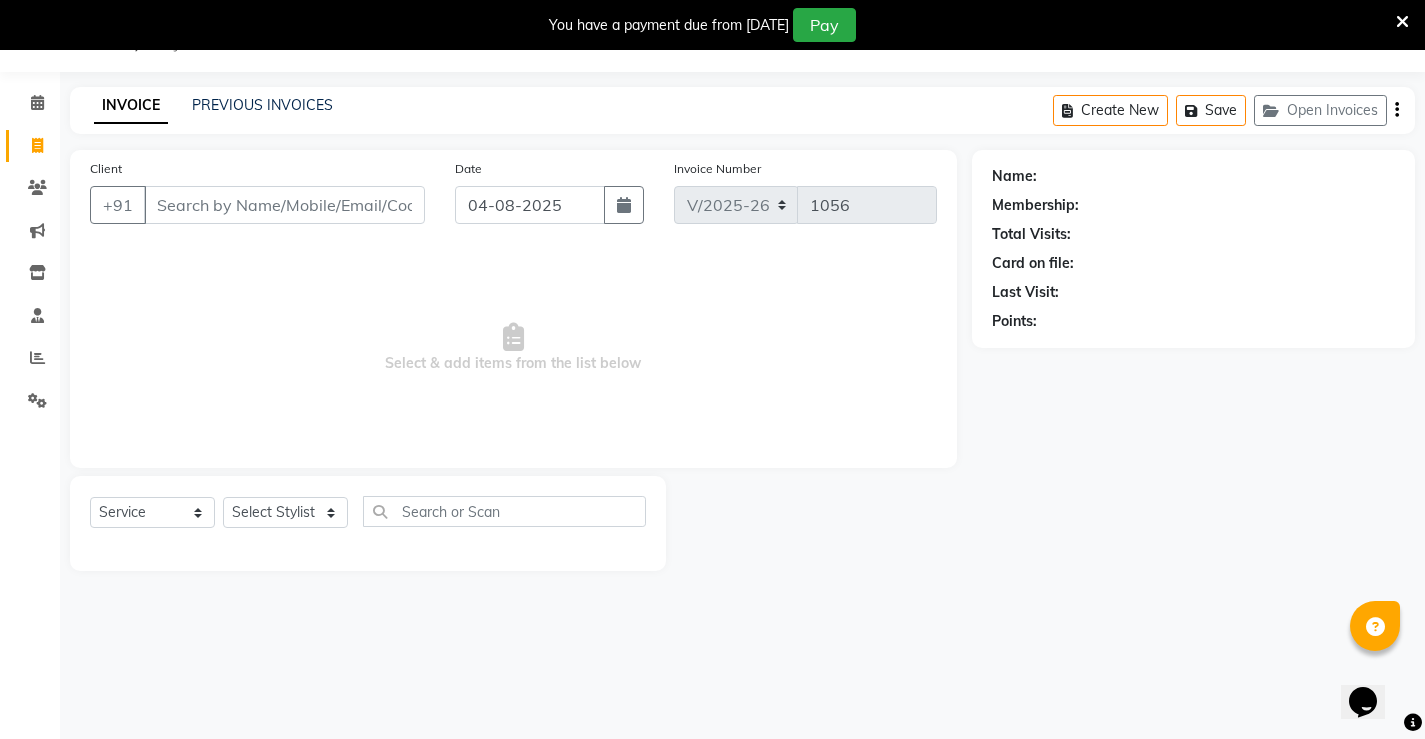 click on "Select  Service  Product  Membership  Package Voucher Prepaid Gift Card  Select Stylist Ajay archita barsha  Lili Naren prasad  unsex hair stylist sukhmay Varti" 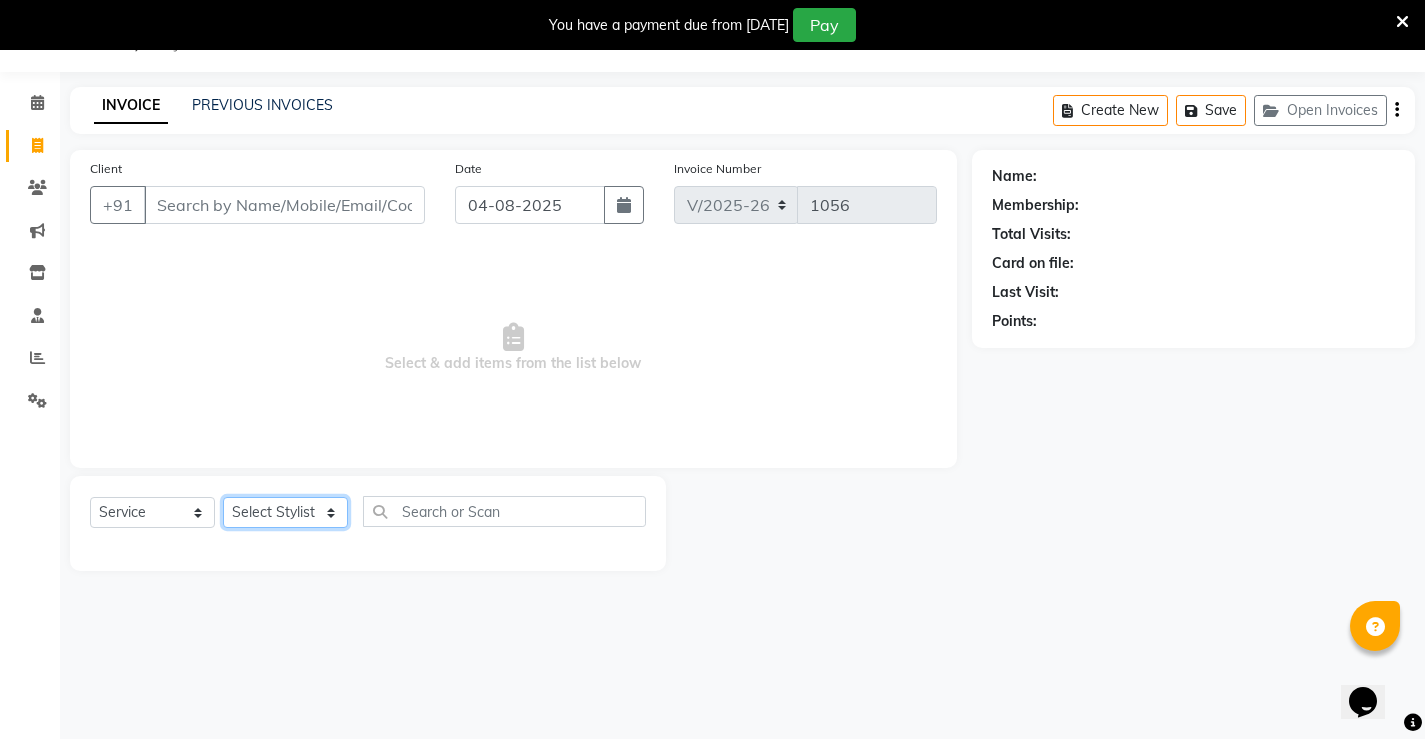 click on "Select Stylist Ajay archita barsha  Lili Naren prasad  unsex hair stylist sukhmay Varti" 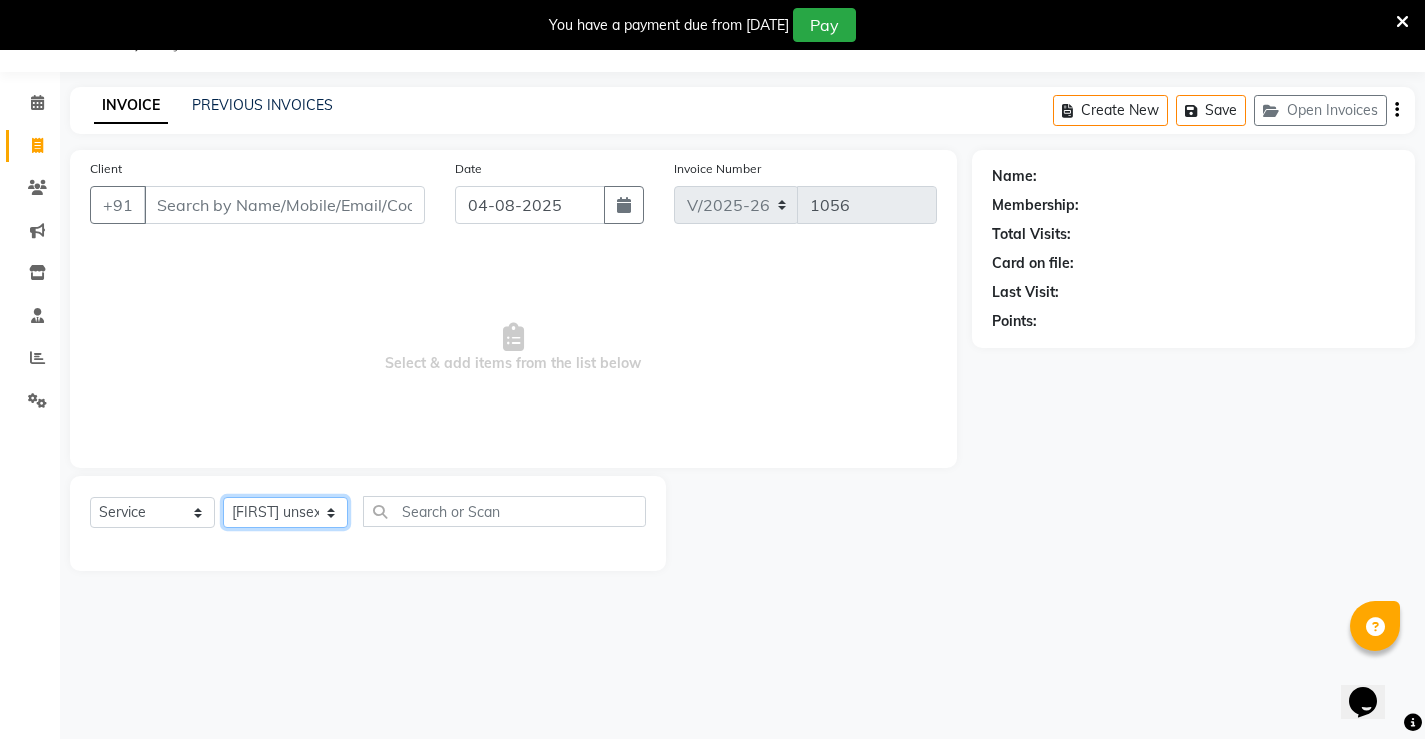 click on "Select Stylist Ajay archita barsha  Lili Naren prasad  unsex hair stylist sukhmay Varti" 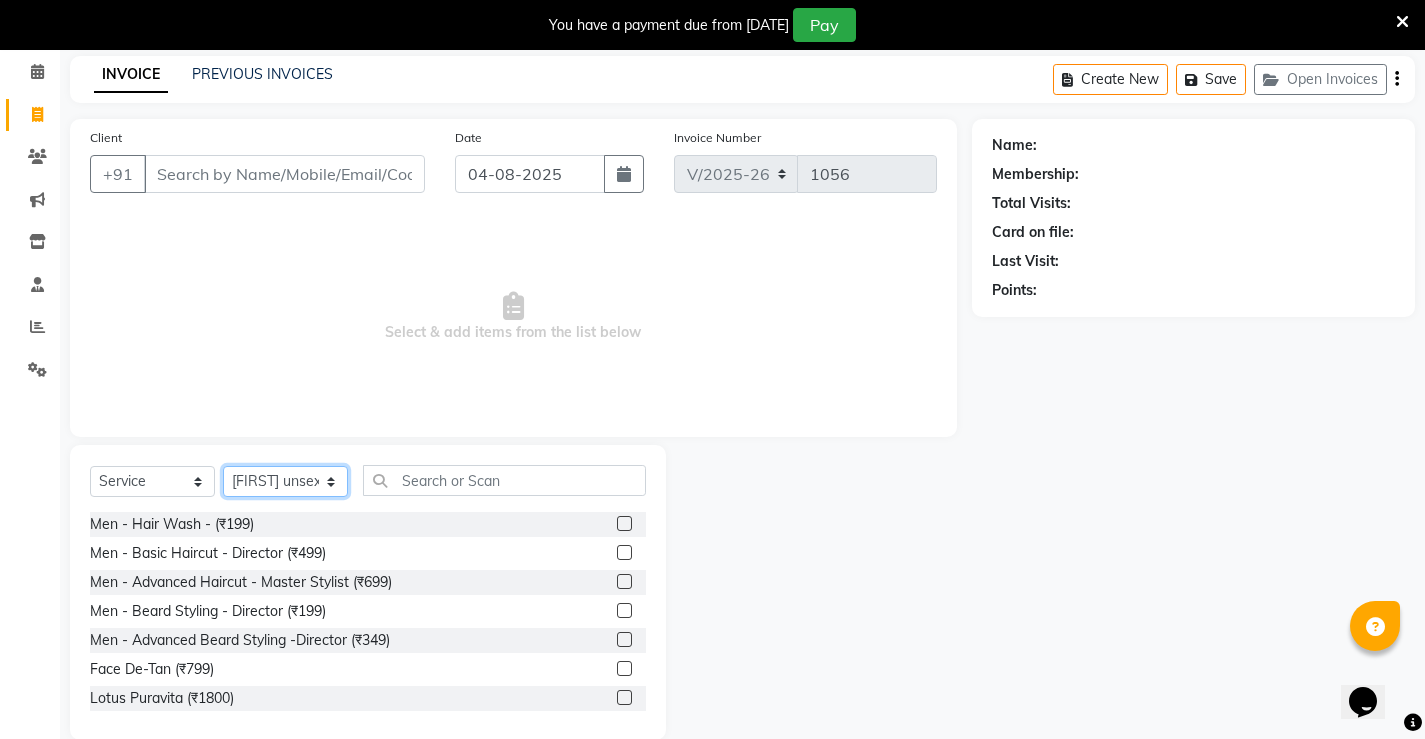 scroll, scrollTop: 112, scrollLeft: 0, axis: vertical 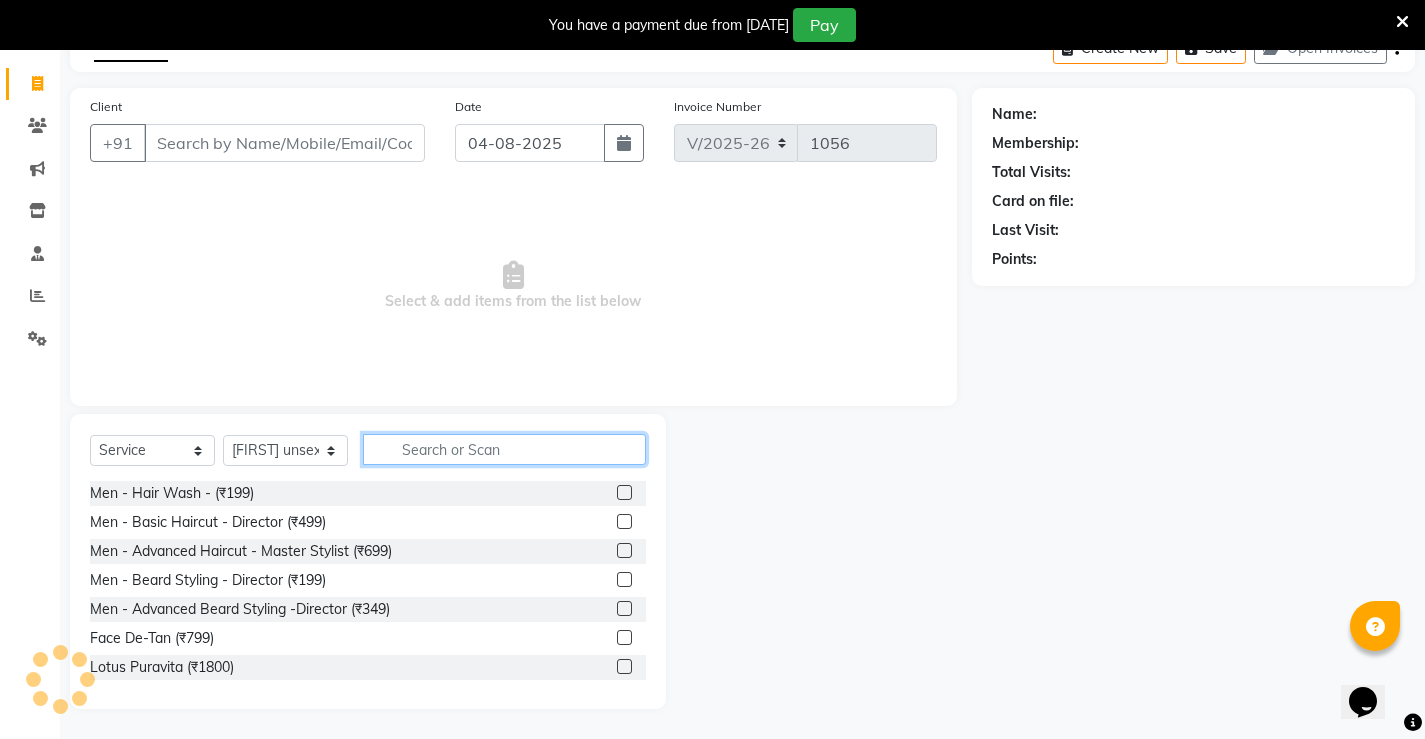 click 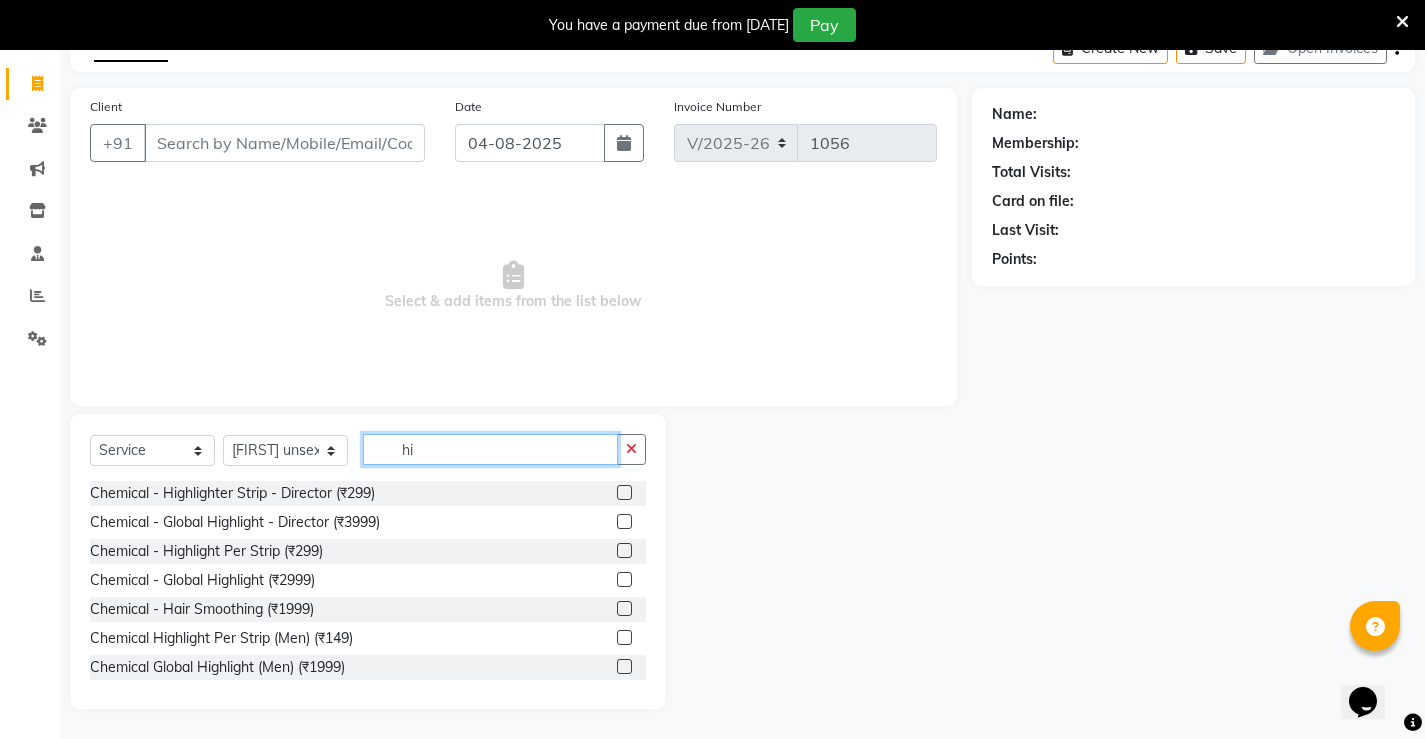 type on "hi" 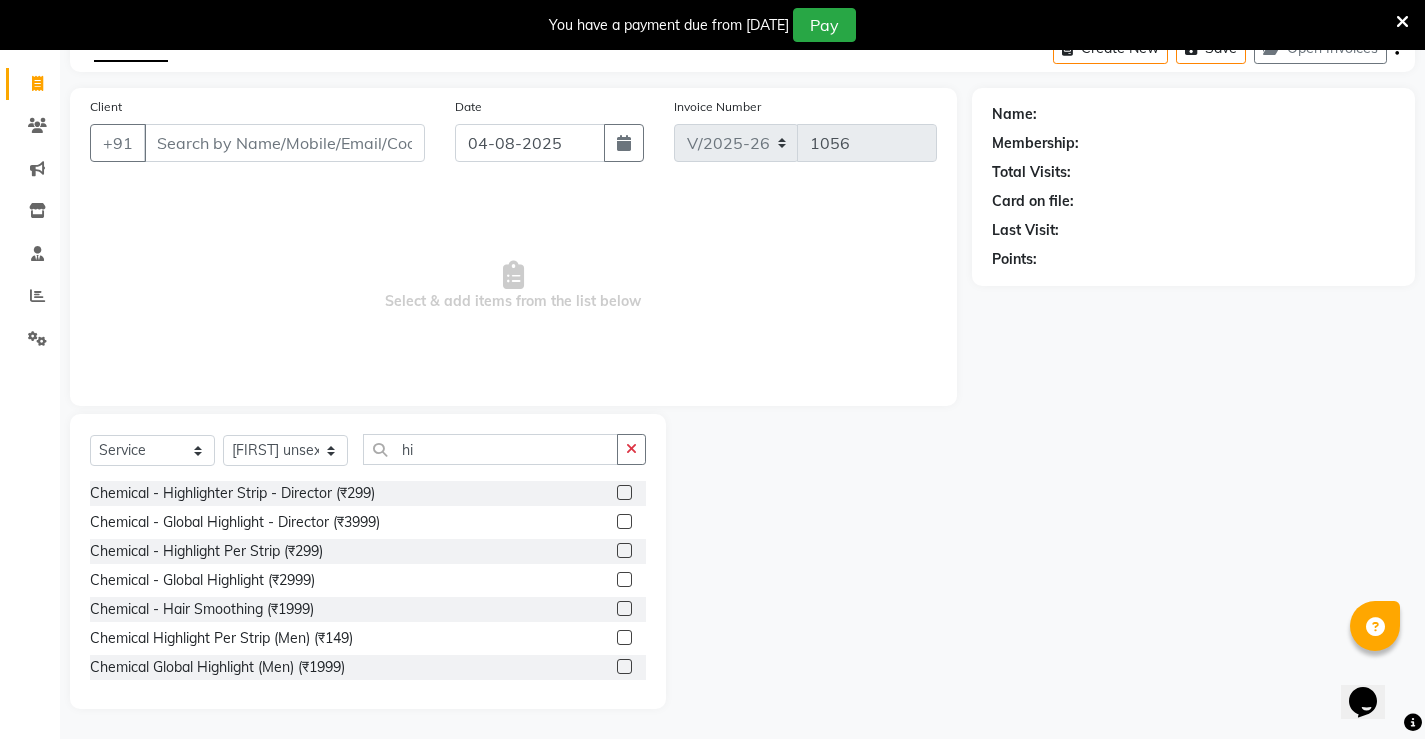 click 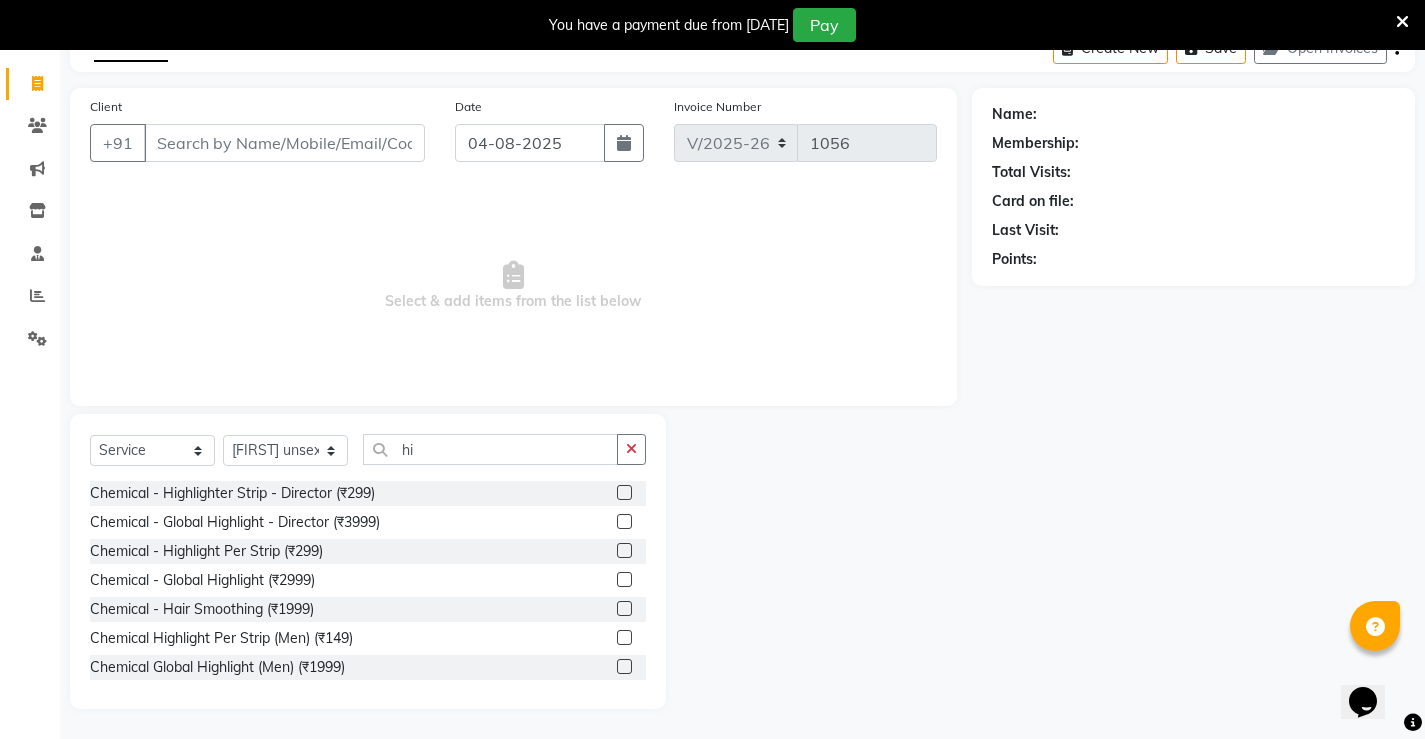 click at bounding box center (623, 493) 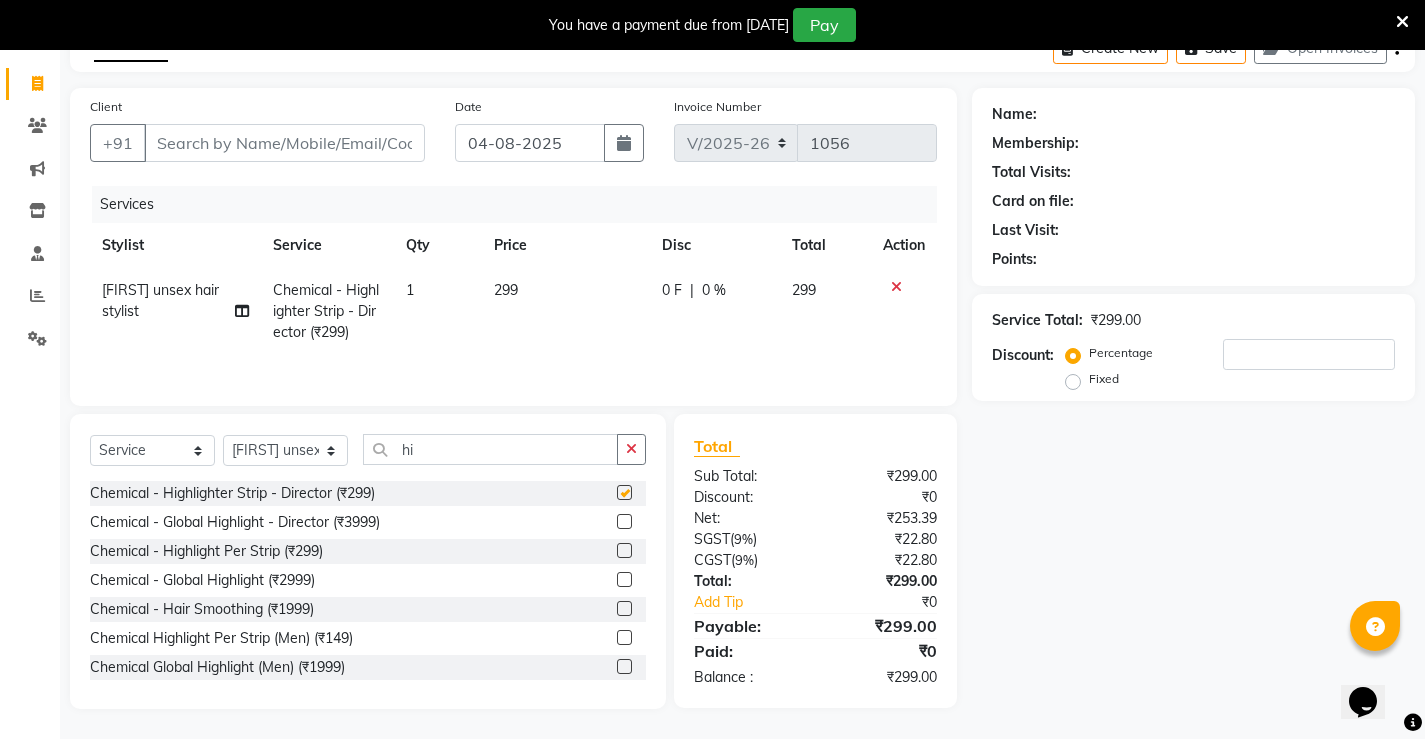 checkbox on "false" 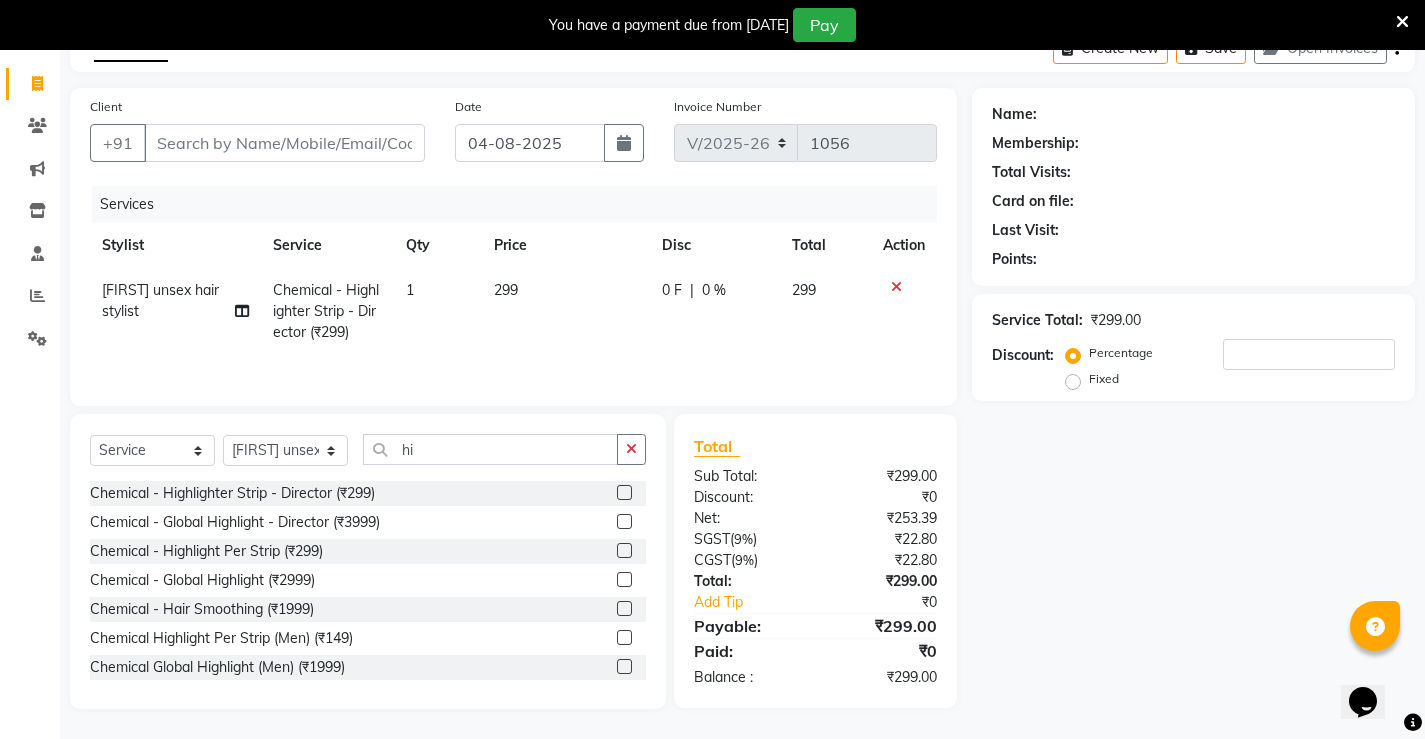 click on "299" 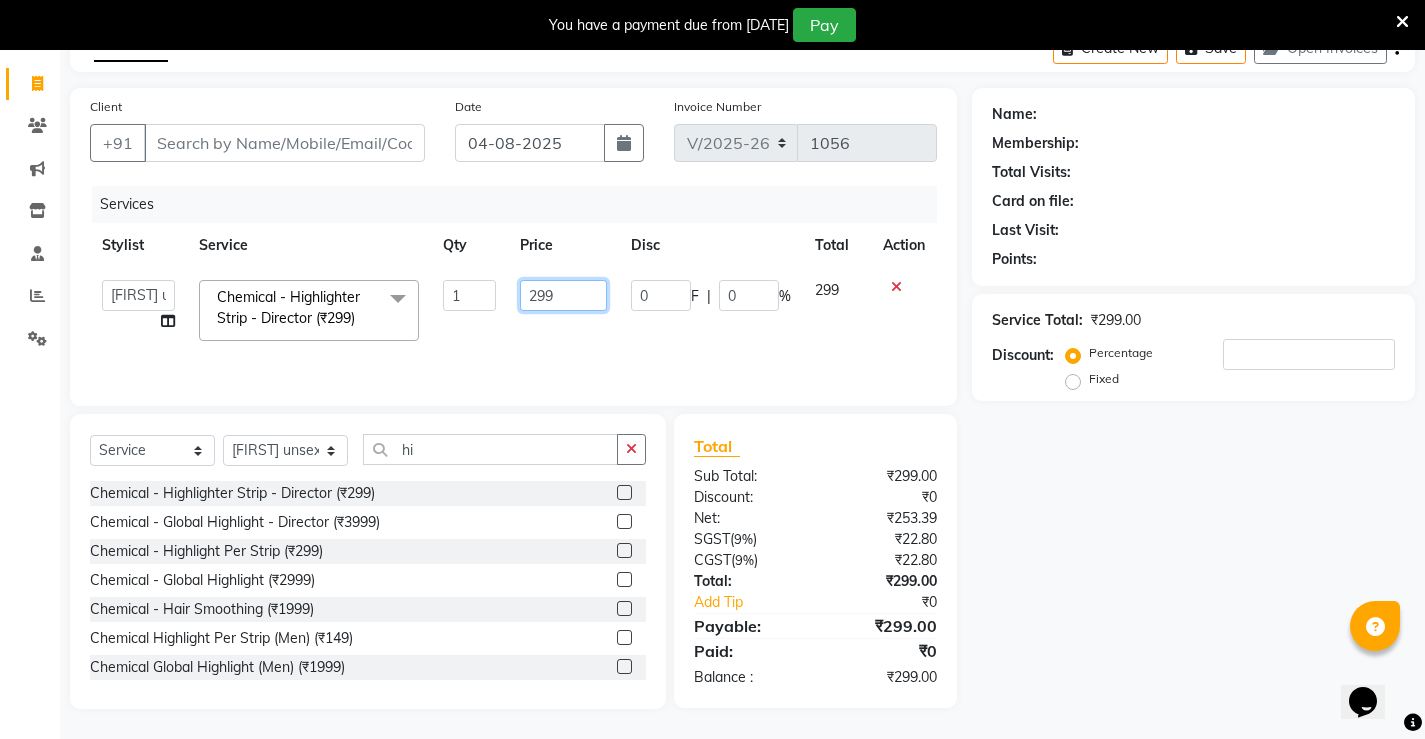 click on "299" 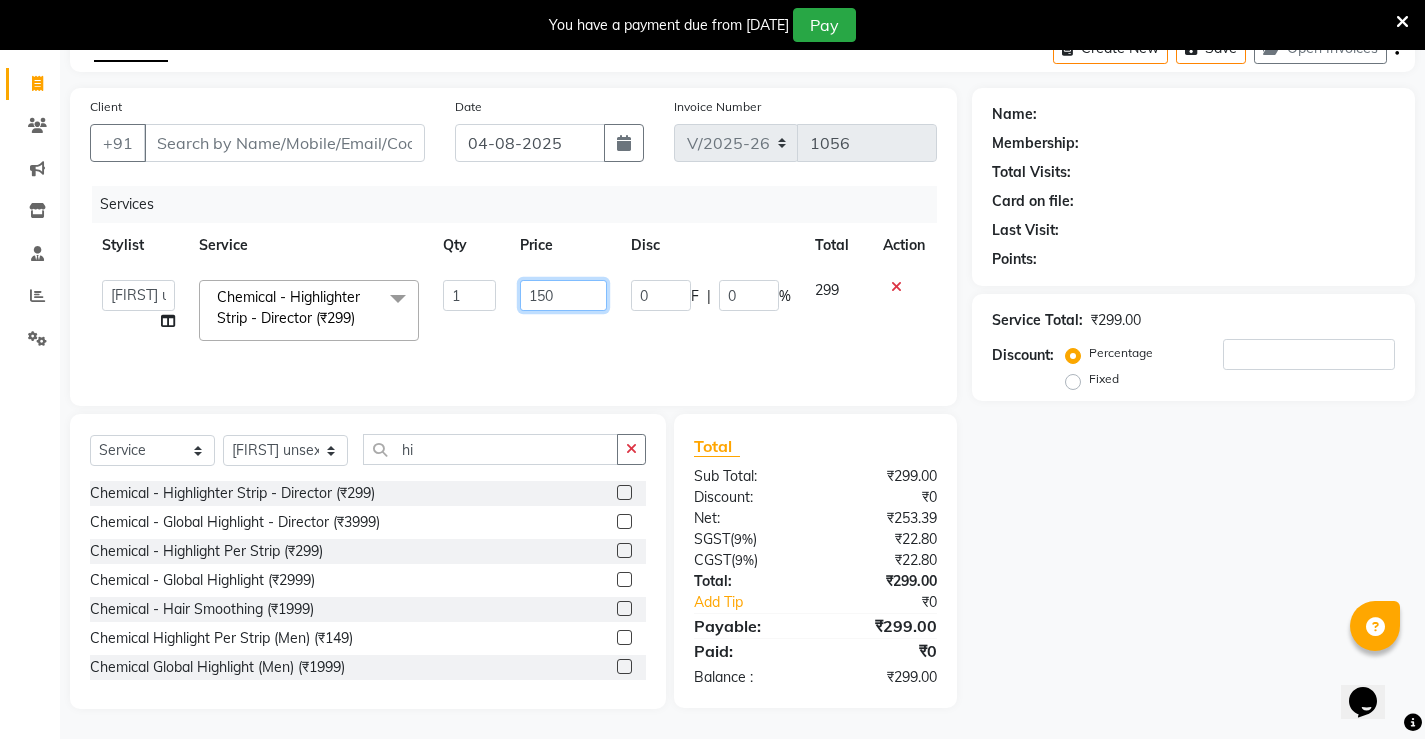 type on "1500" 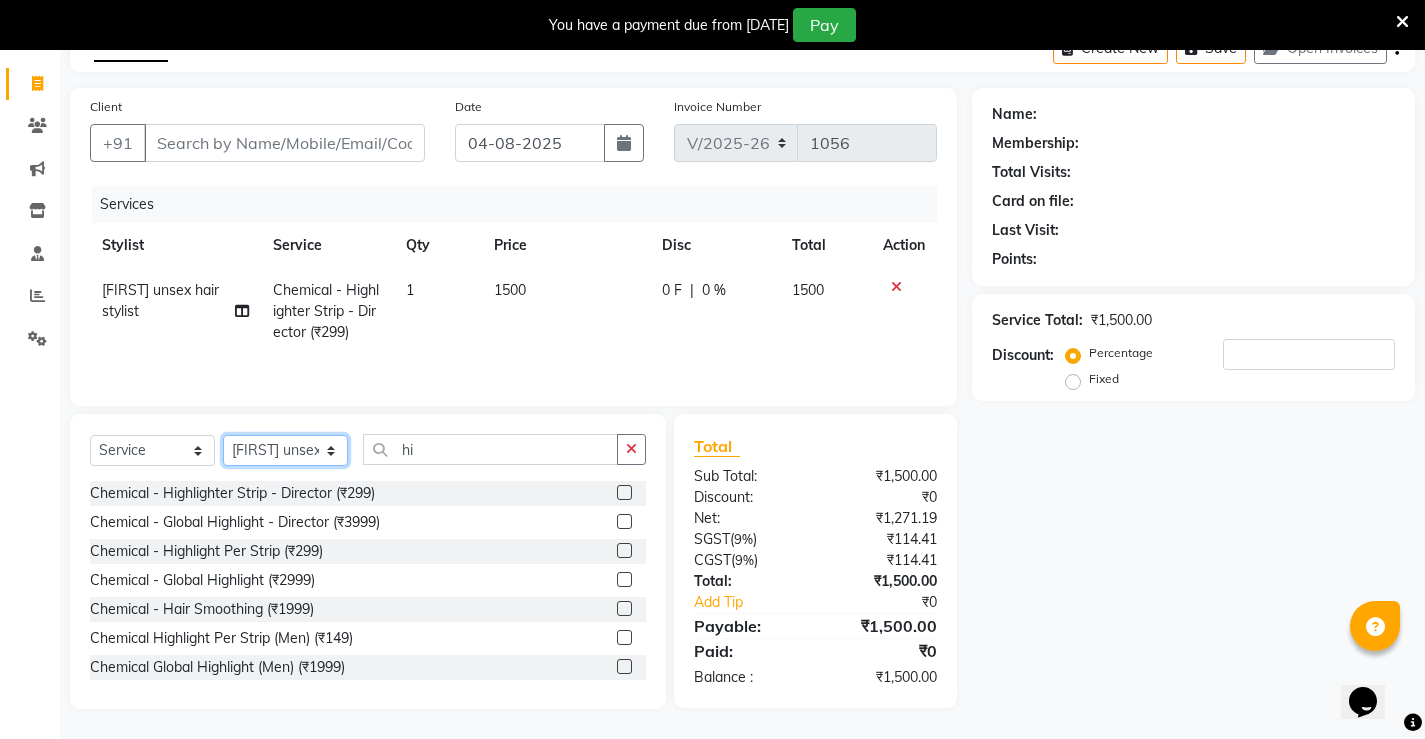 click on "Select Stylist Ajay archita barsha  Lili Naren prasad  unsex hair stylist sukhmay Varti" 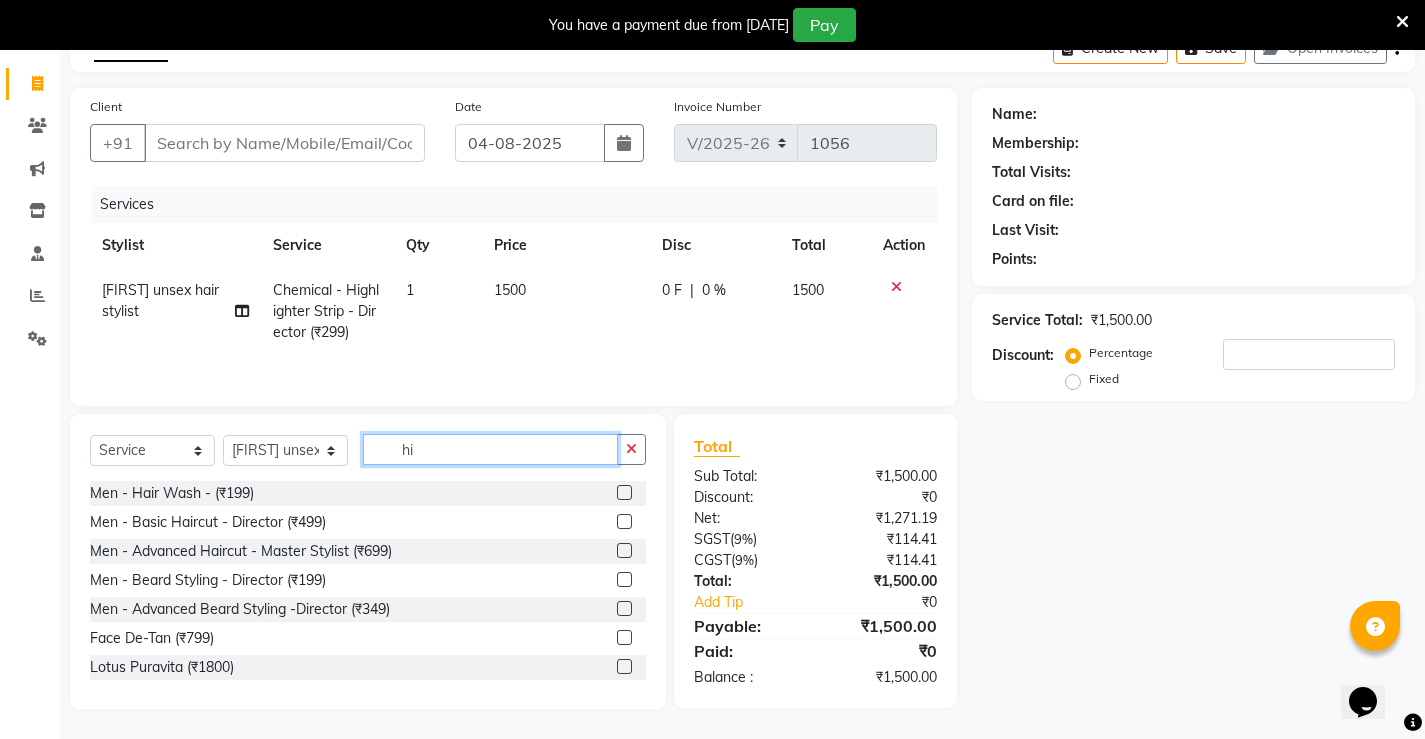 click on "hi" 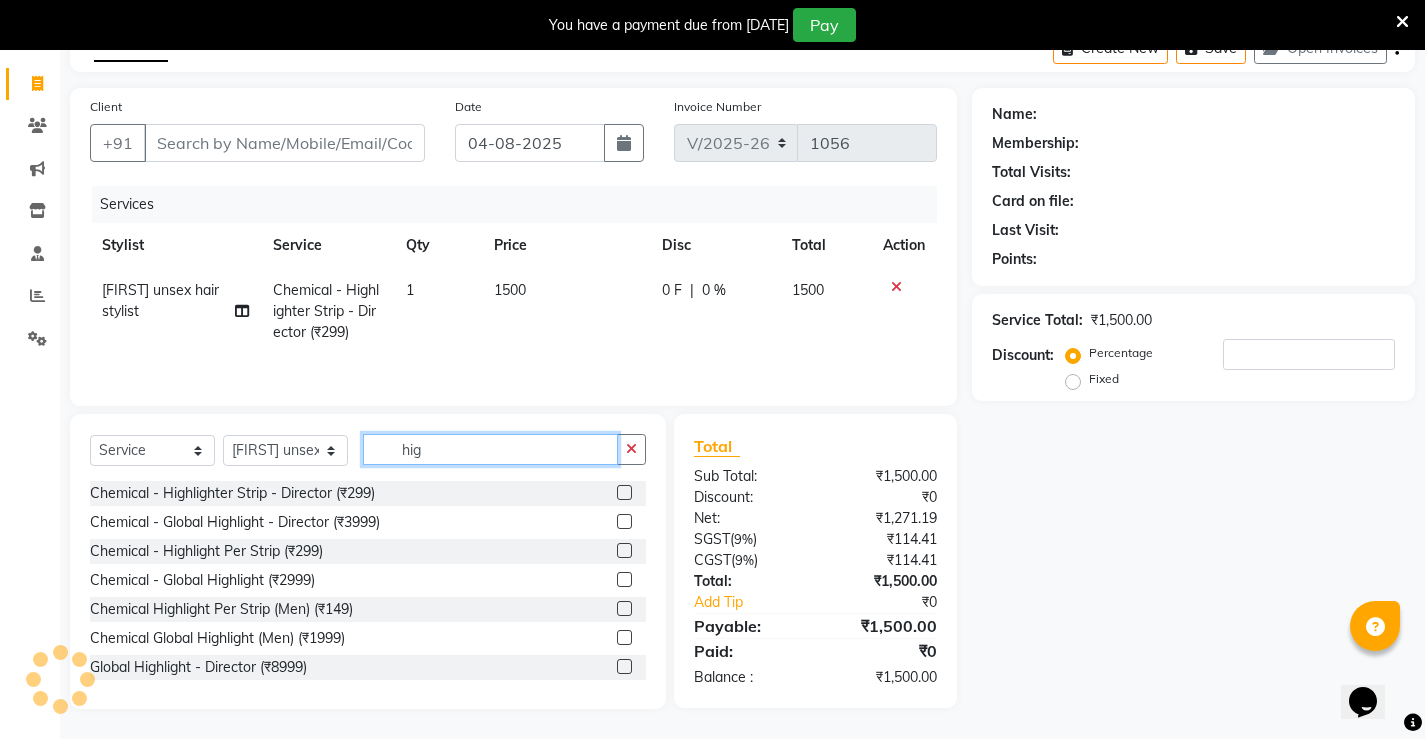type on "hig" 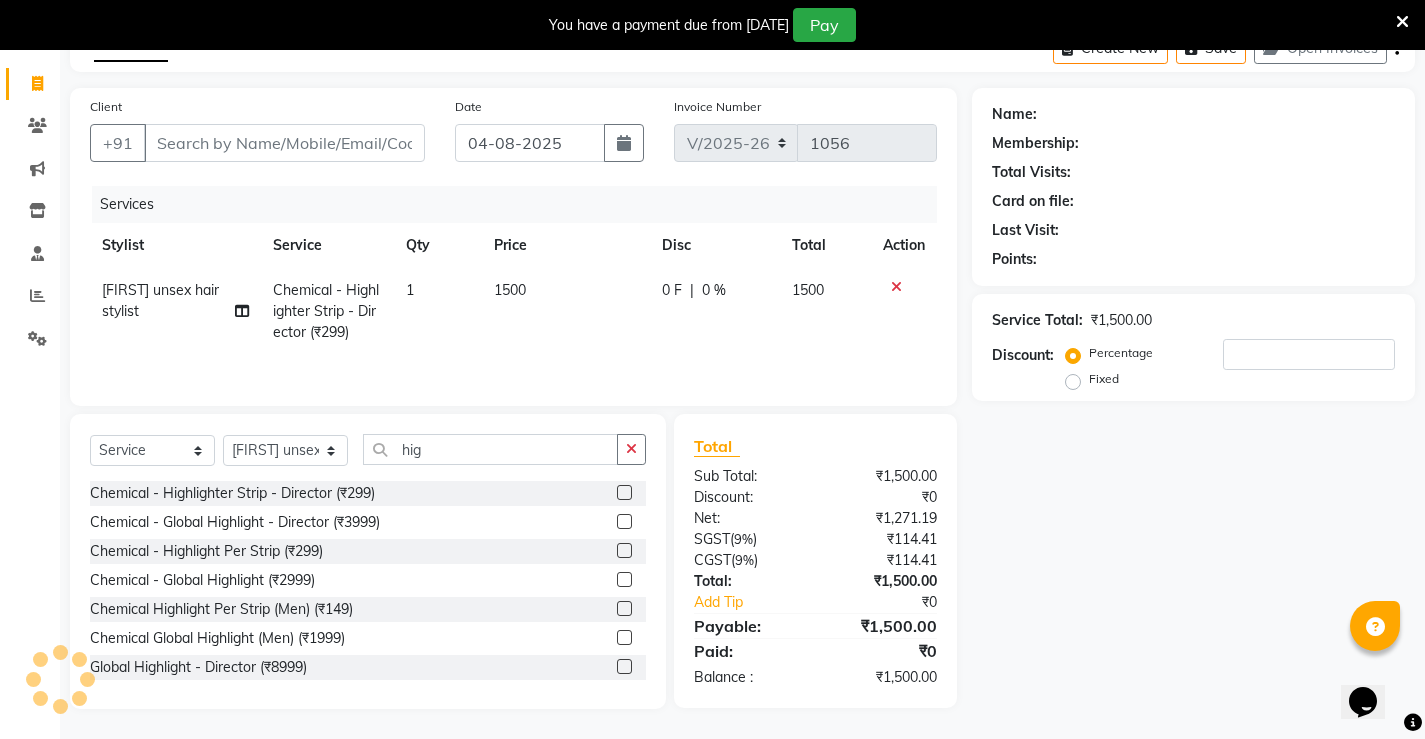 click 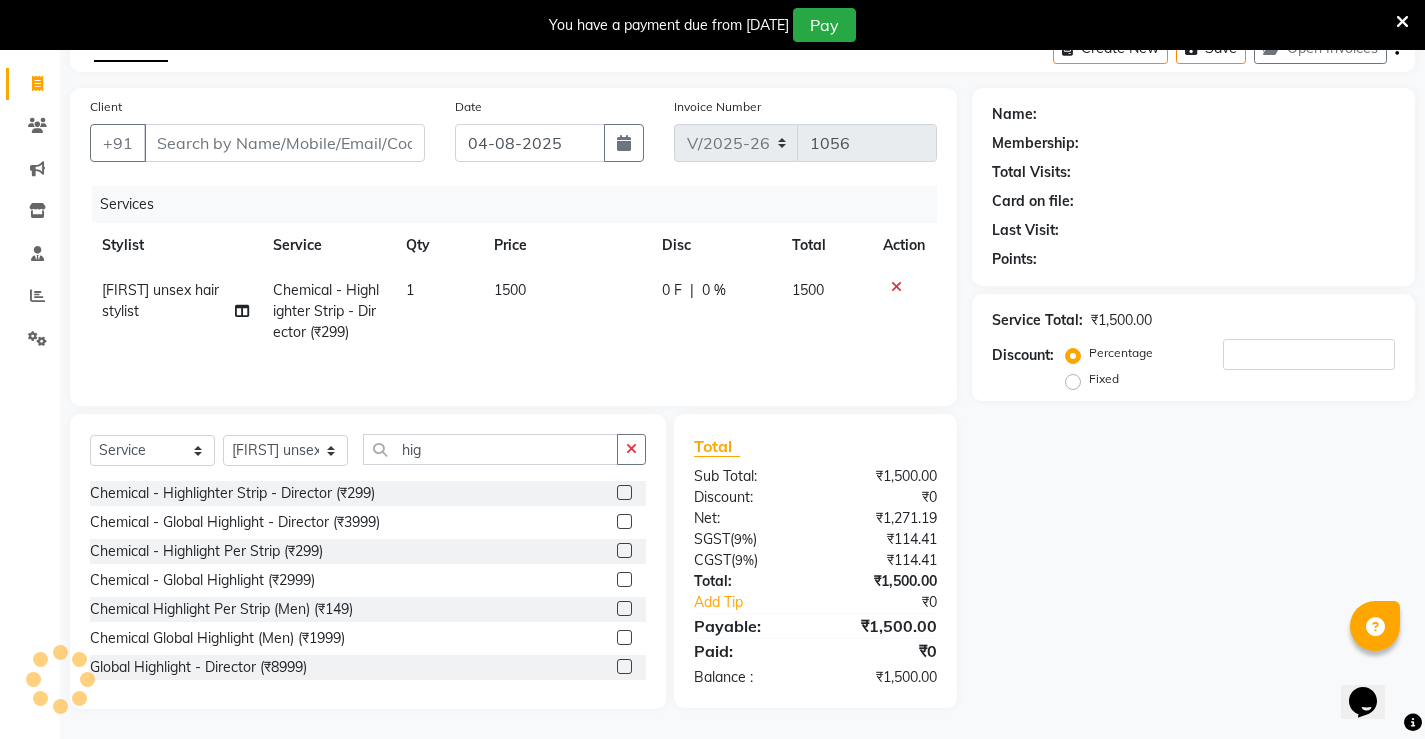 click at bounding box center [623, 493] 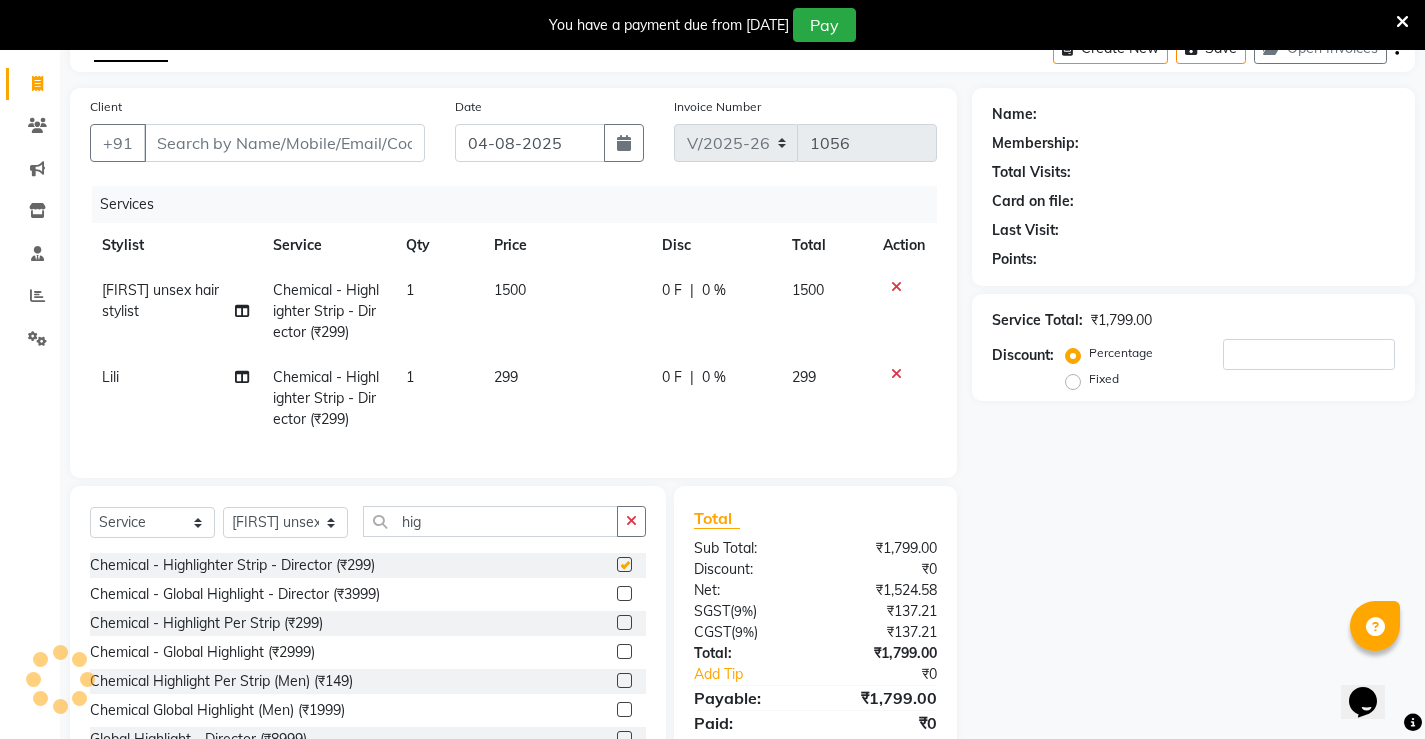 checkbox on "false" 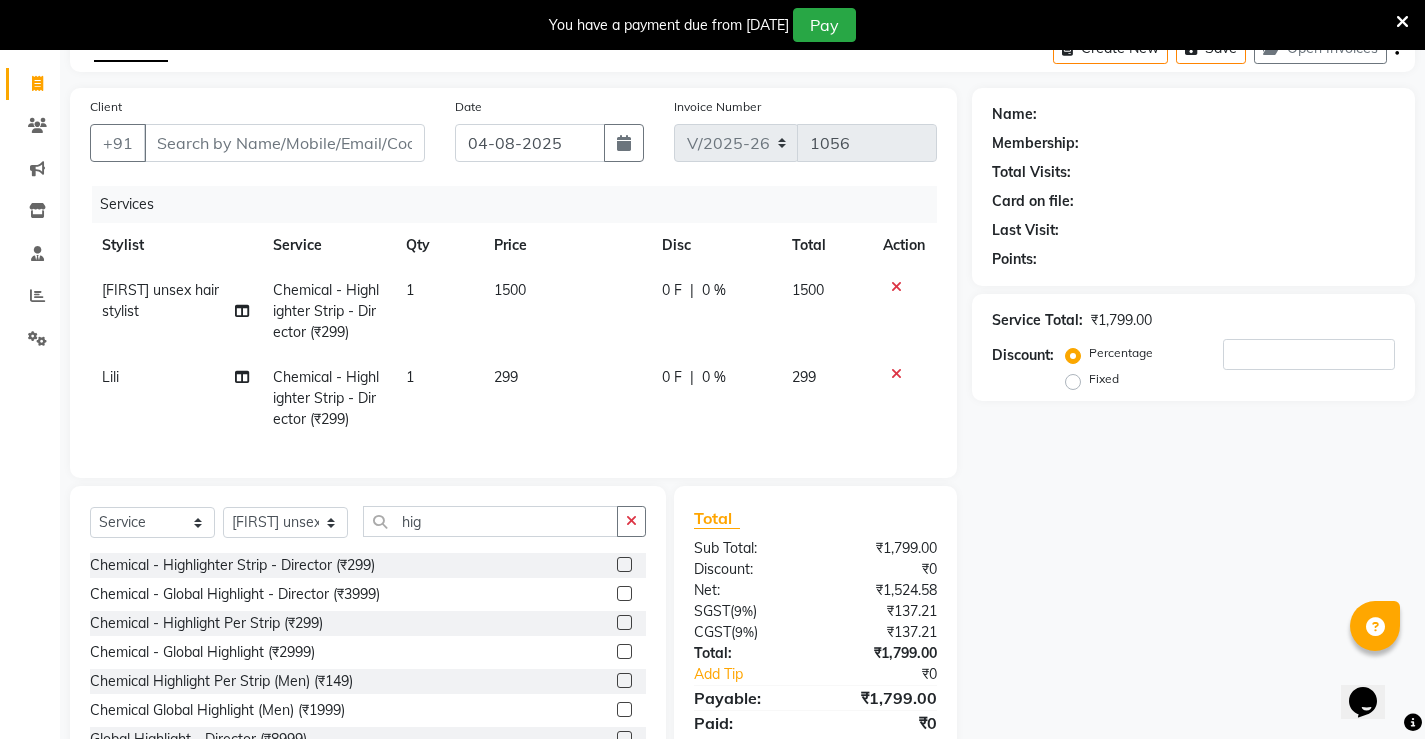 click on "299" 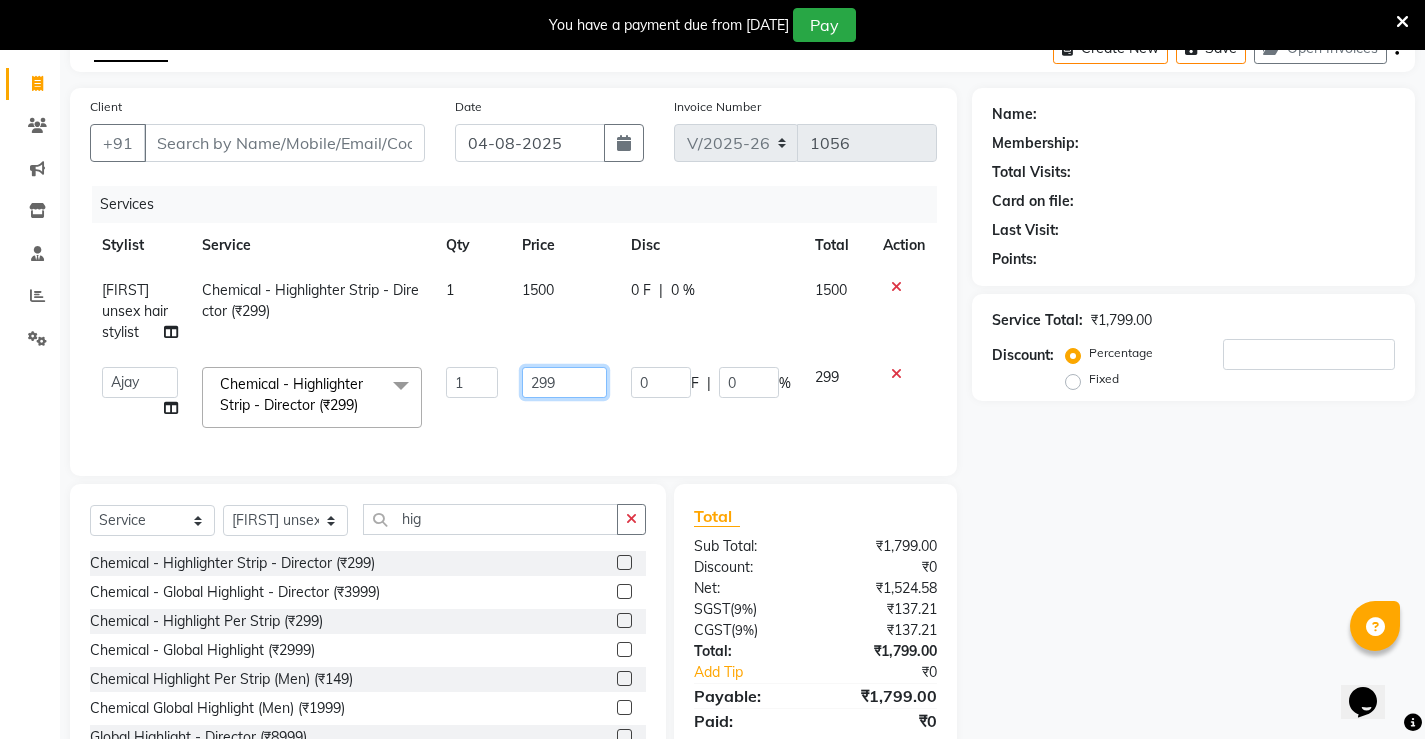 click on "299" 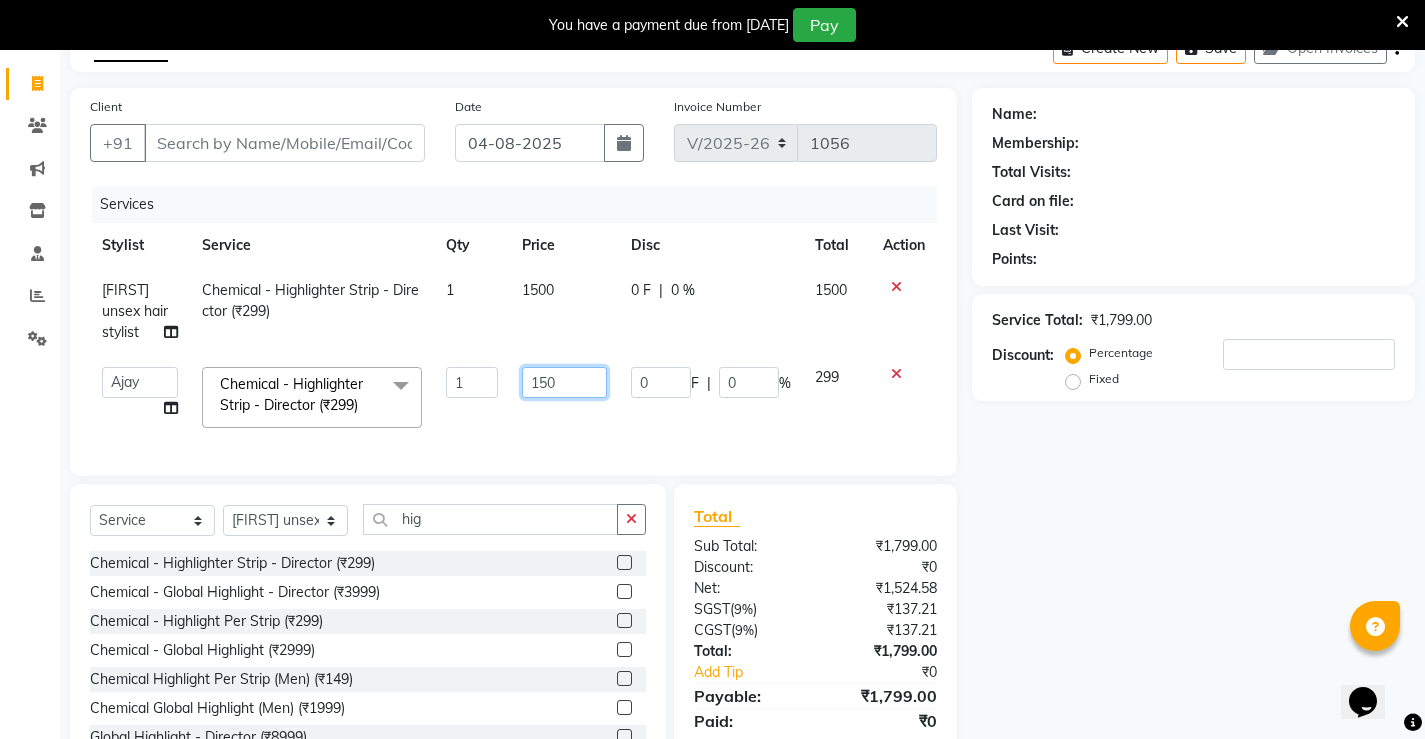 type on "1500" 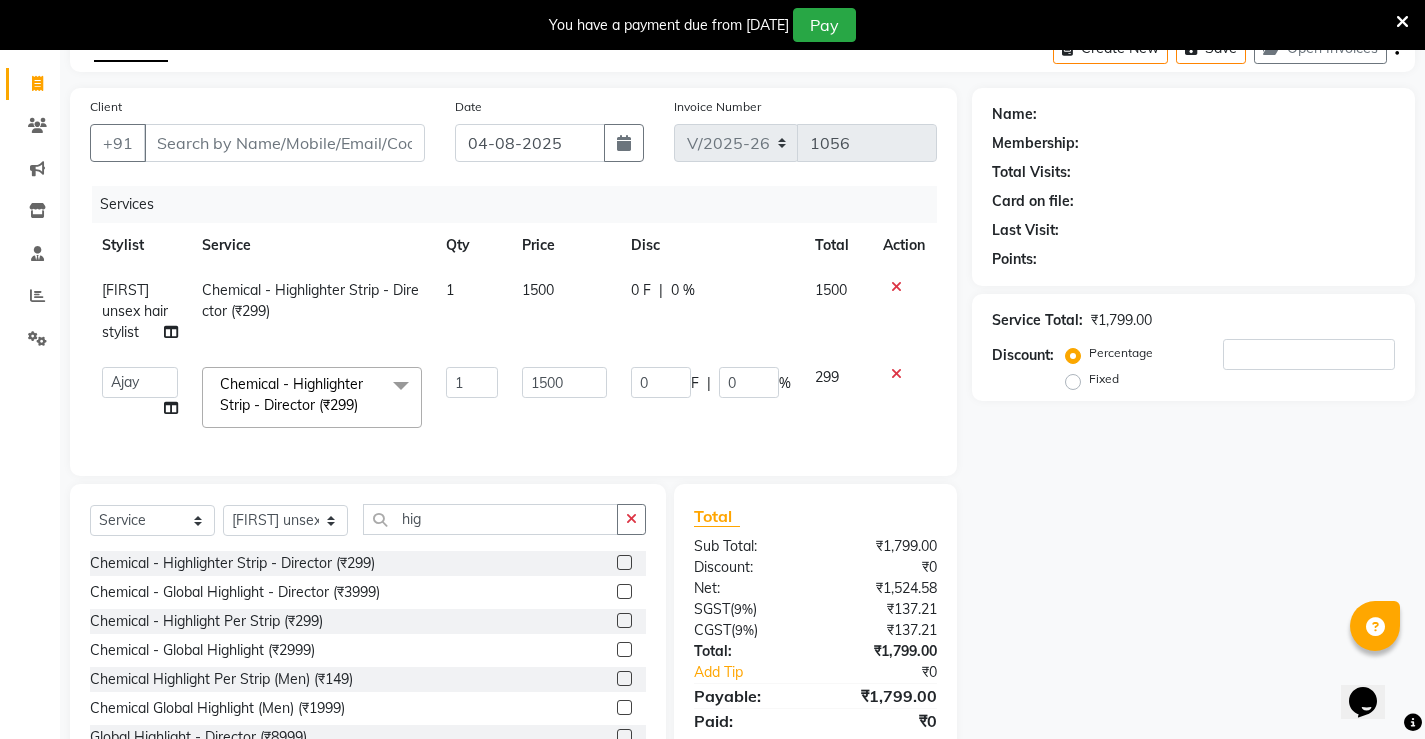 click on "1500" 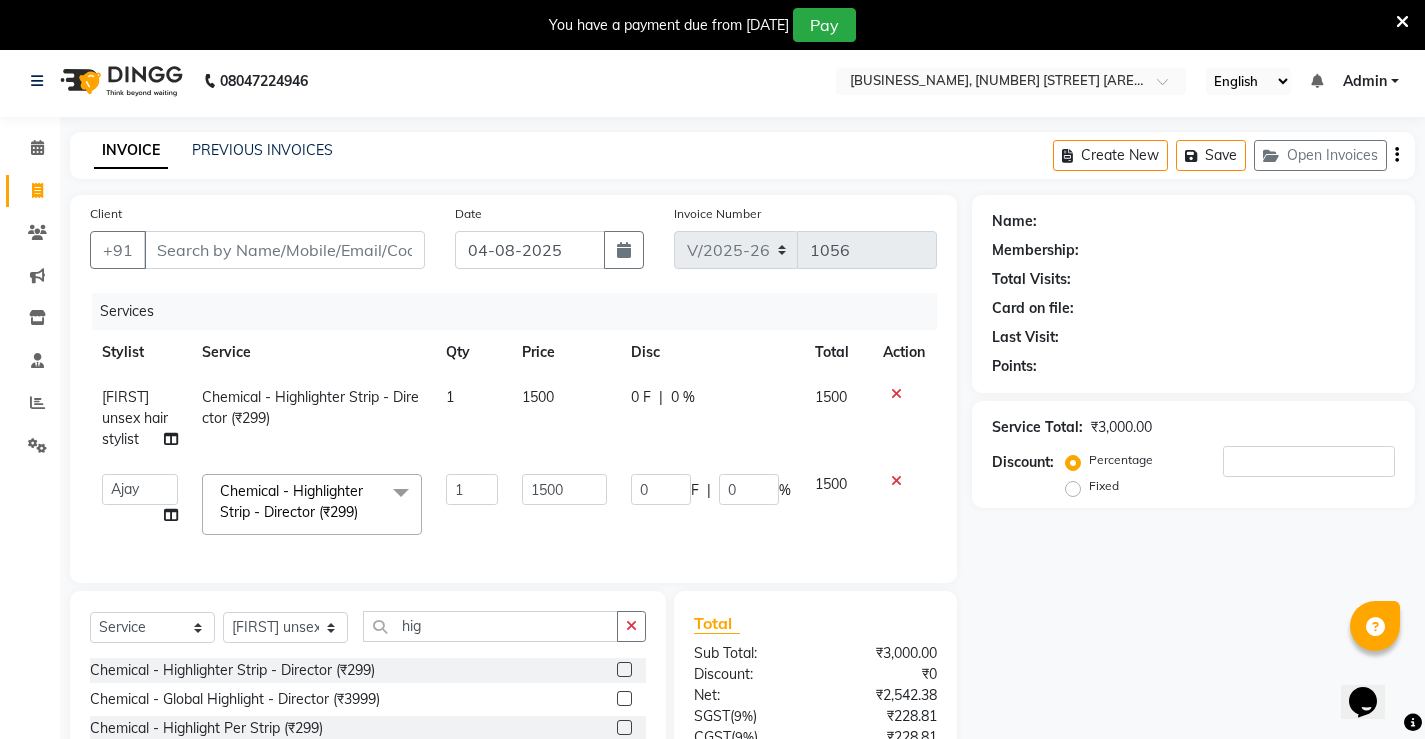 scroll, scrollTop: 0, scrollLeft: 0, axis: both 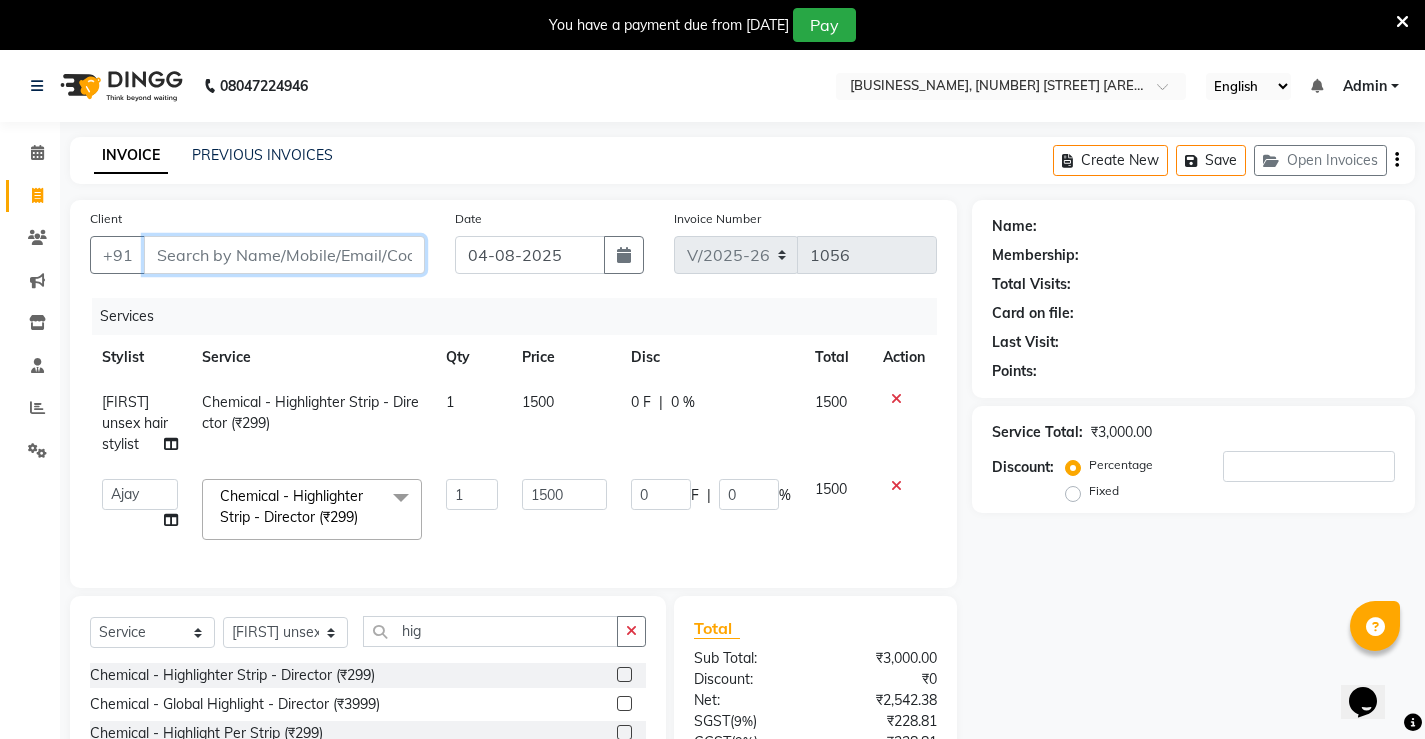 click on "Client" at bounding box center (284, 255) 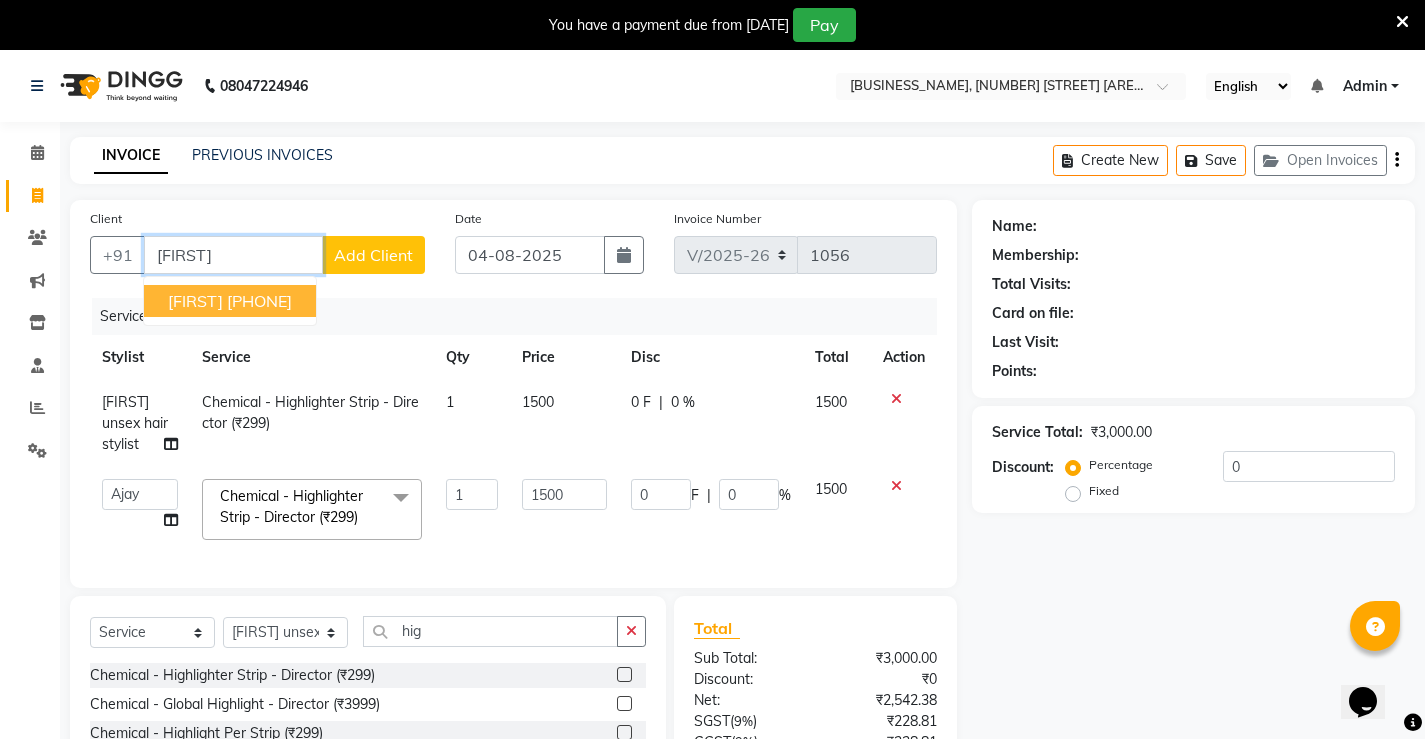 click on "[PHONE]" at bounding box center (259, 301) 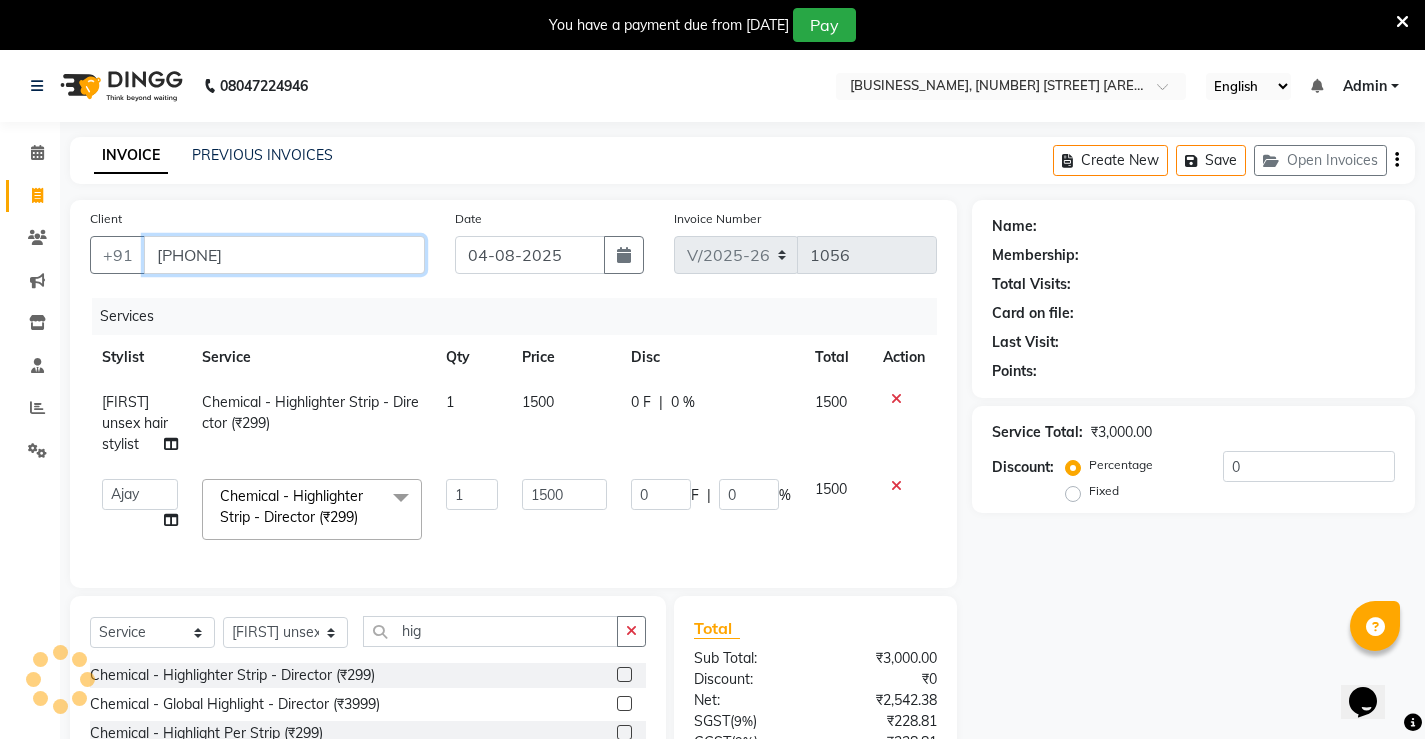 scroll, scrollTop: 100, scrollLeft: 0, axis: vertical 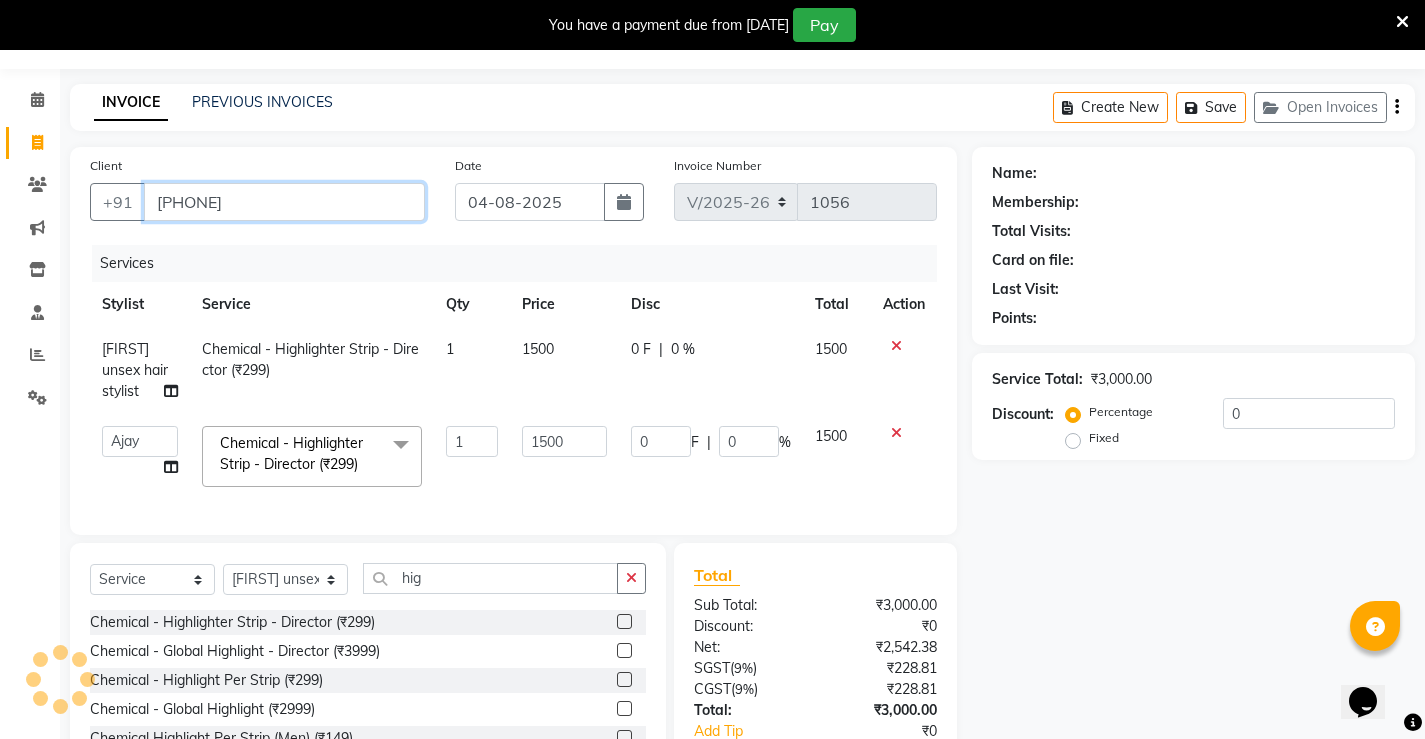 type on "[PHONE]" 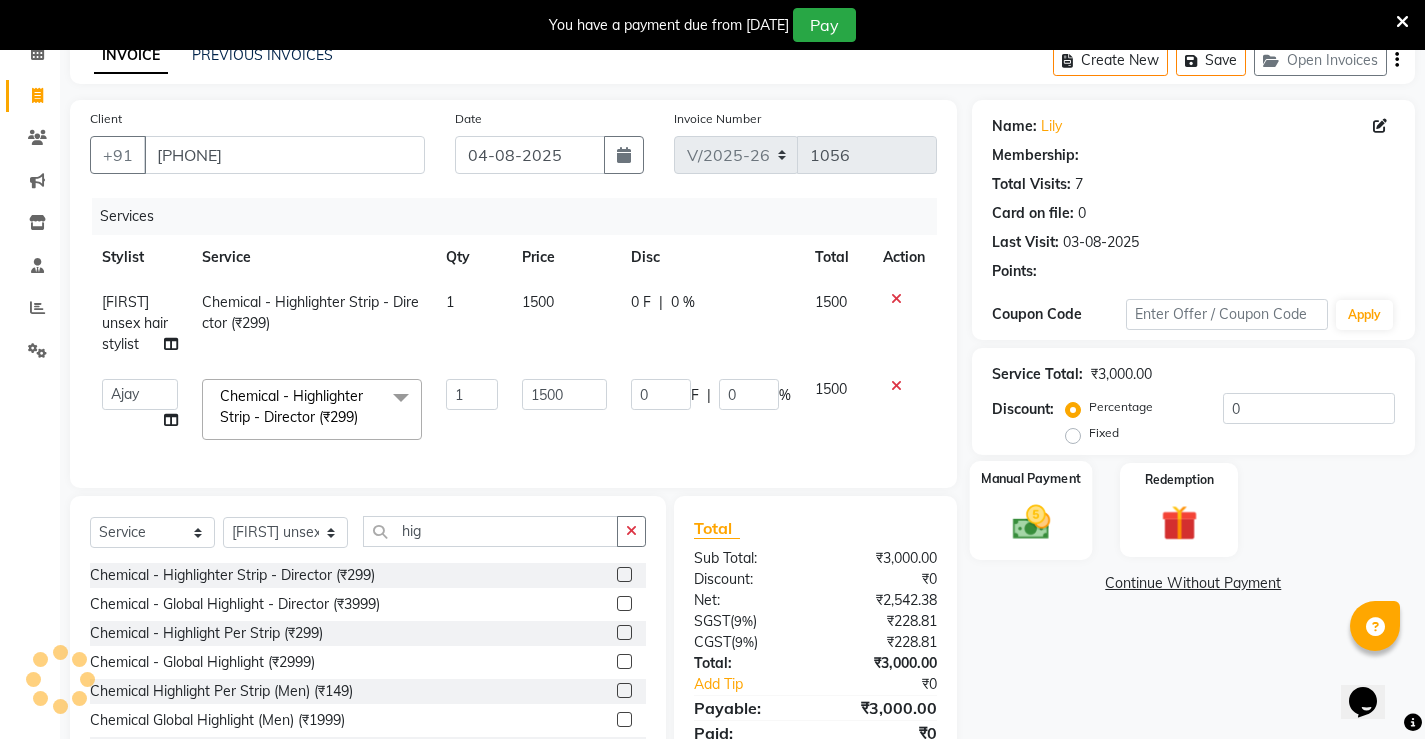 click 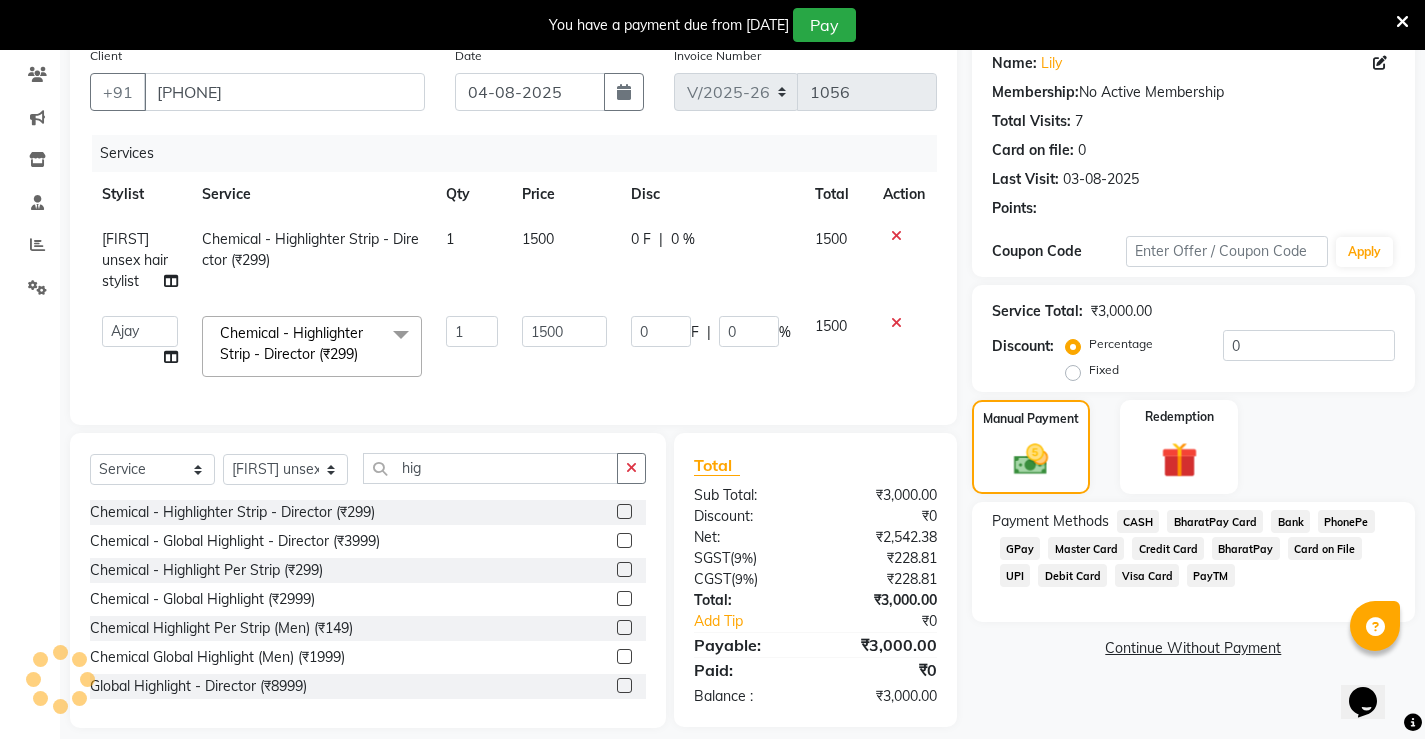 scroll, scrollTop: 197, scrollLeft: 0, axis: vertical 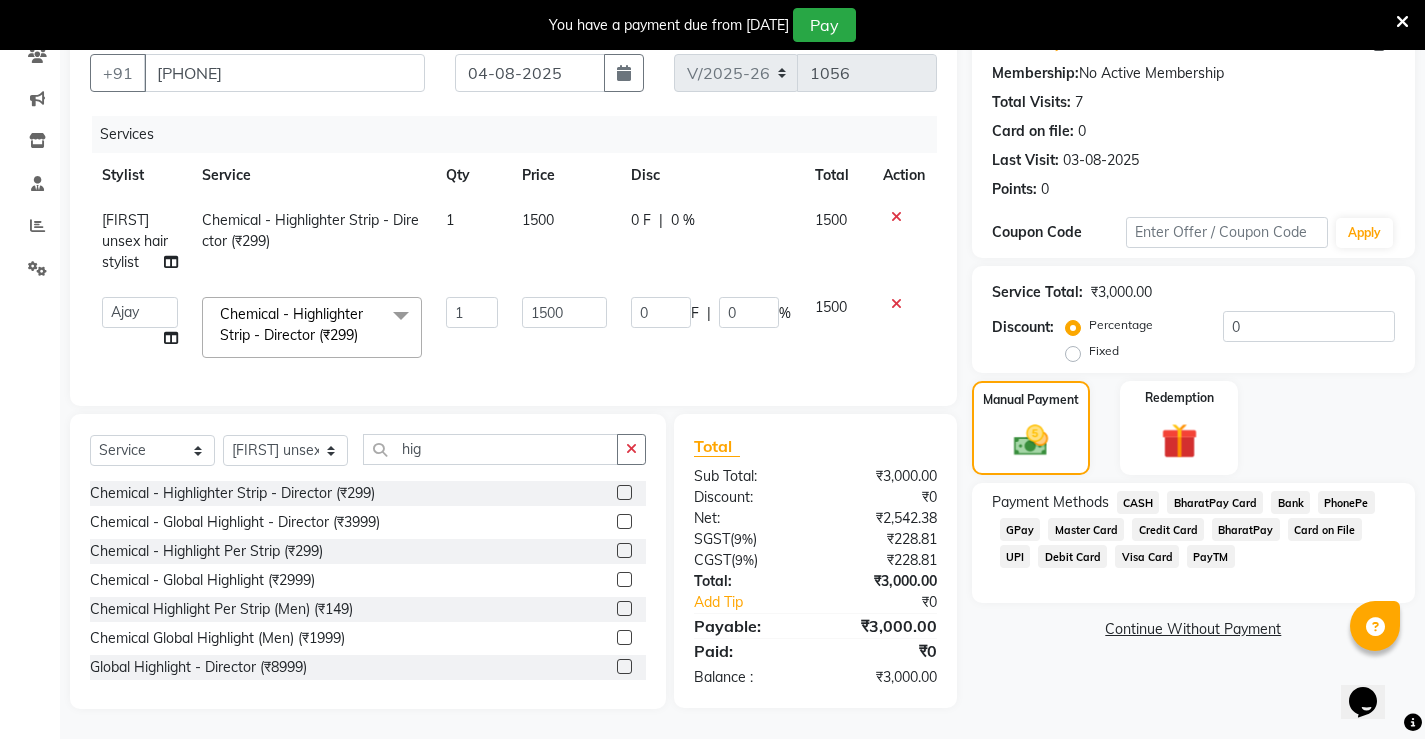 click on "PhonePe" 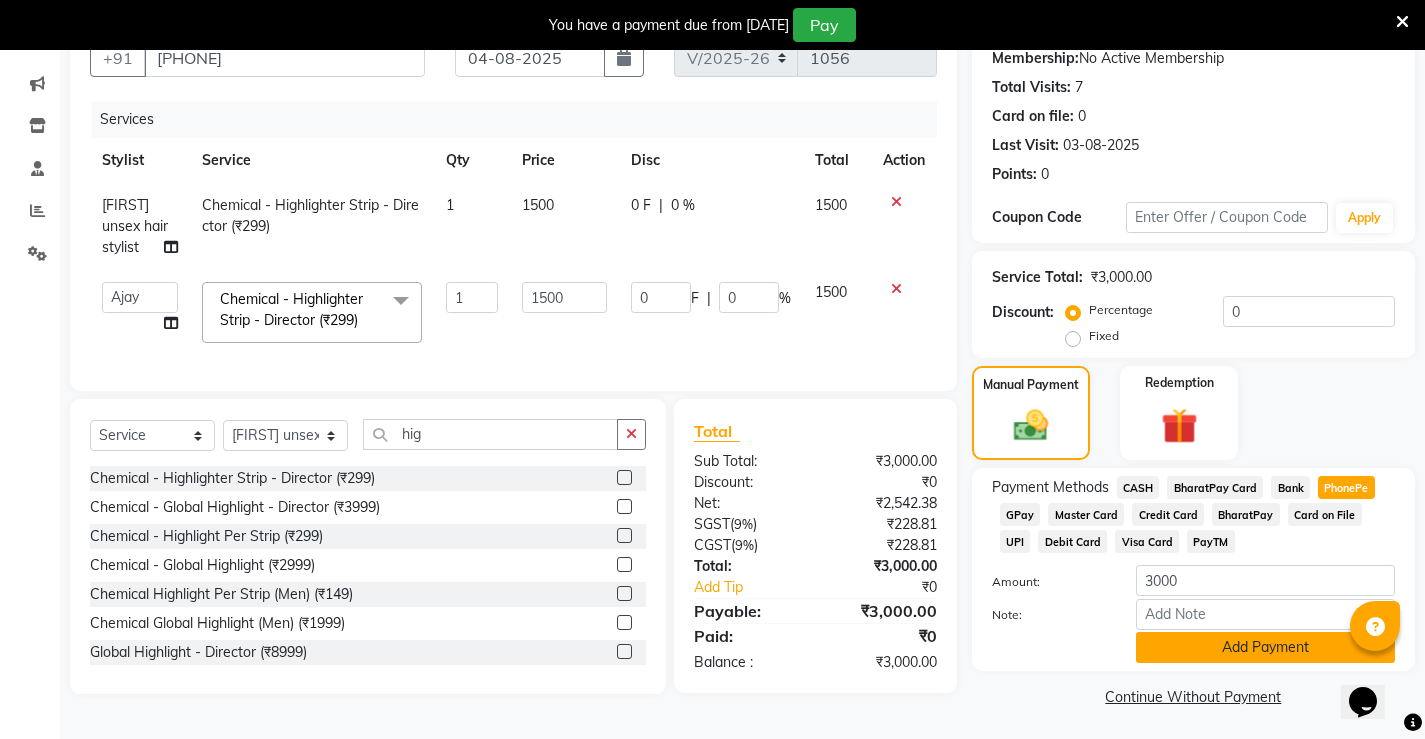 click on "Add Payment" 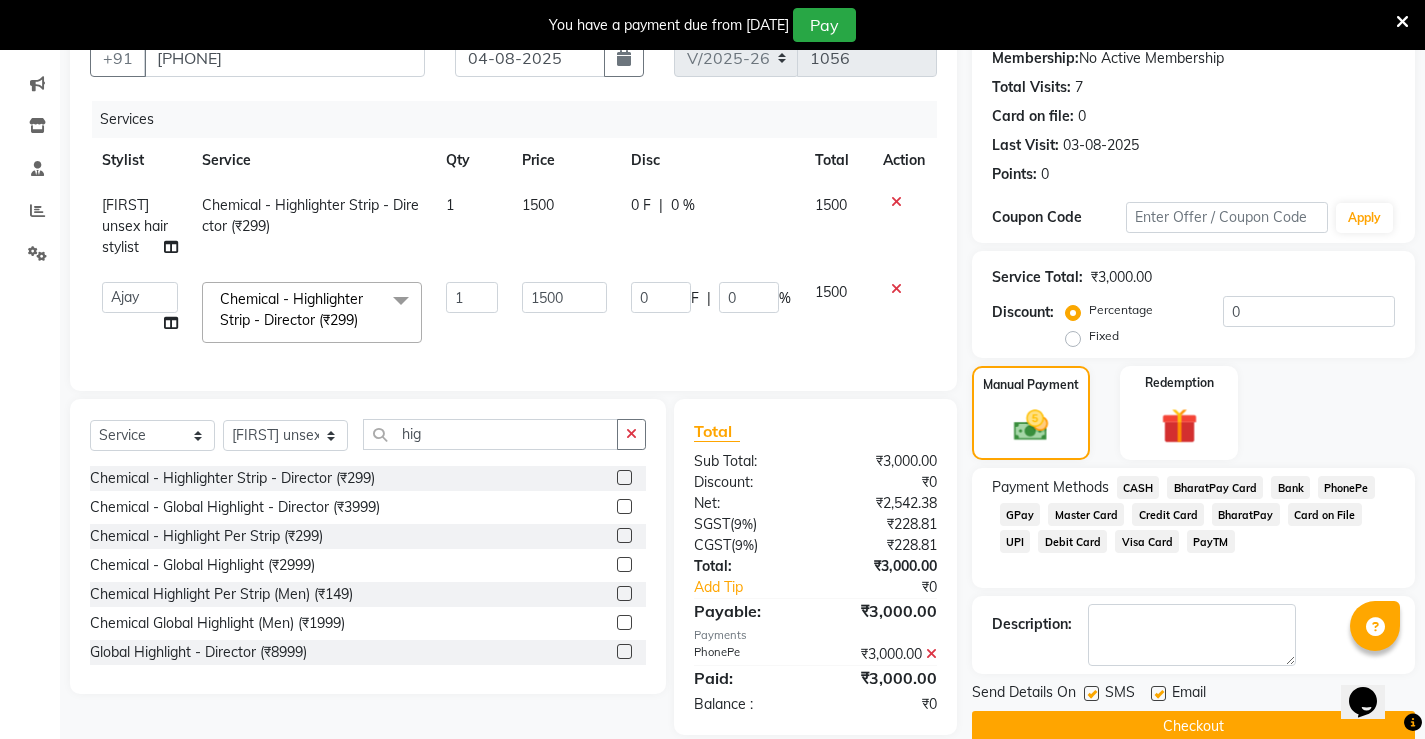 scroll, scrollTop: 238, scrollLeft: 0, axis: vertical 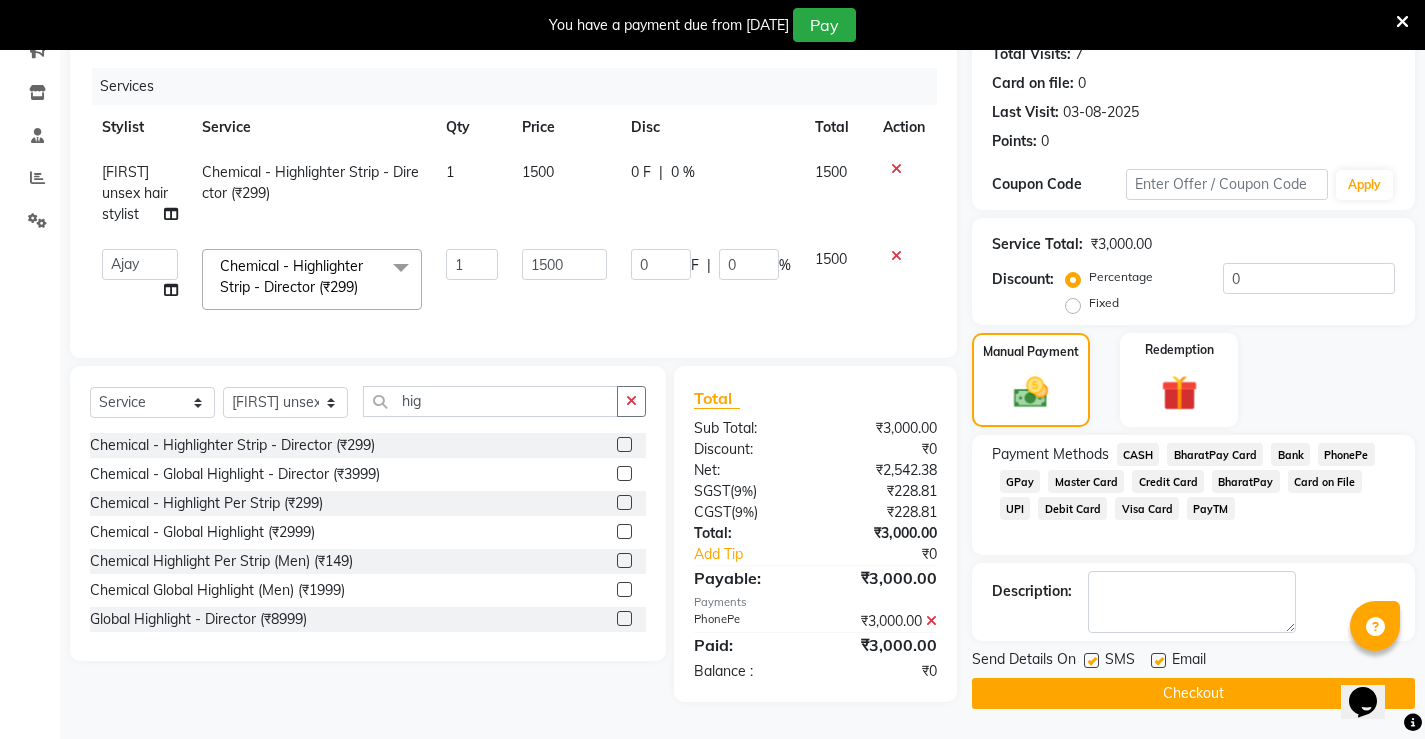 click on "Checkout" 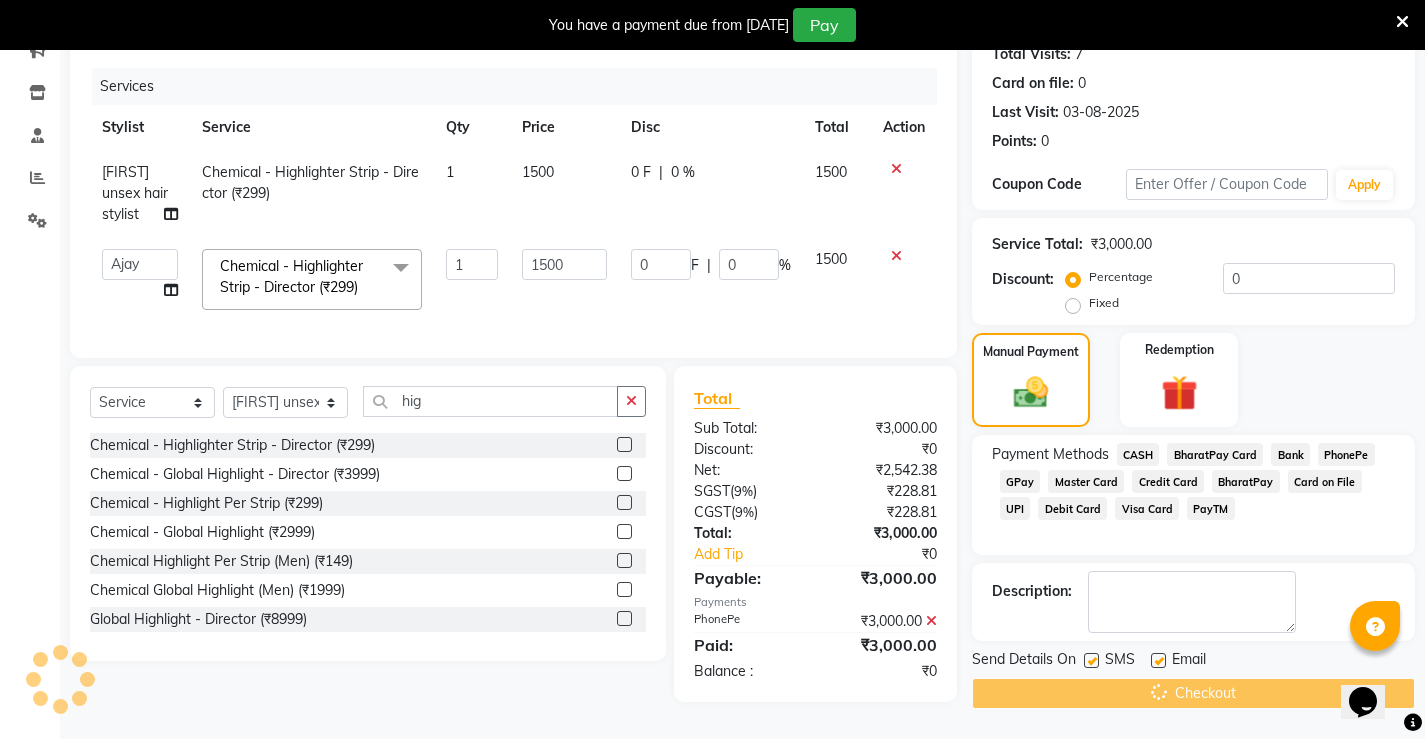 scroll, scrollTop: 50, scrollLeft: 0, axis: vertical 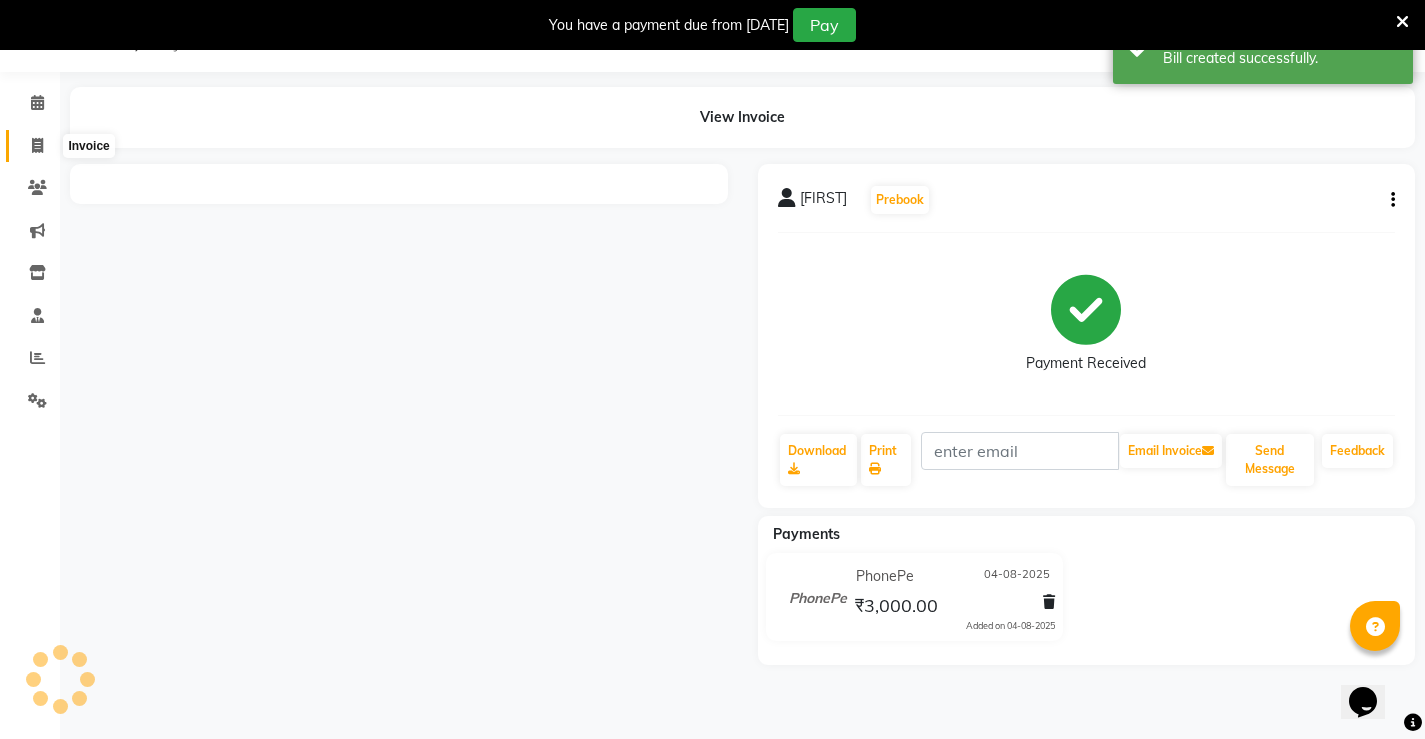 click 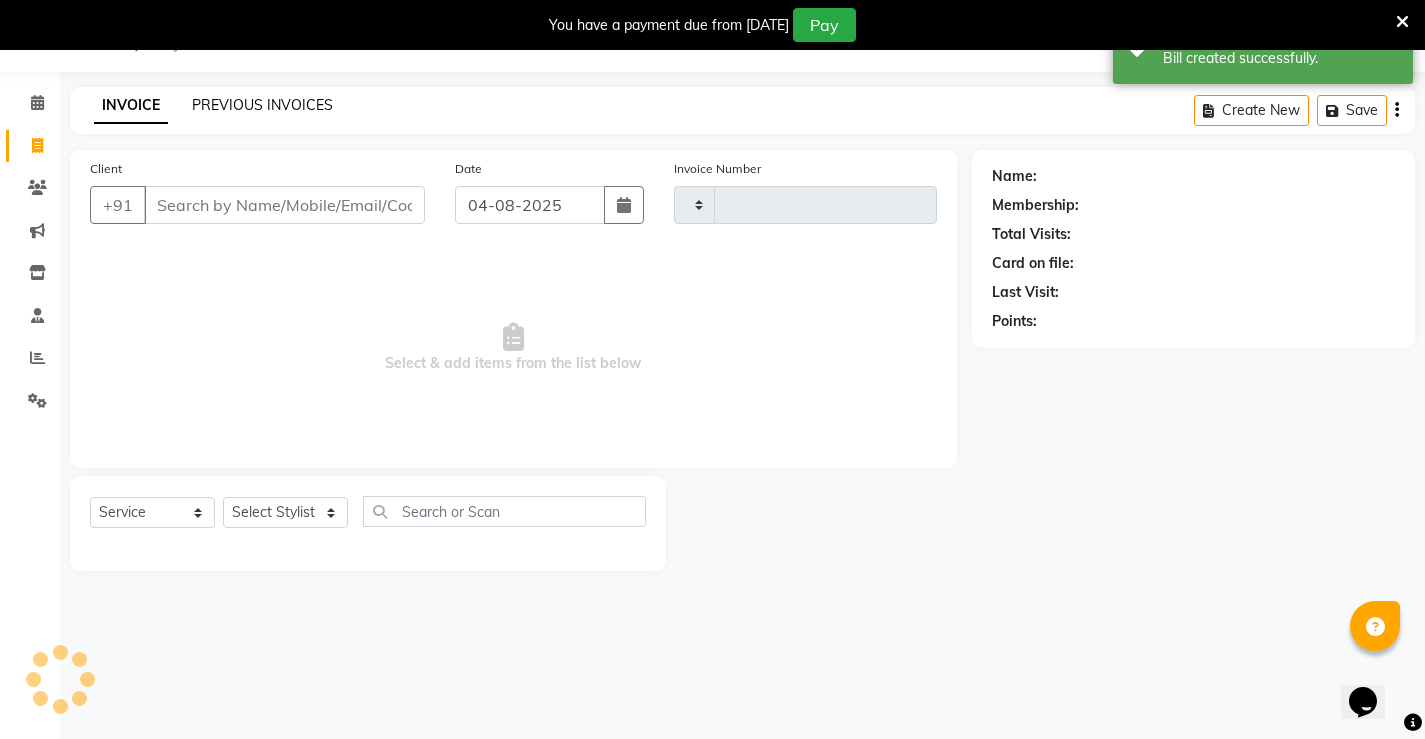 click on "PREVIOUS INVOICES" 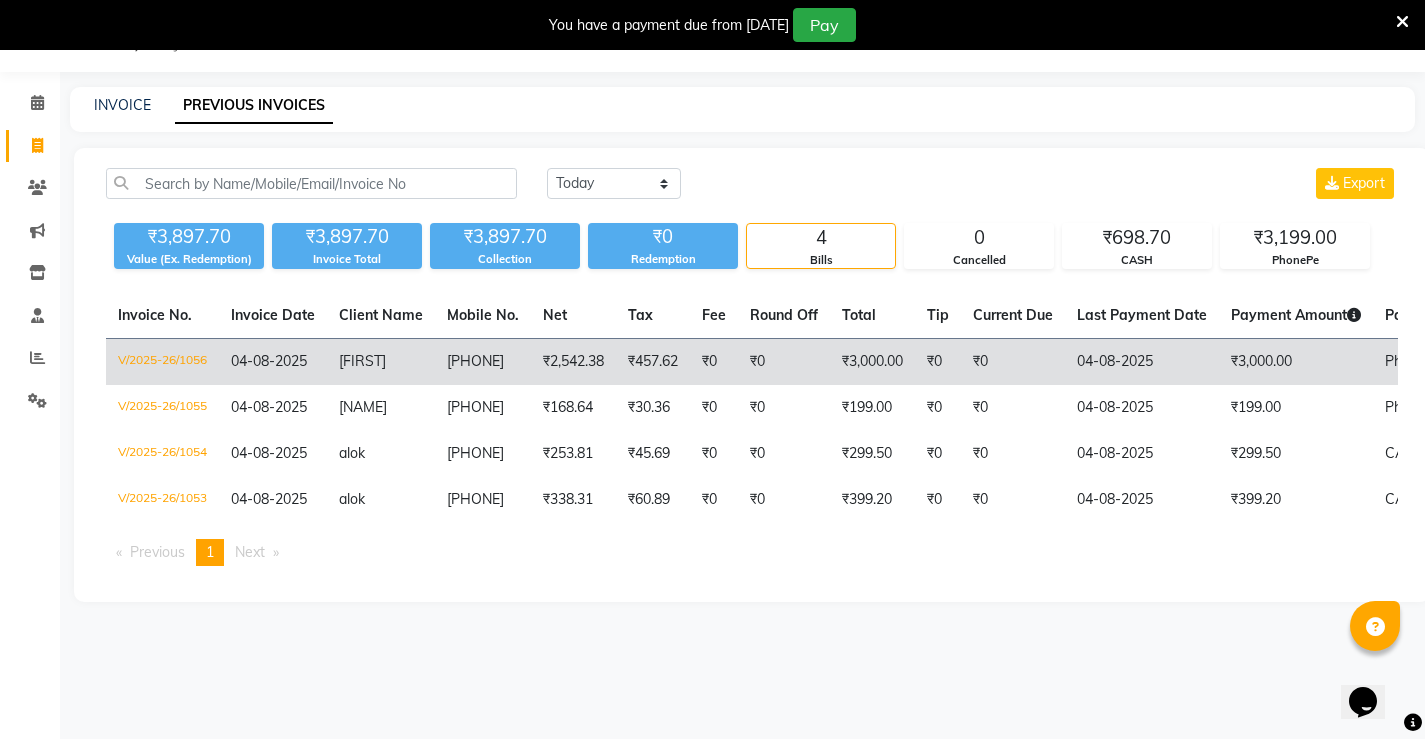 click on "[FIRST]" 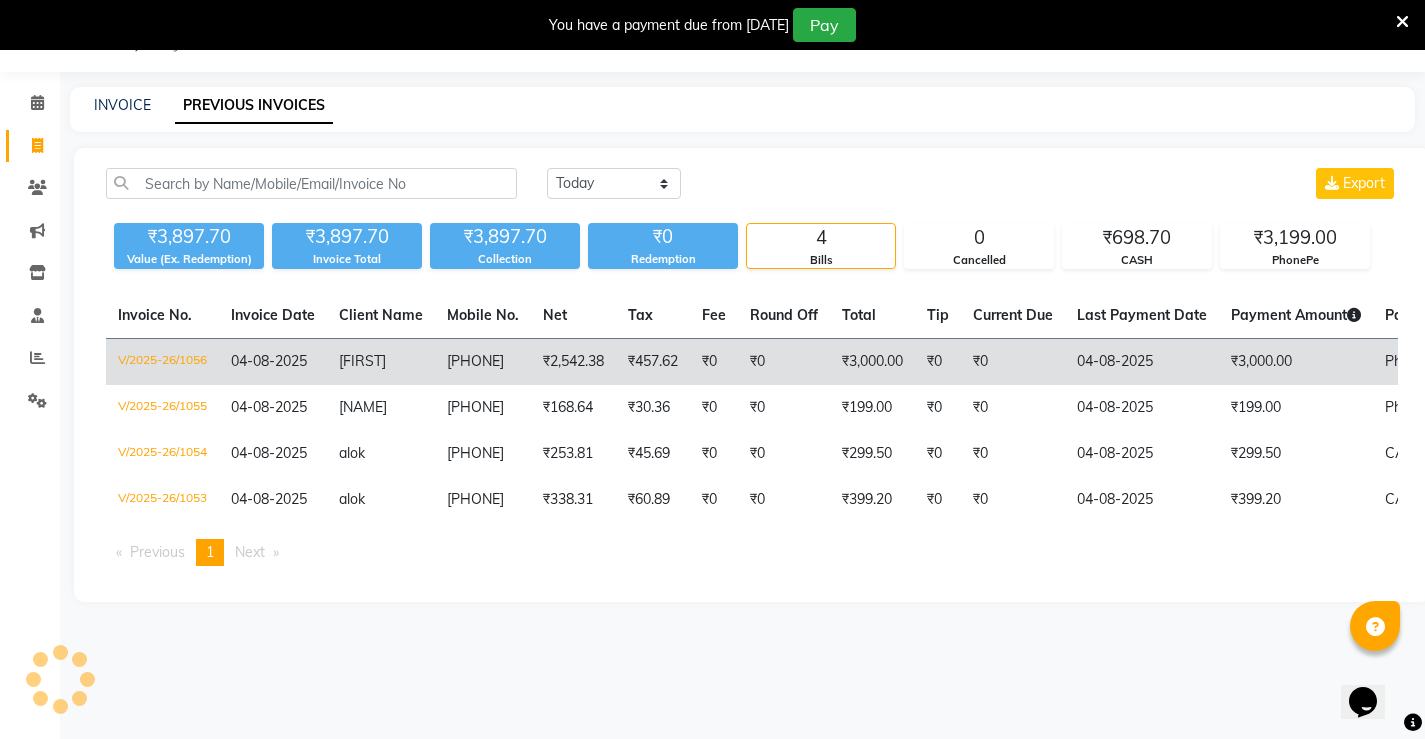 click on "V/2025-26/1056" 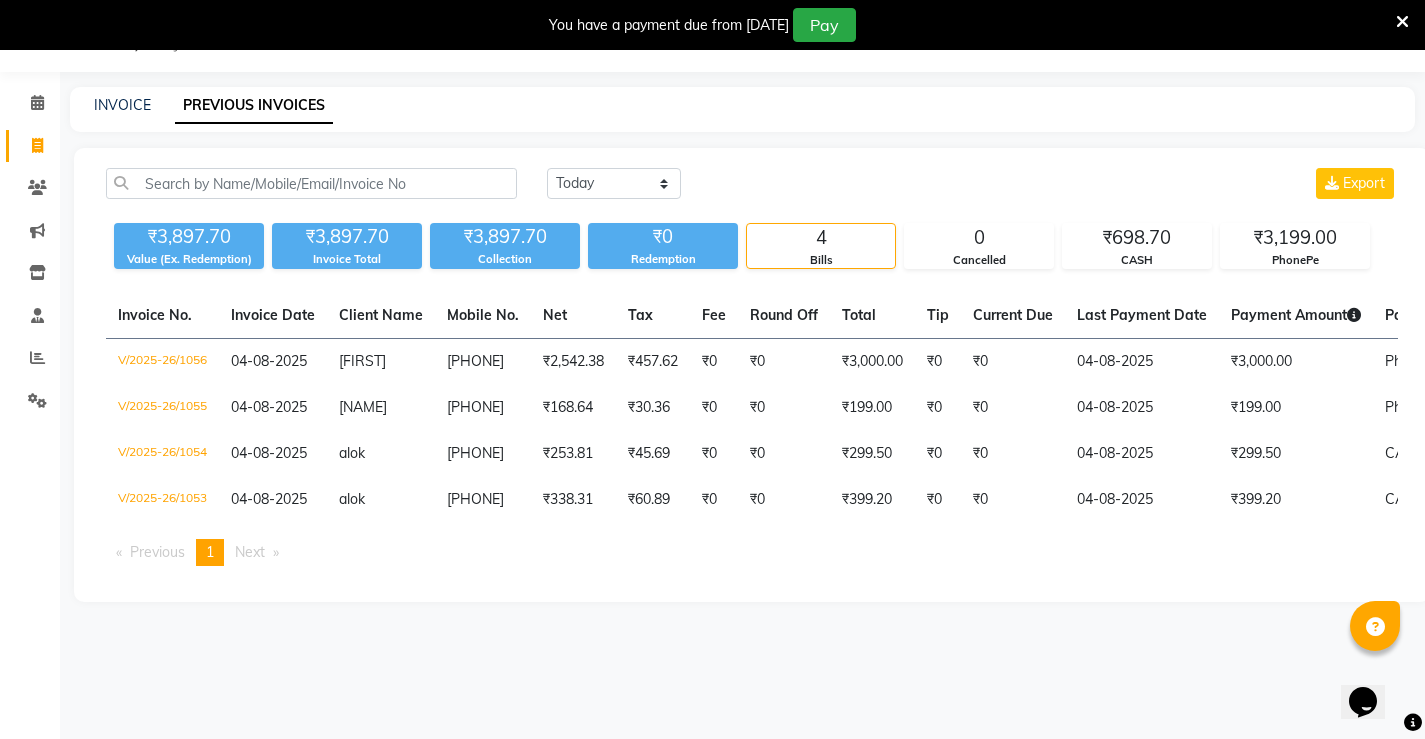 click on "Invoice Date" 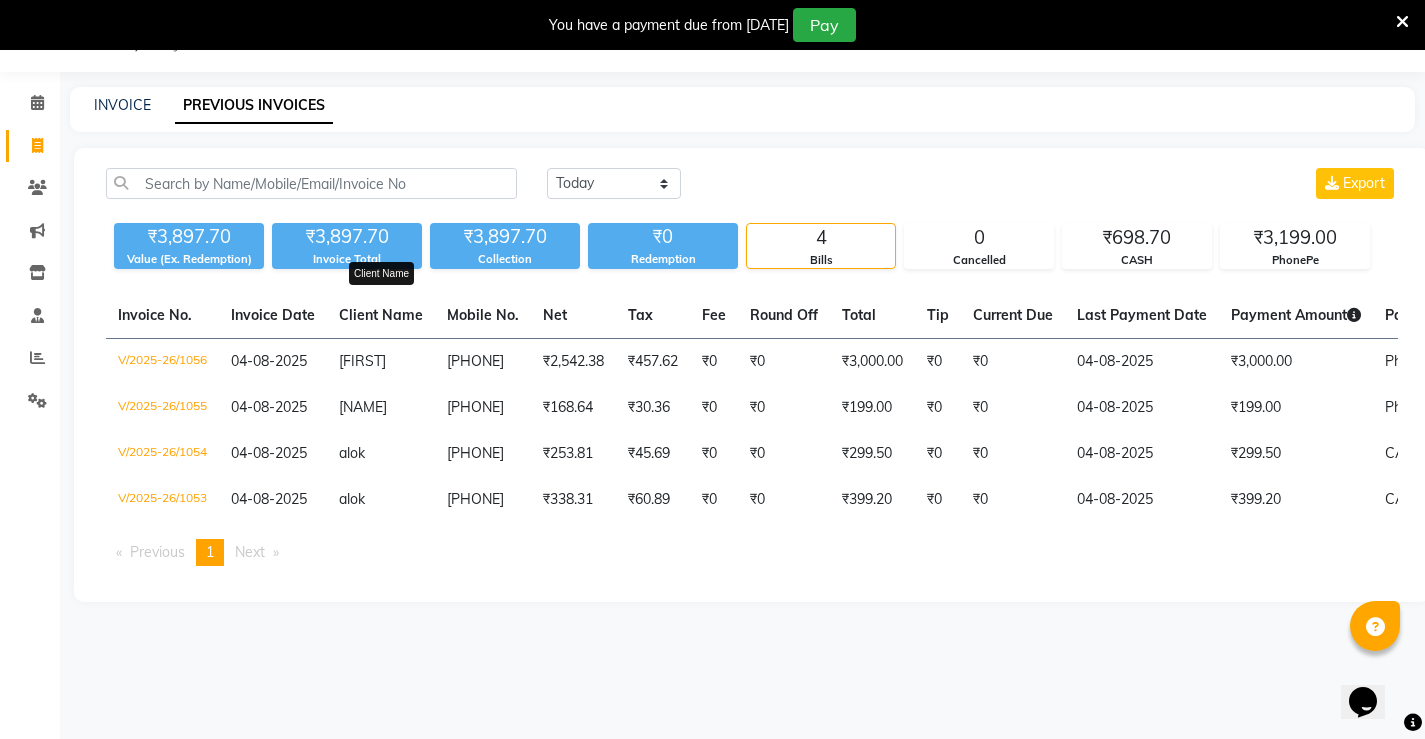 click on "Client Name" 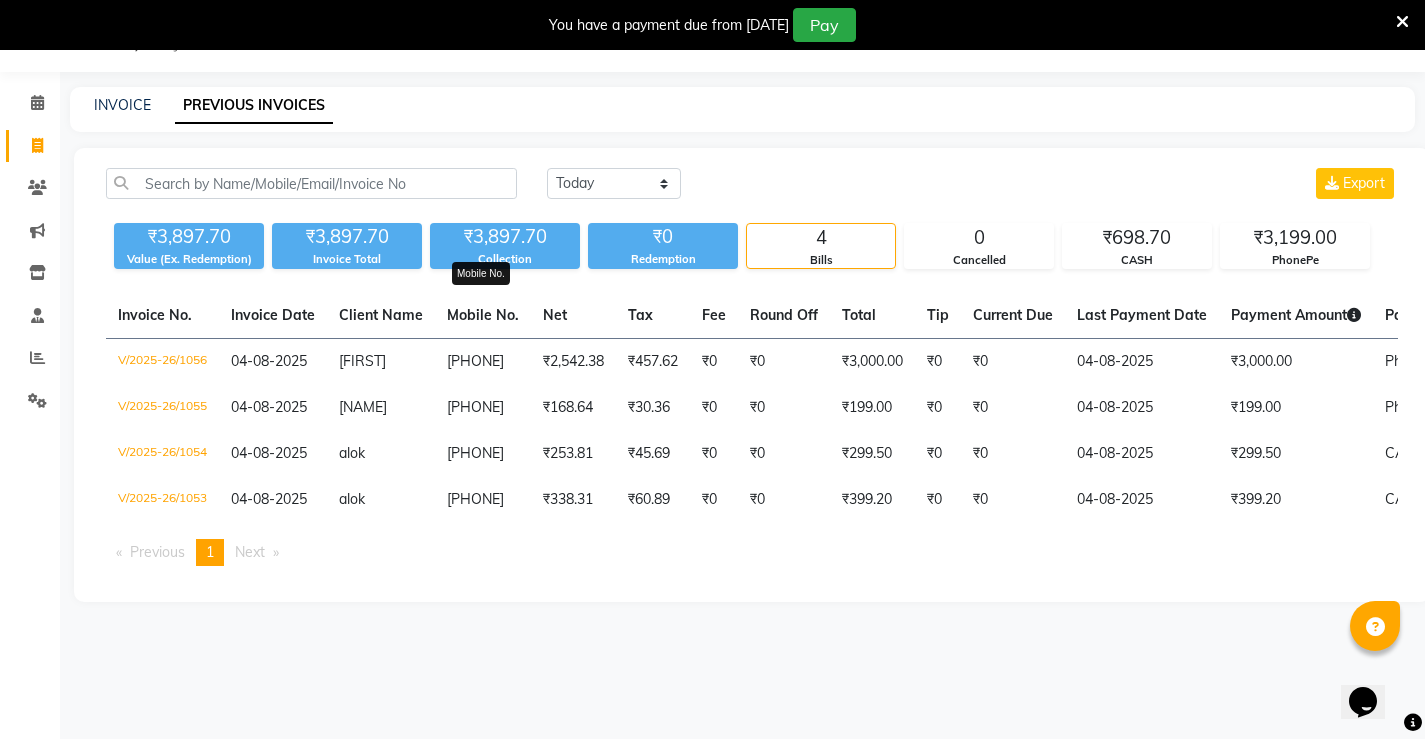click on "Mobile No." 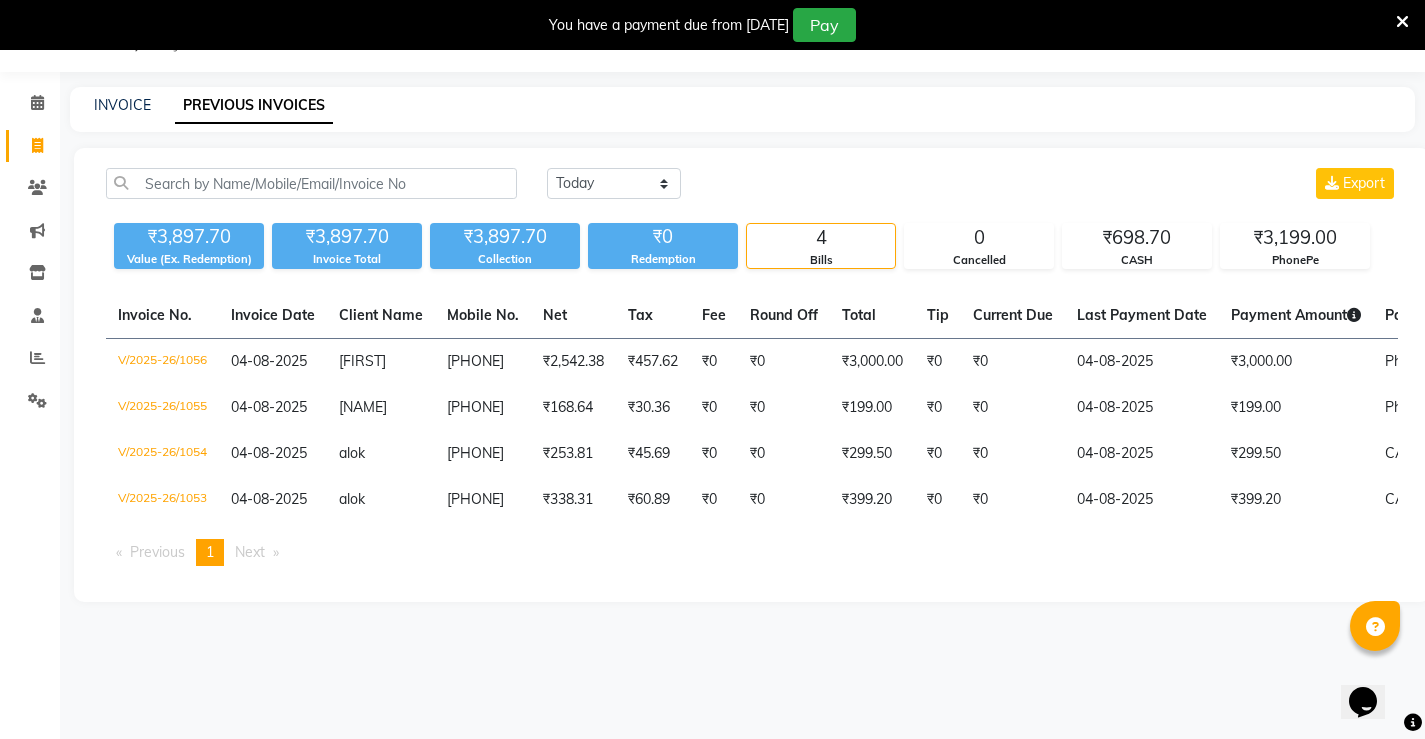 click on "Net" 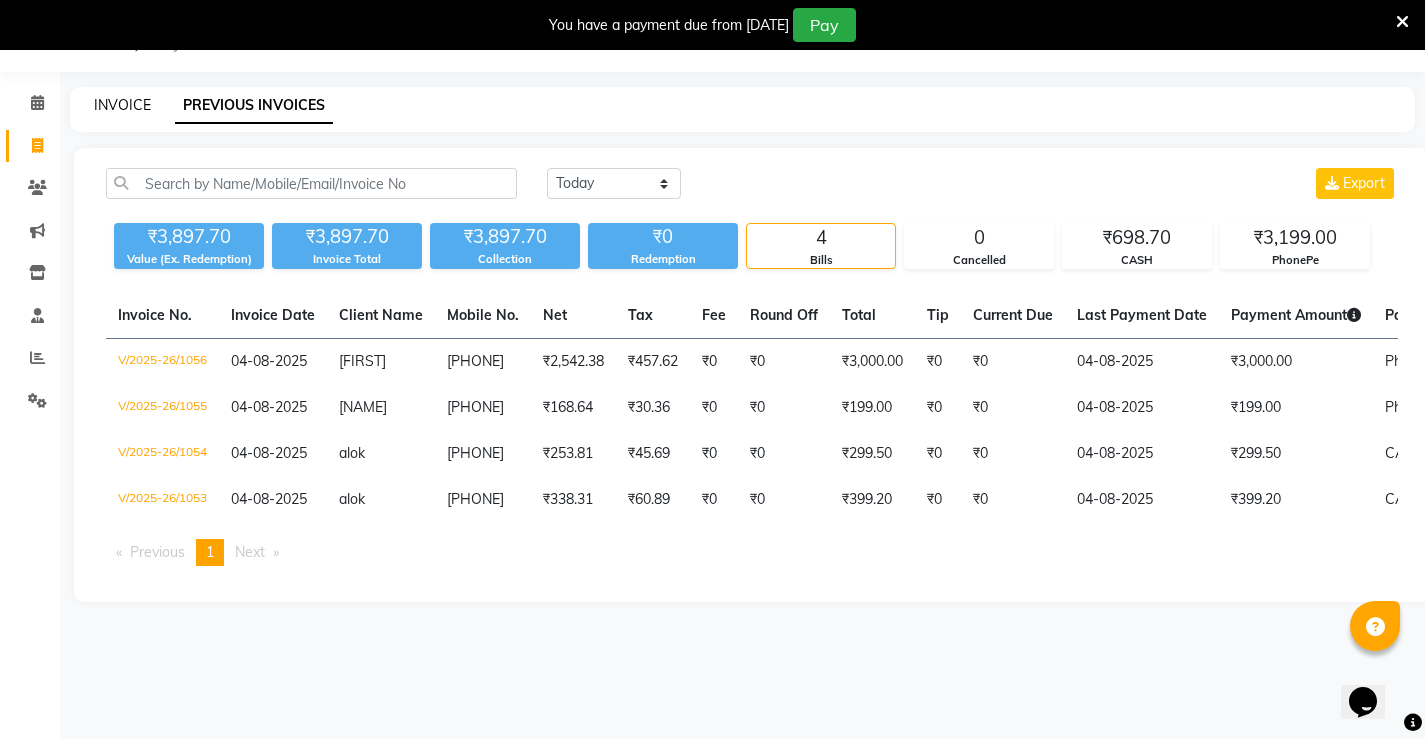 click on "INVOICE" 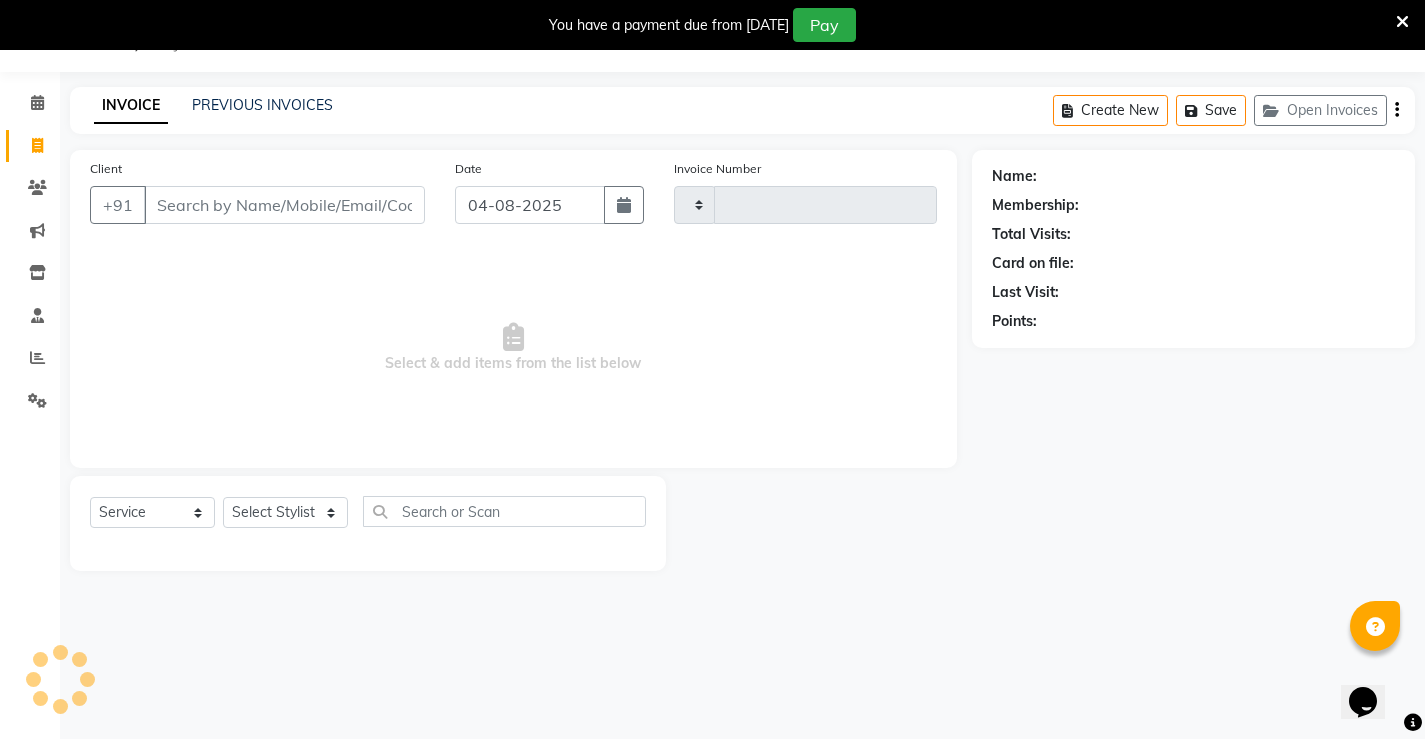 type on "1057" 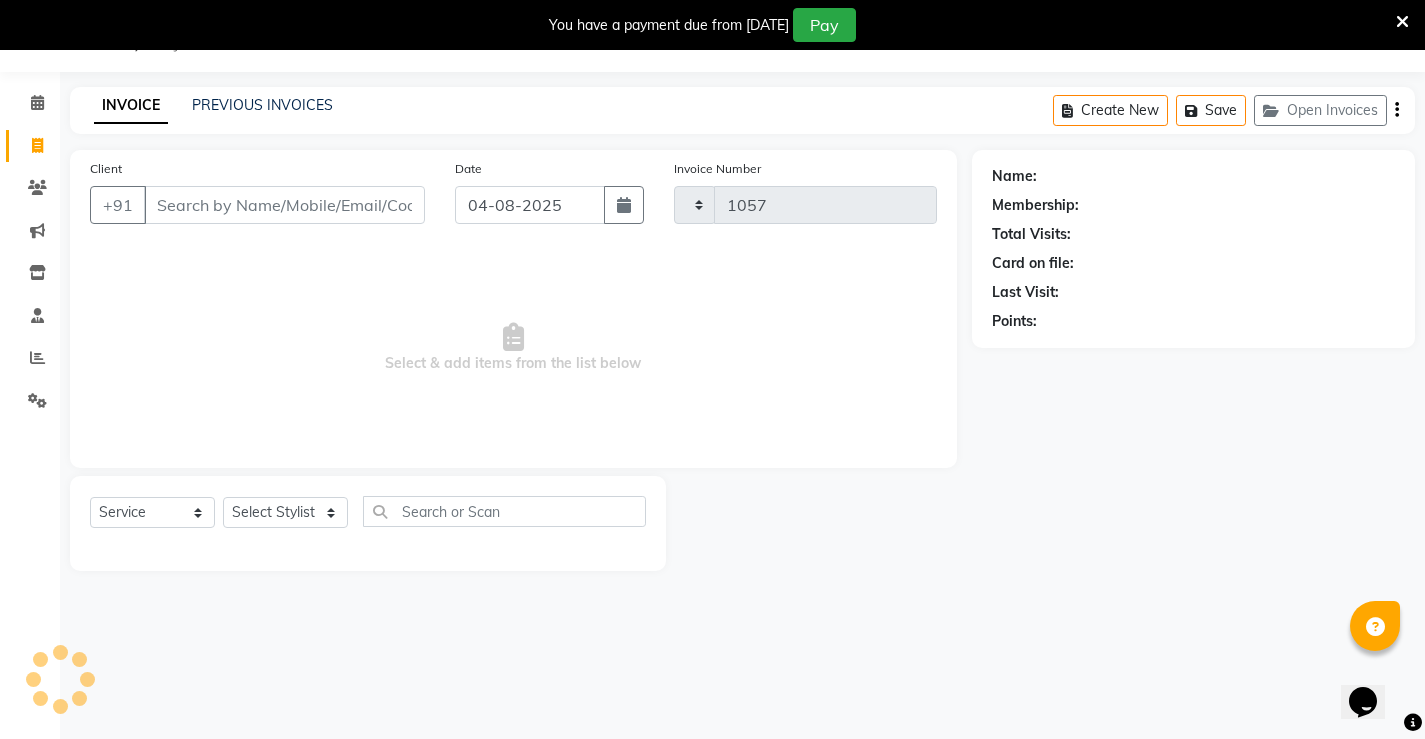 select on "7705" 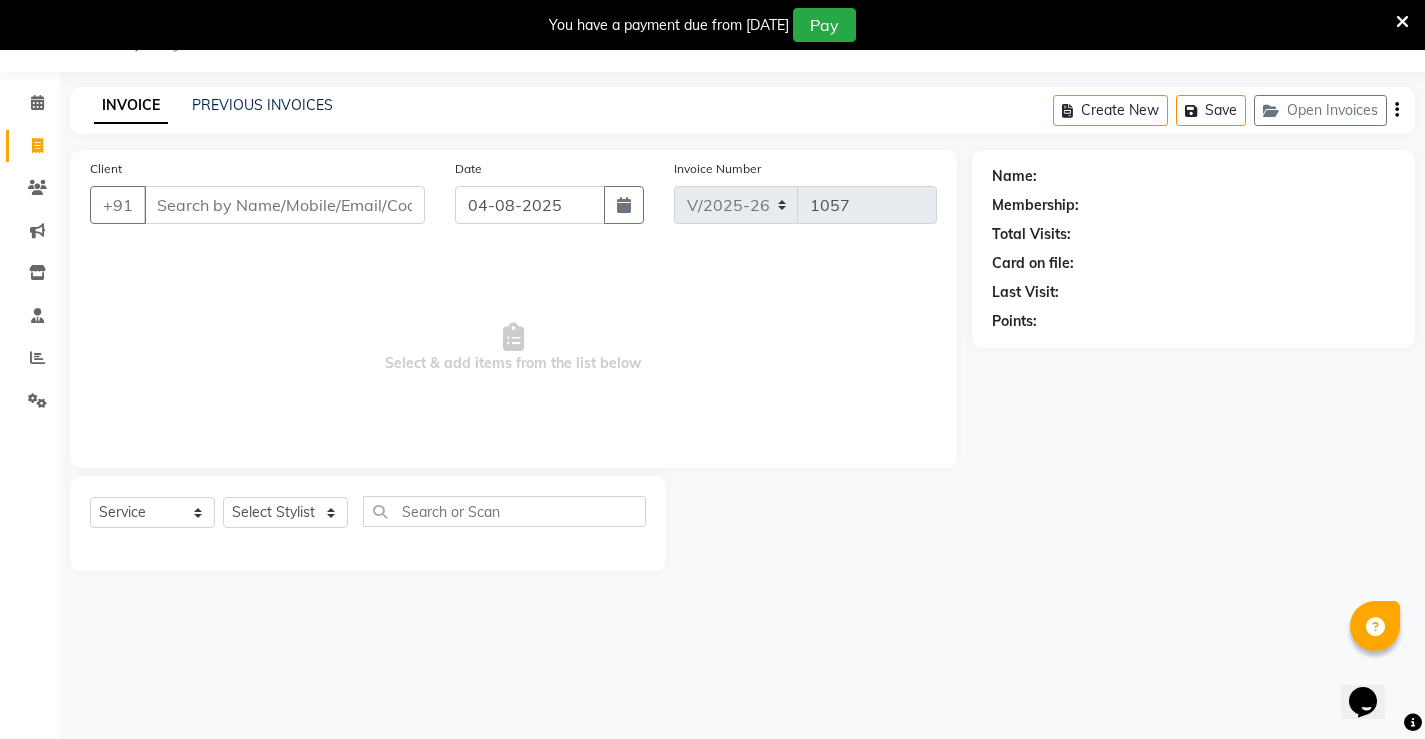 click on "INVOICE PREVIOUS INVOICES Create New   Save   Open Invoices" 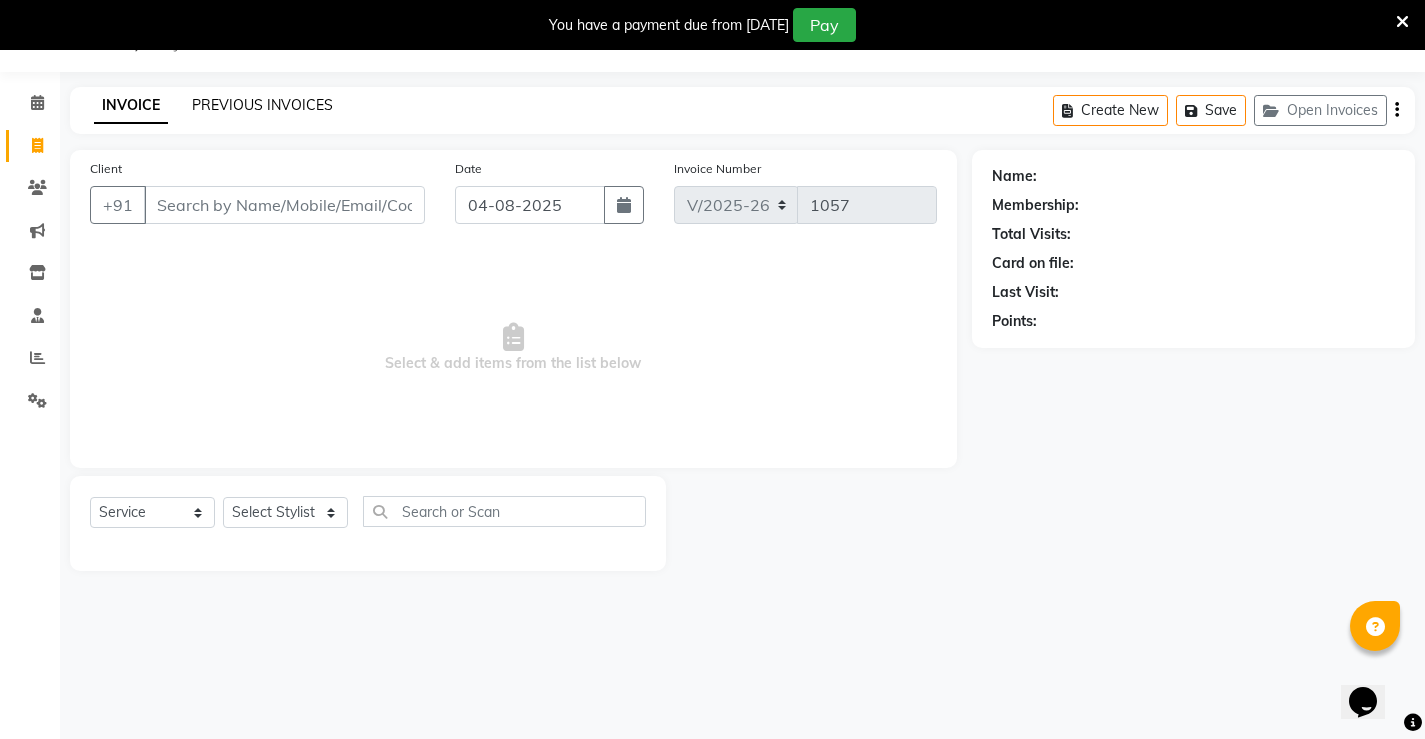 click on "PREVIOUS INVOICES" 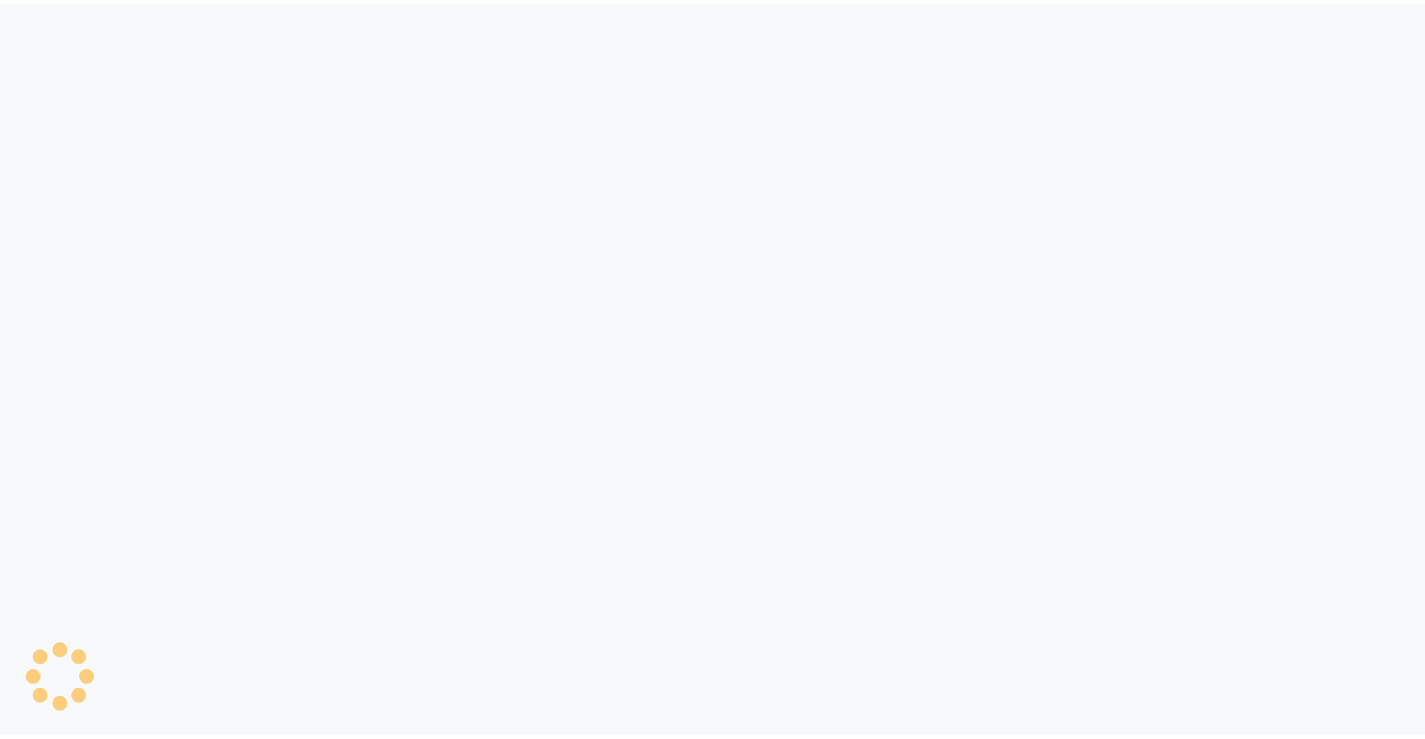 scroll, scrollTop: 0, scrollLeft: 0, axis: both 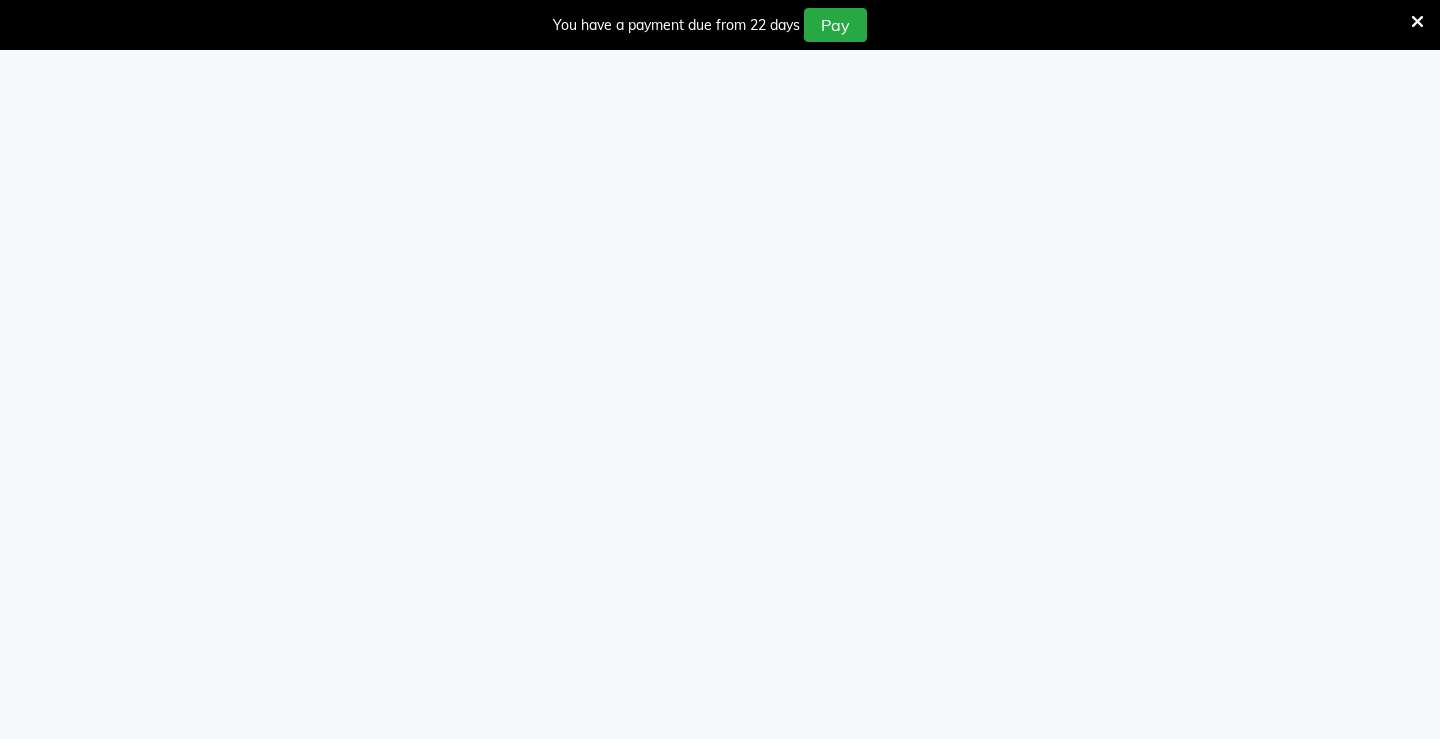 select on "service" 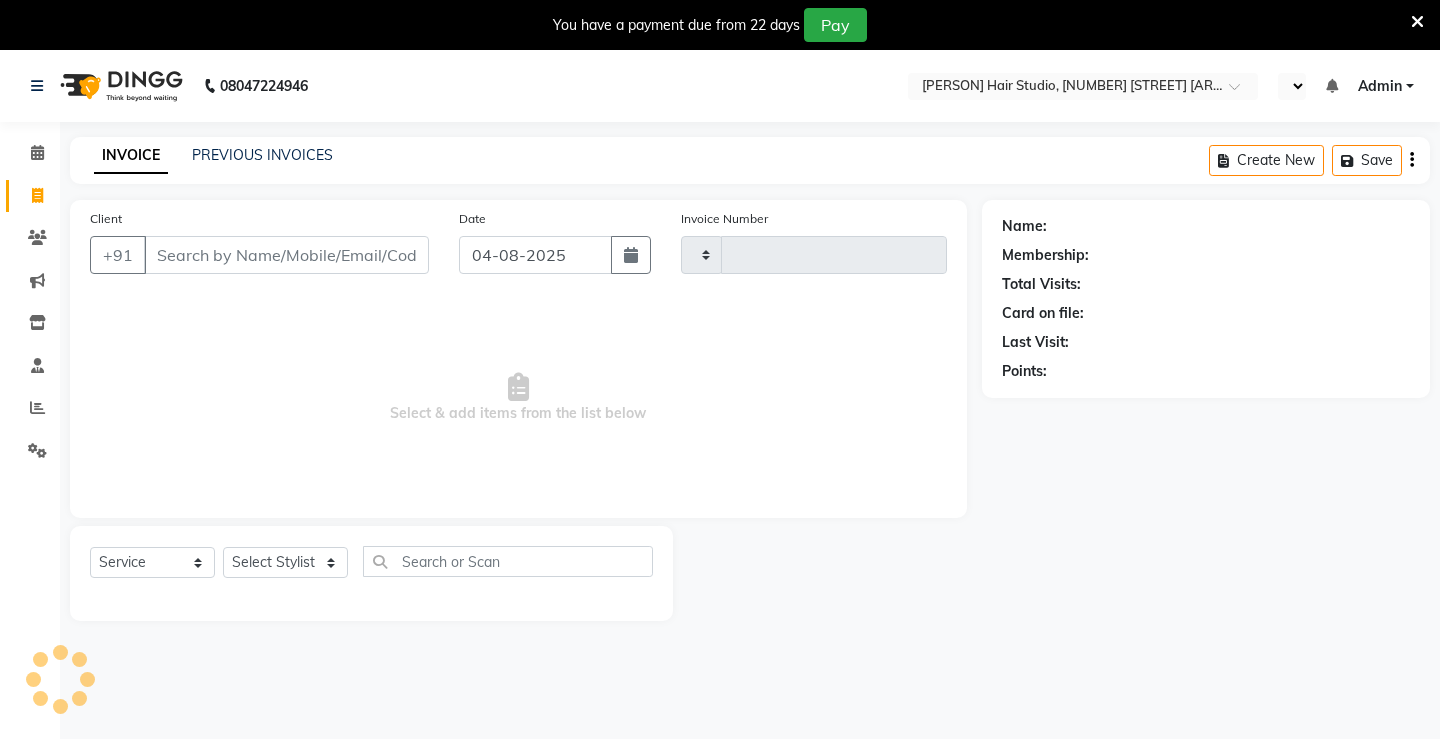 type on "1054" 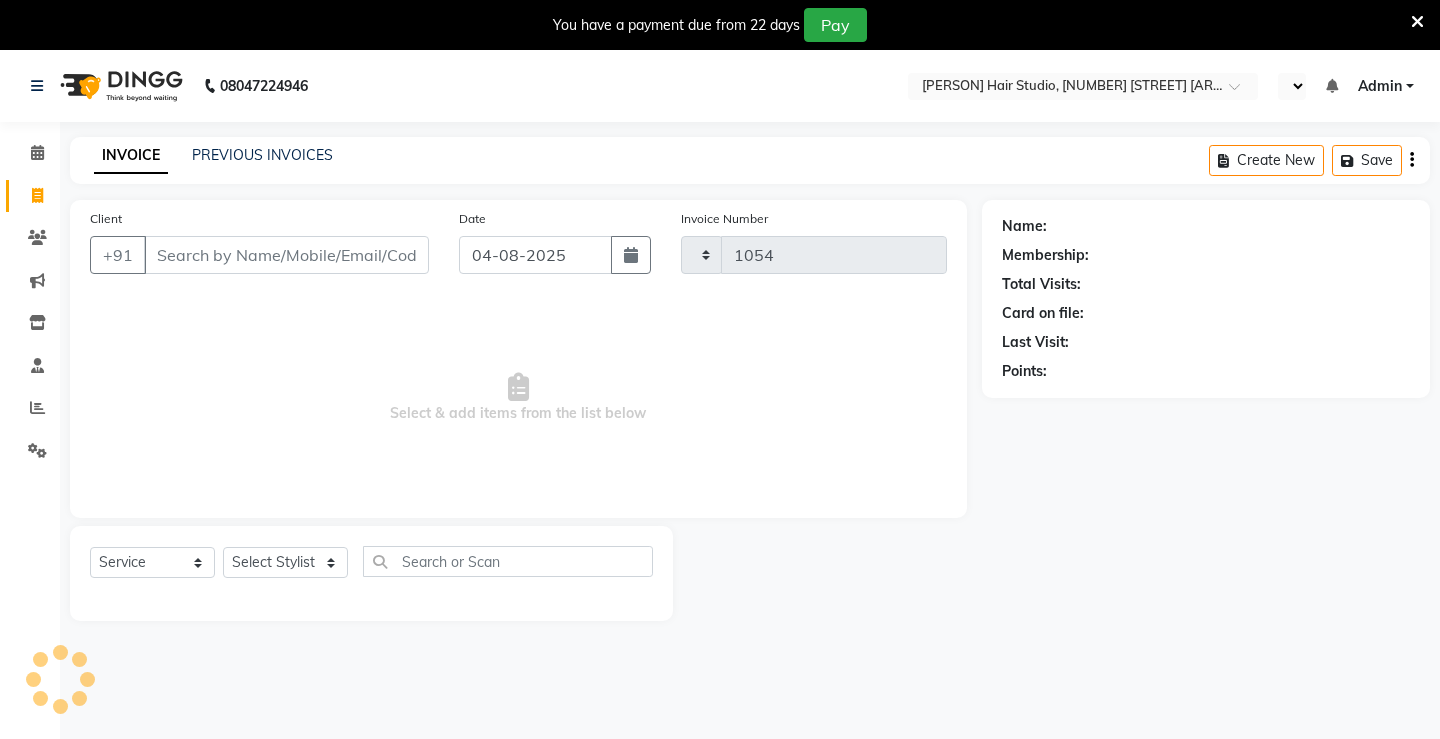 select on "en" 